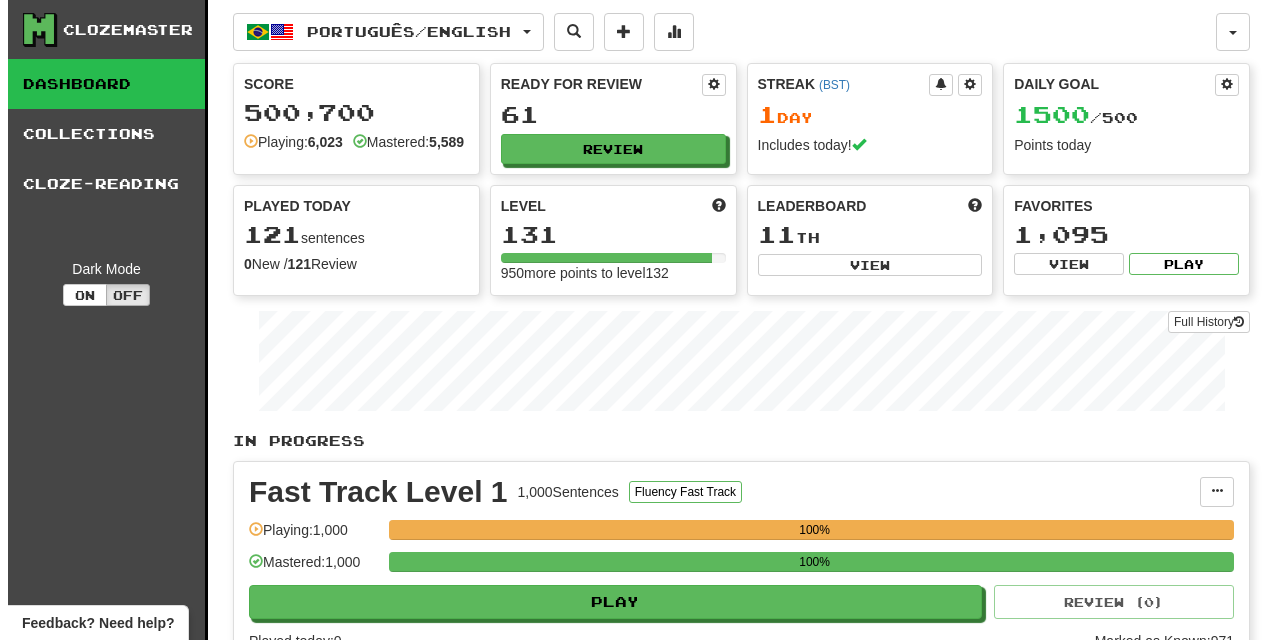 scroll, scrollTop: 1416, scrollLeft: 0, axis: vertical 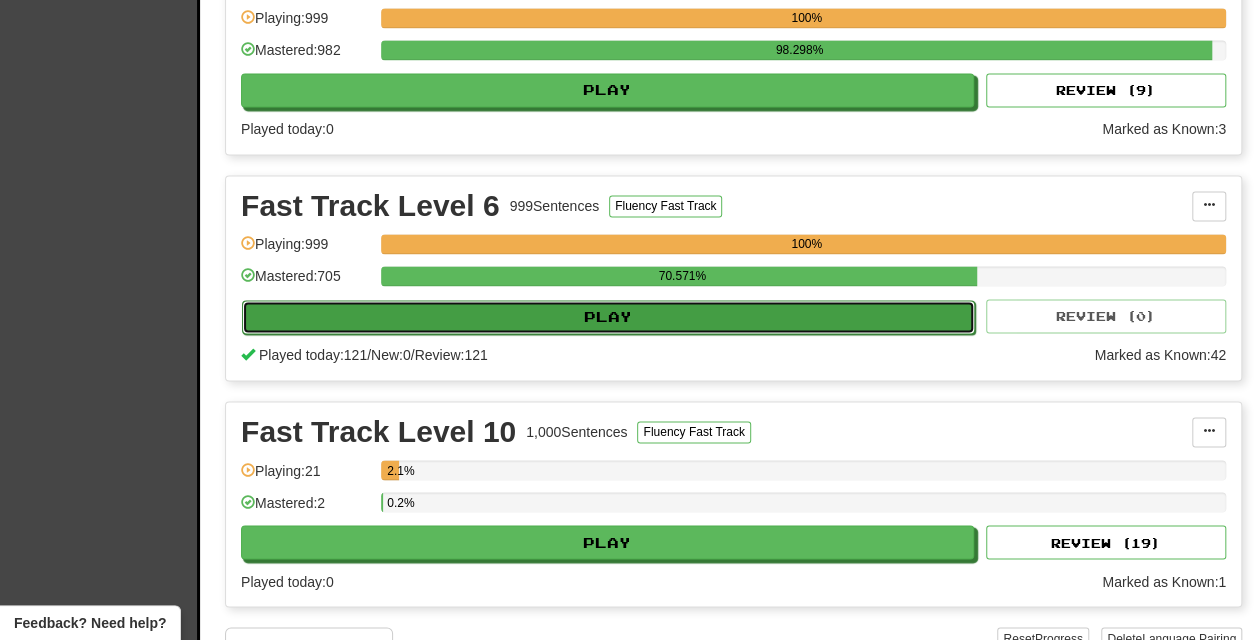 click on "Play" at bounding box center [608, 317] 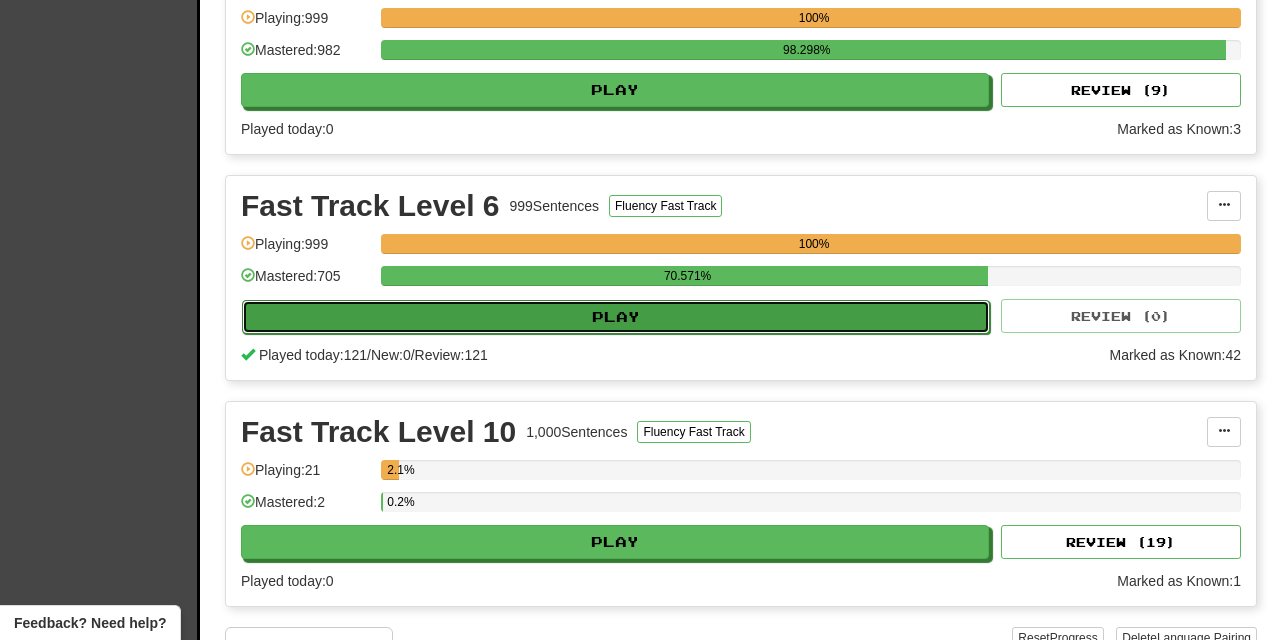 select on "***" 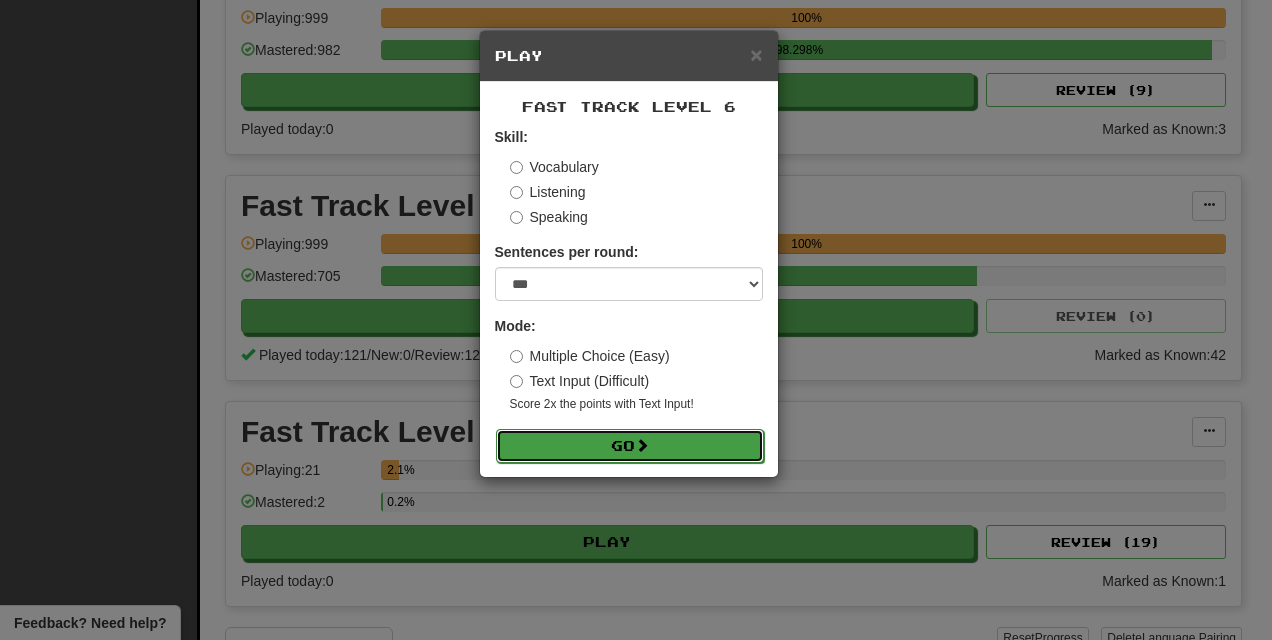 click on "Go" at bounding box center [630, 446] 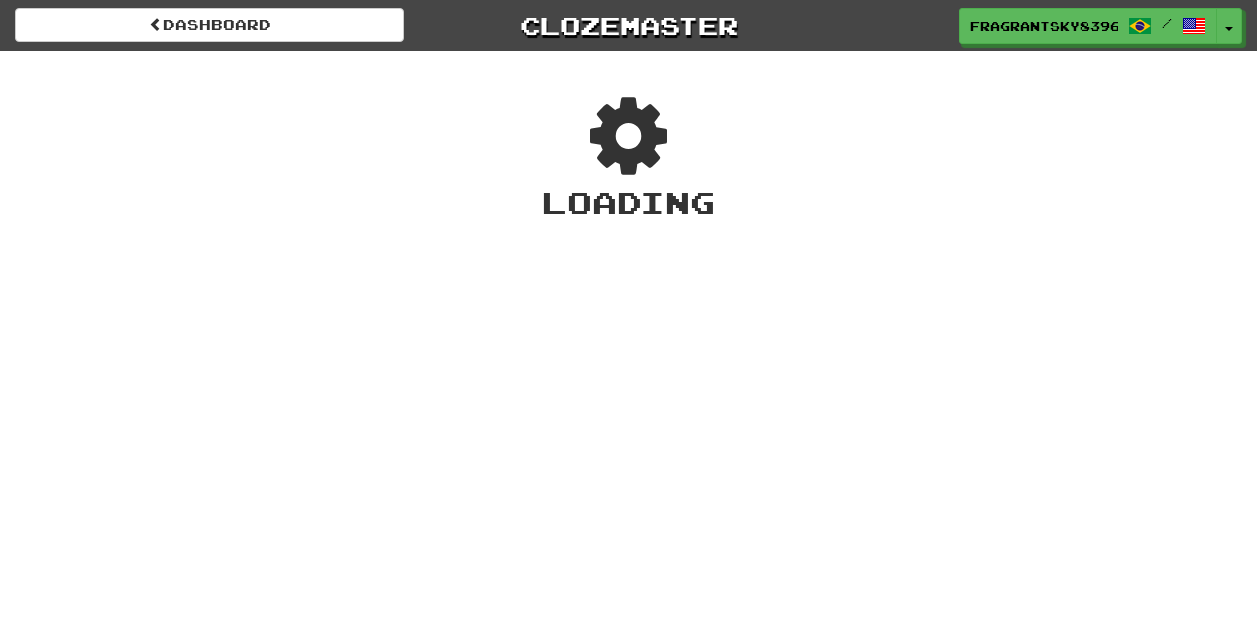 scroll, scrollTop: 0, scrollLeft: 0, axis: both 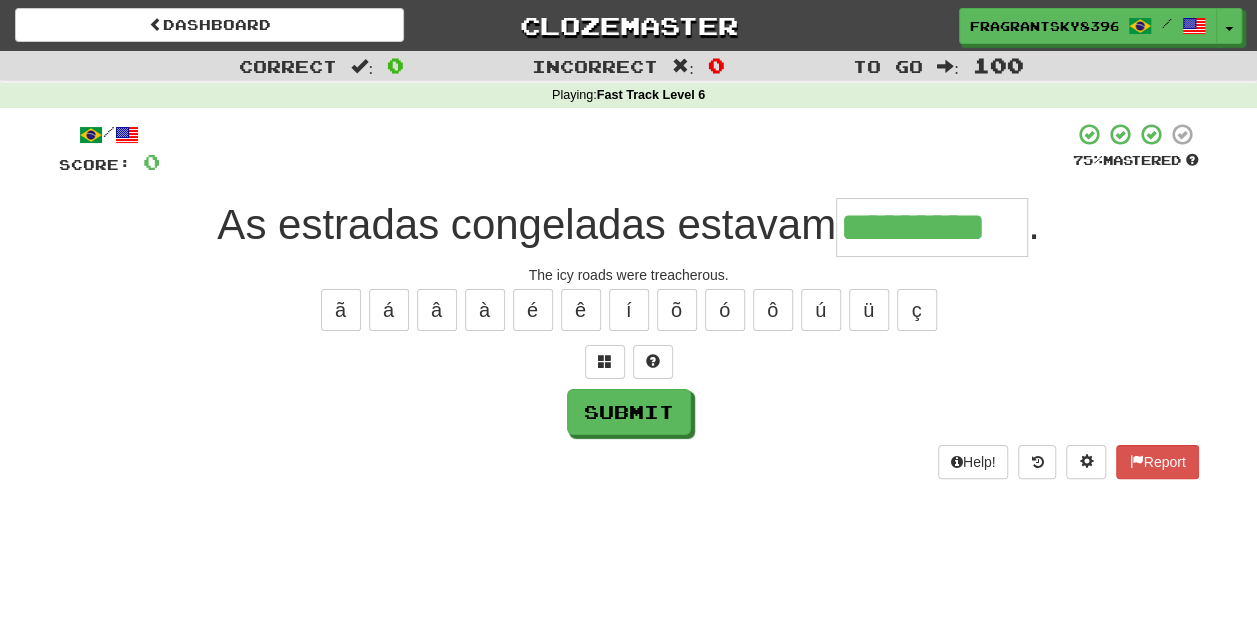 type on "*********" 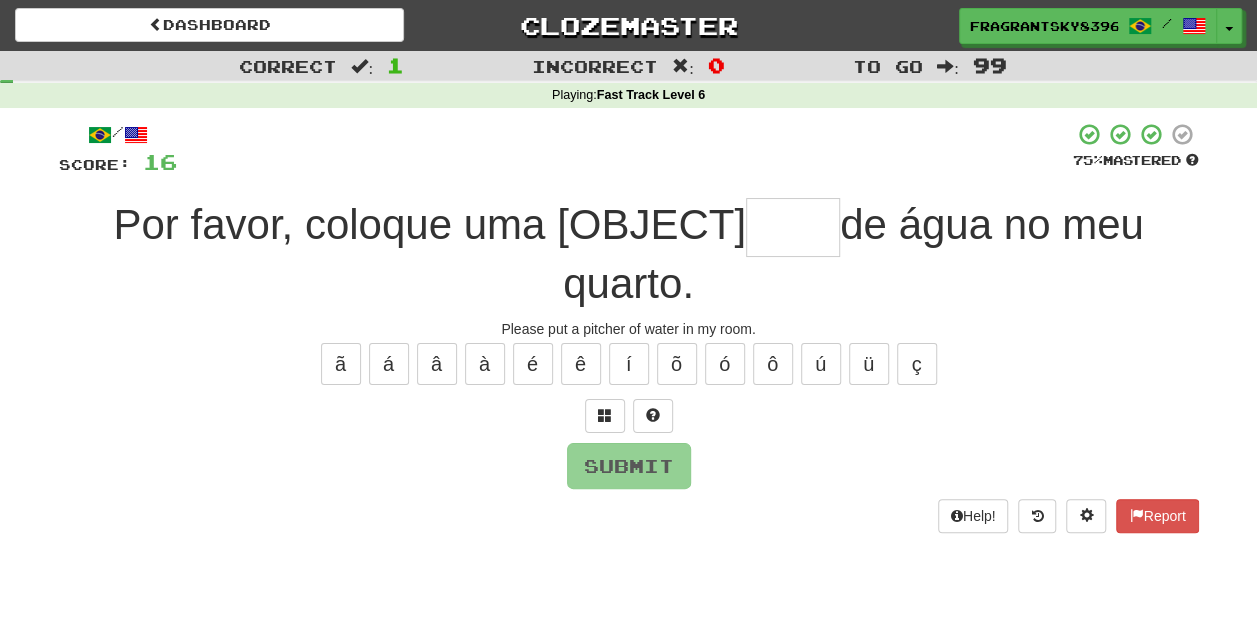 type on "*" 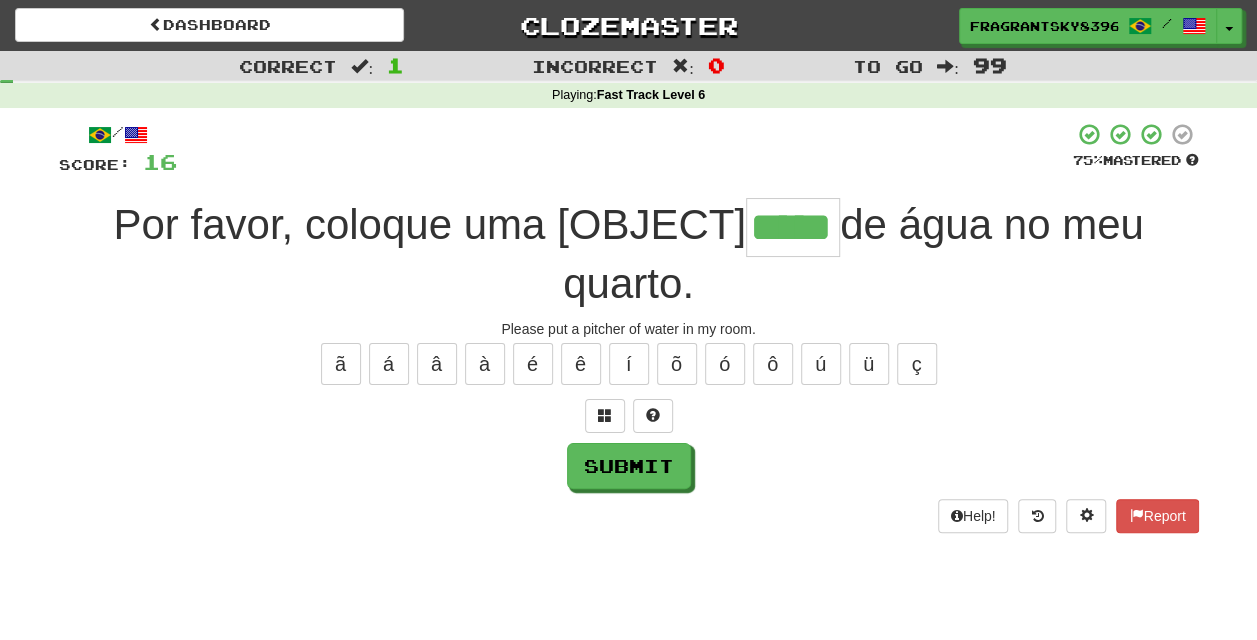 type on "*****" 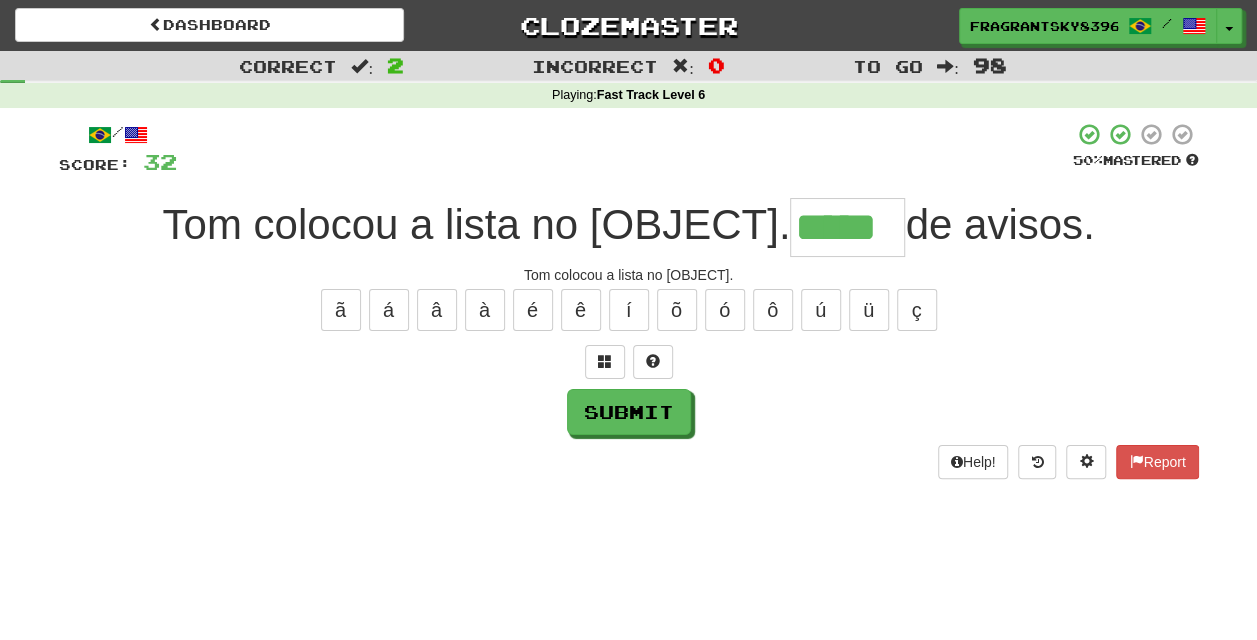 type on "*****" 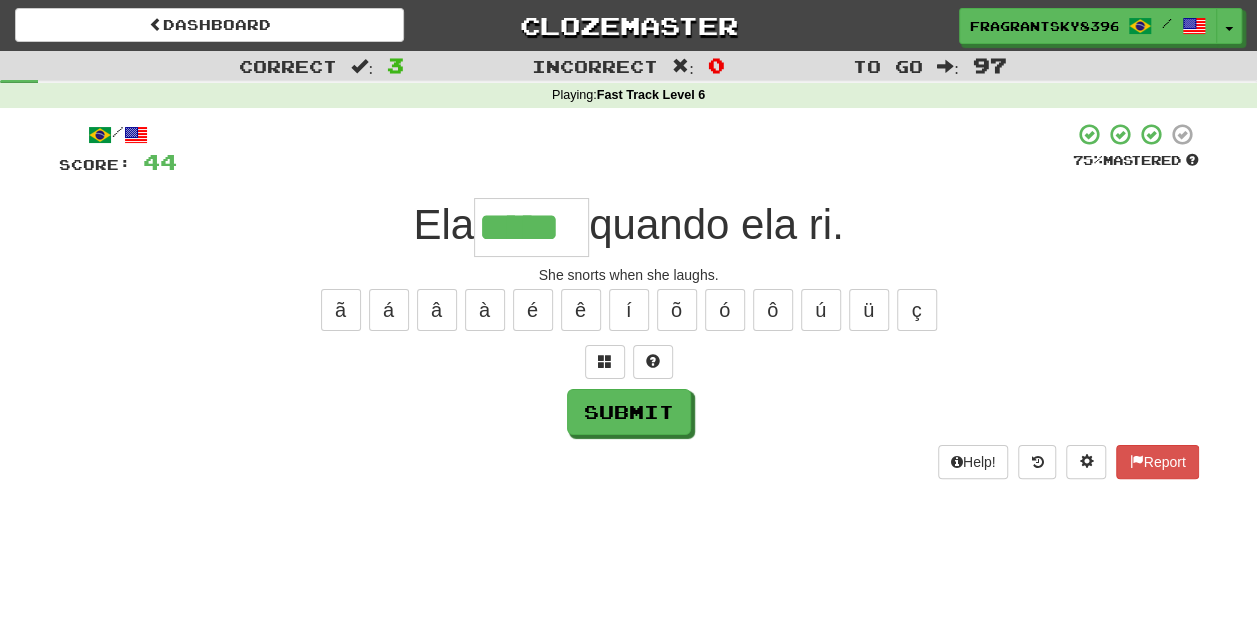 type on "*****" 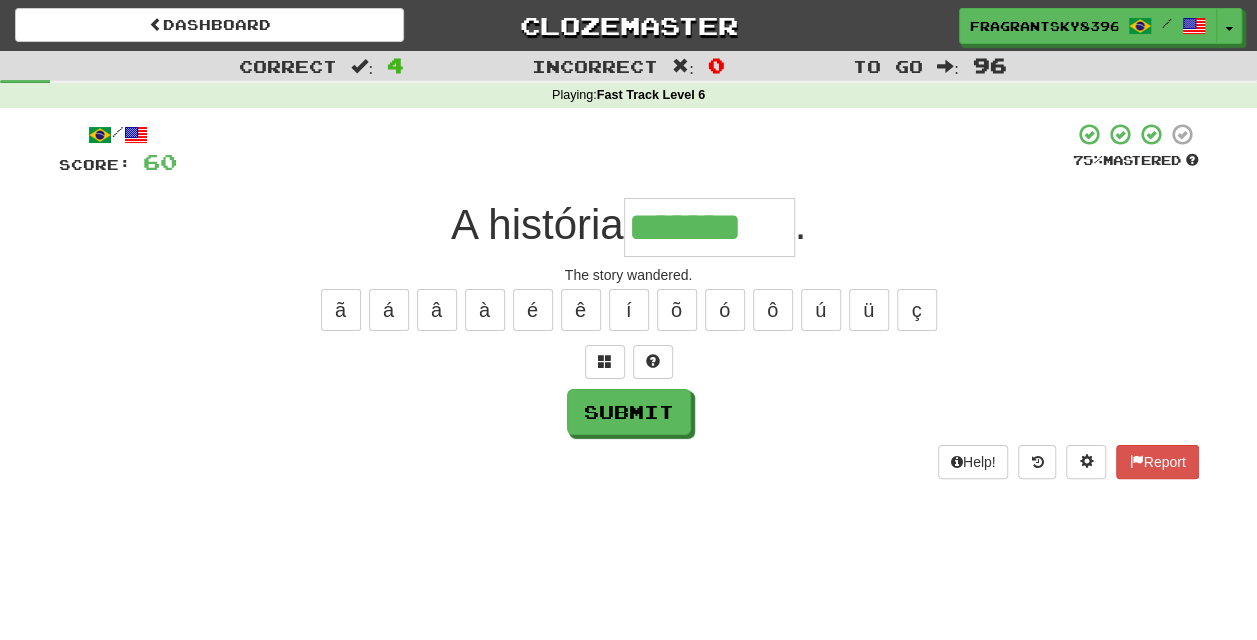 type on "*******" 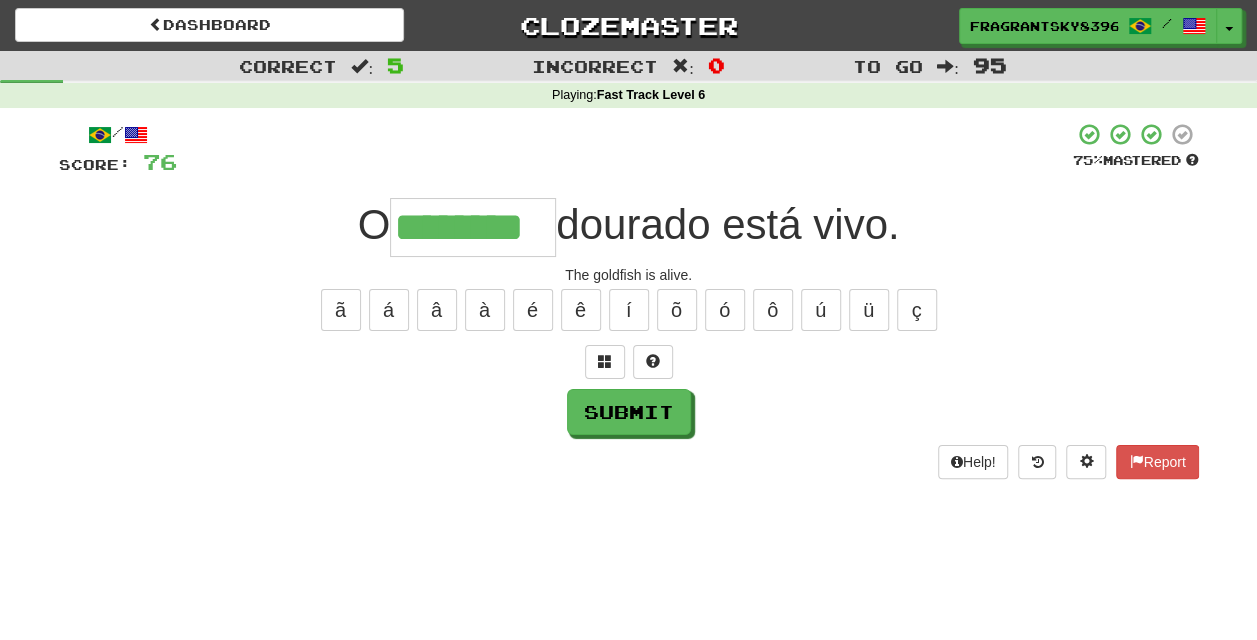 type on "********" 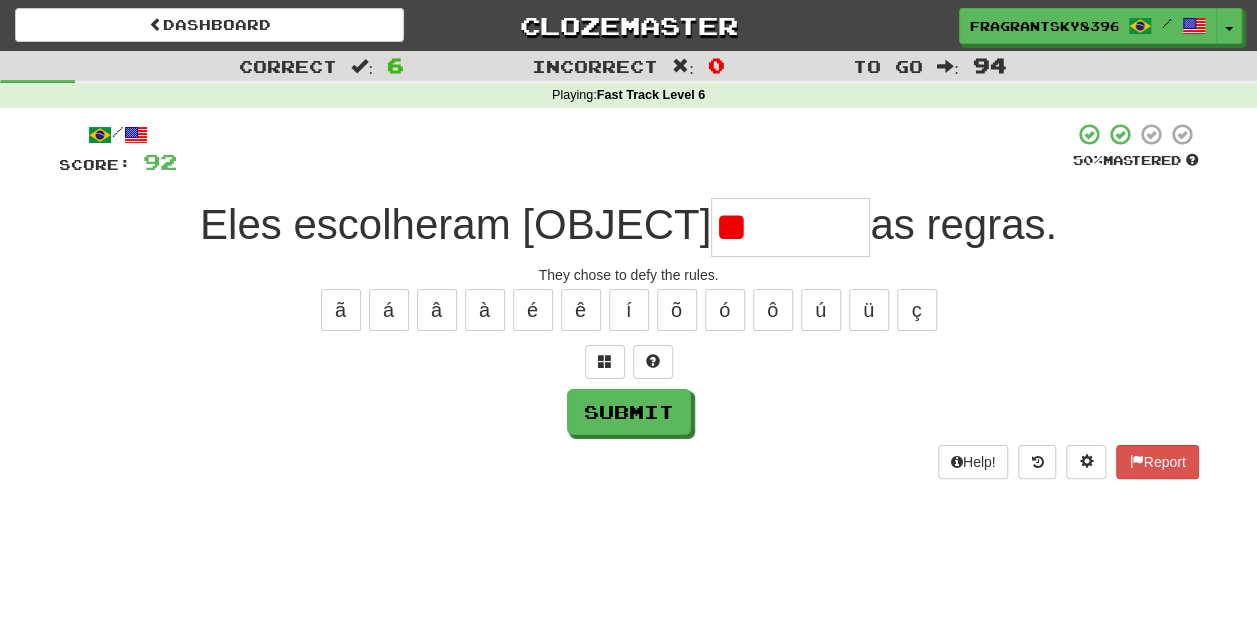 type on "*" 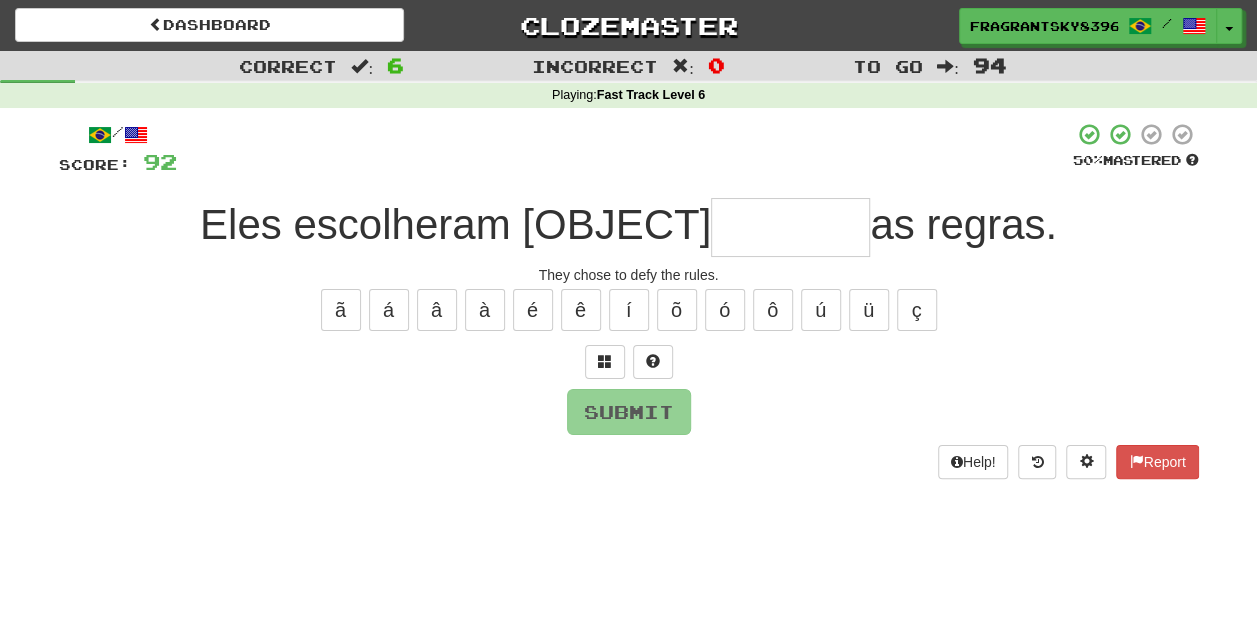 type on "*" 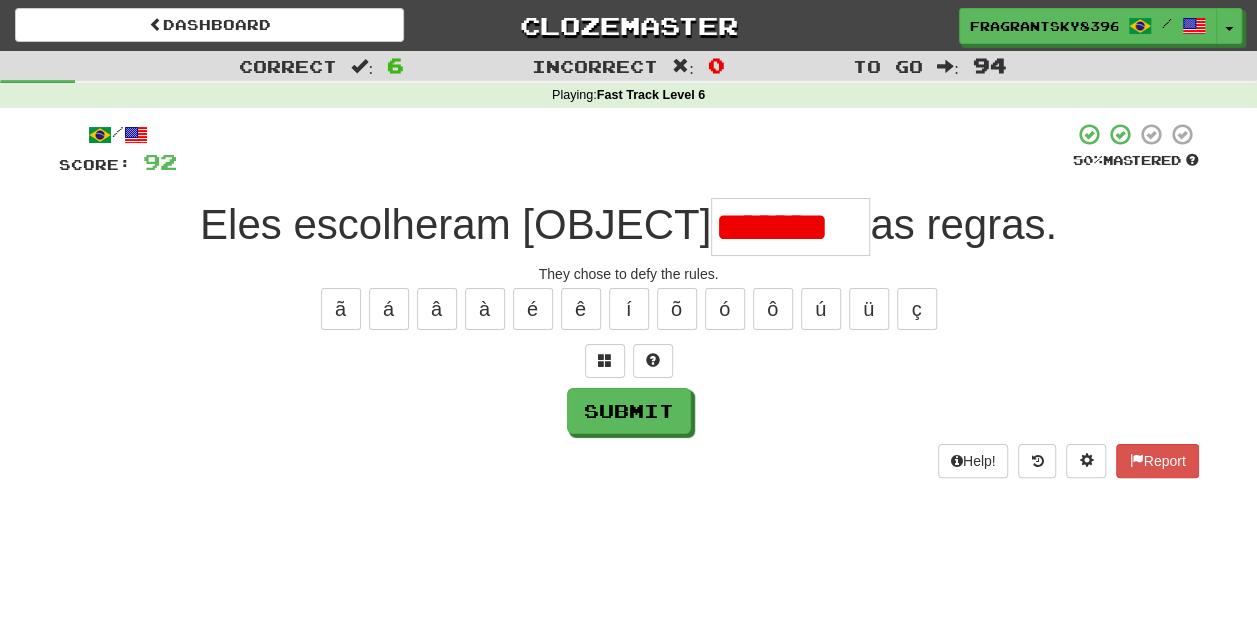 scroll, scrollTop: 0, scrollLeft: 0, axis: both 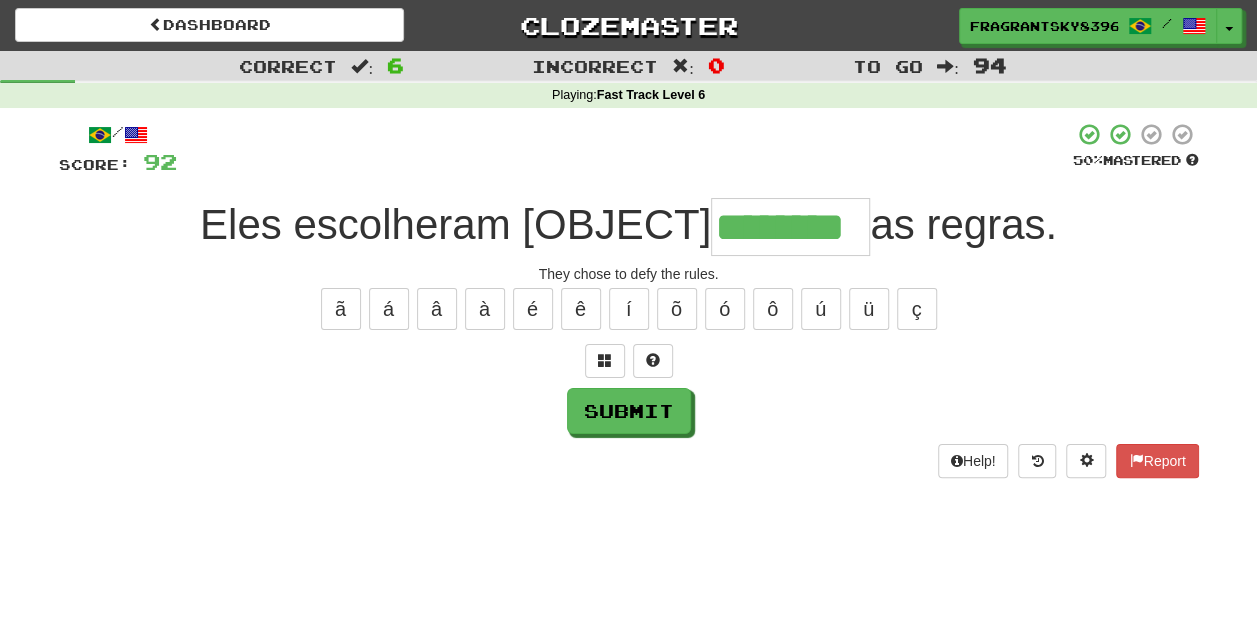 type on "********" 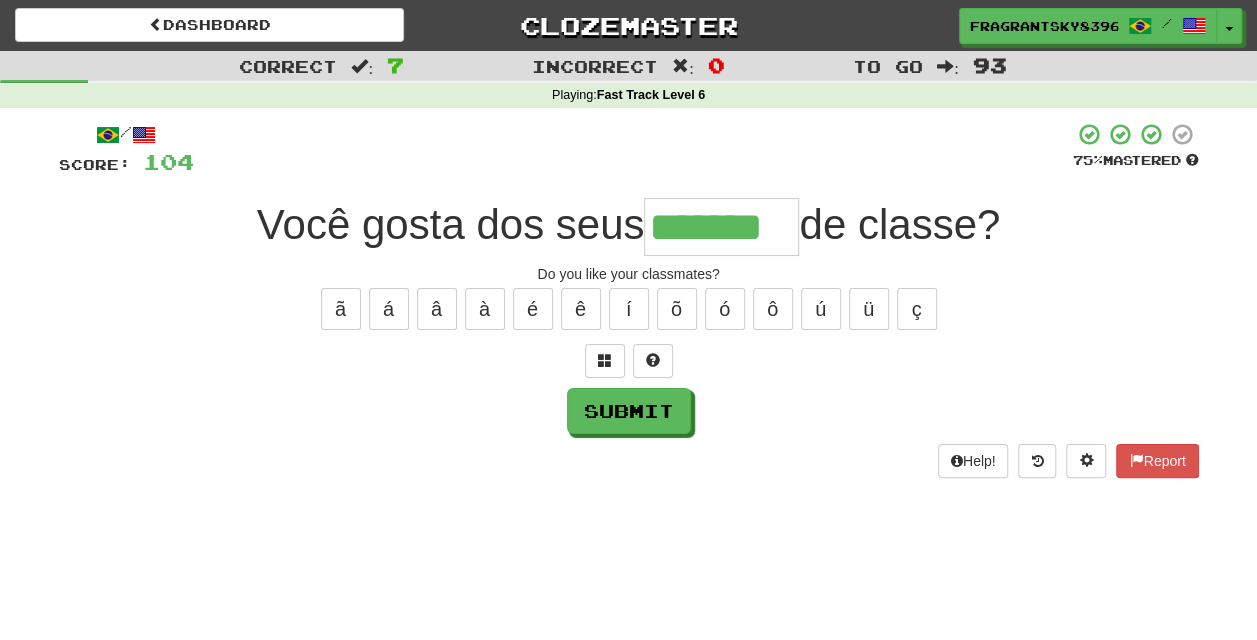 type on "*******" 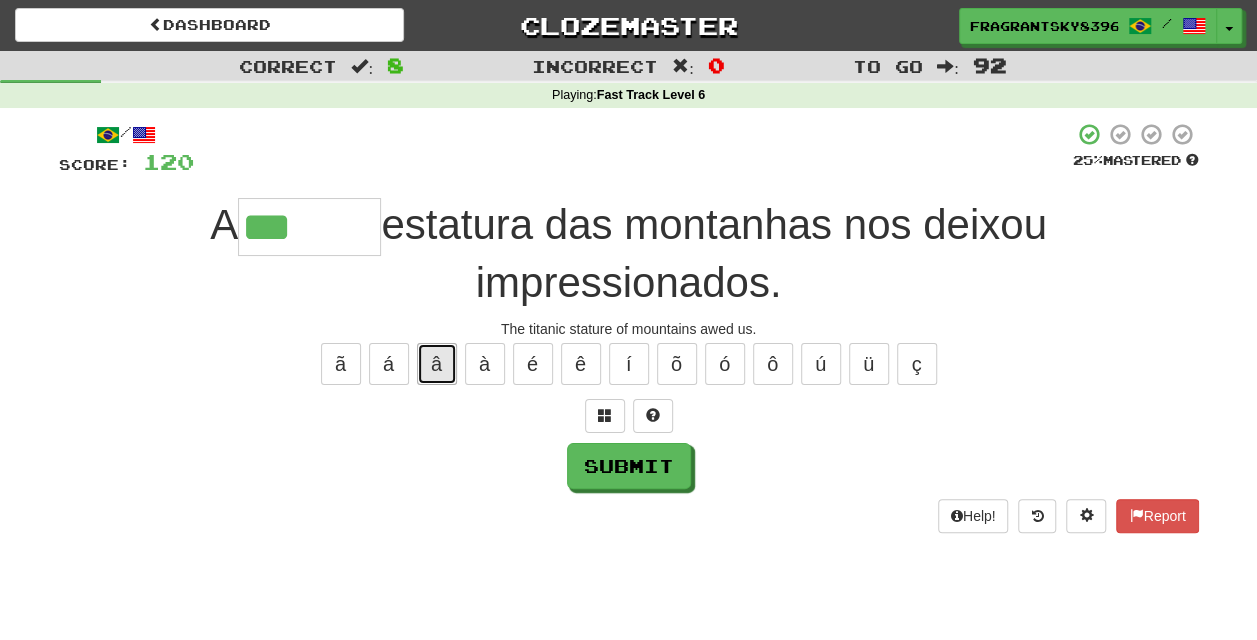 click on "â" at bounding box center (437, 364) 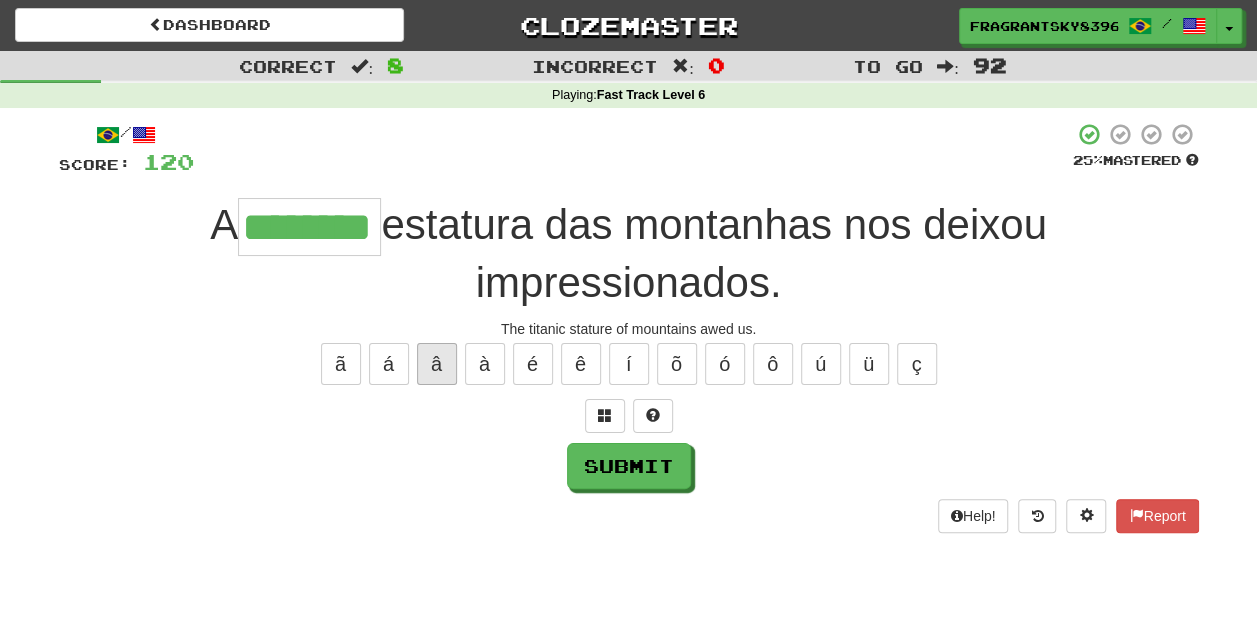 type on "********" 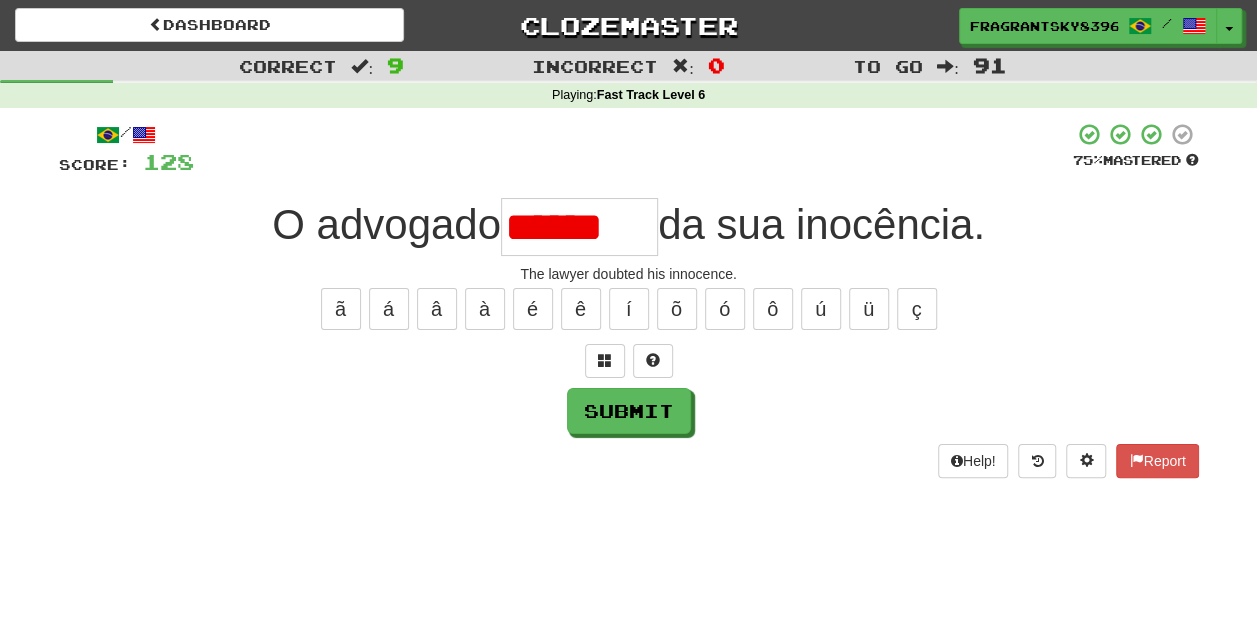 scroll, scrollTop: 0, scrollLeft: 0, axis: both 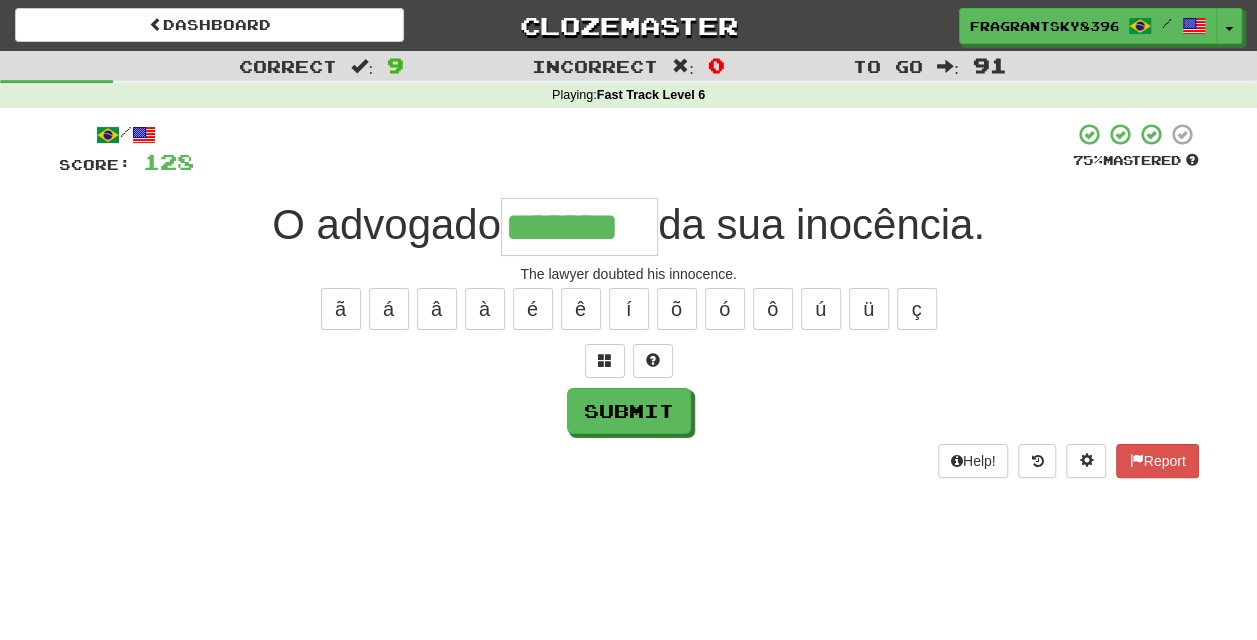 type on "*******" 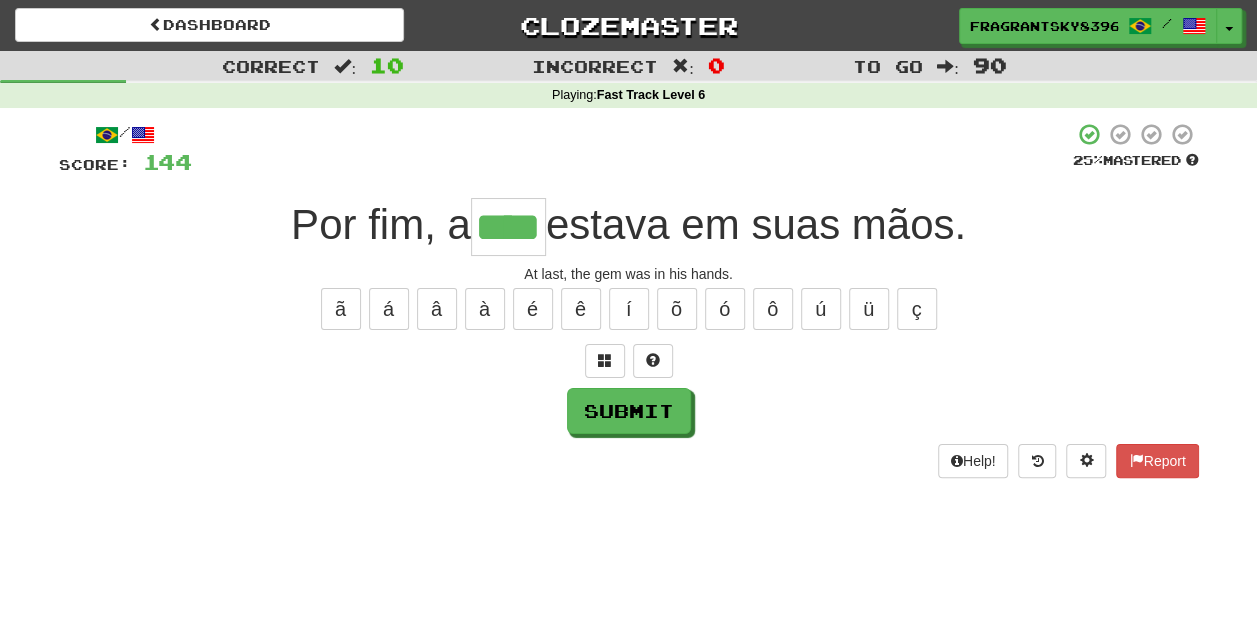type on "****" 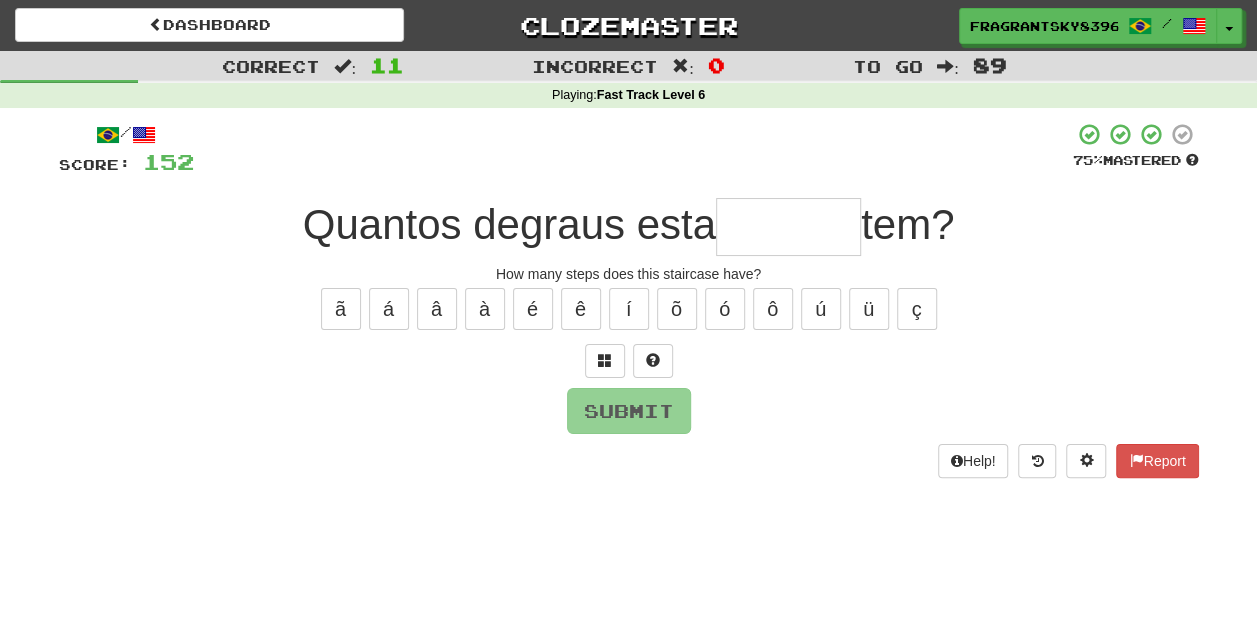 type on "*" 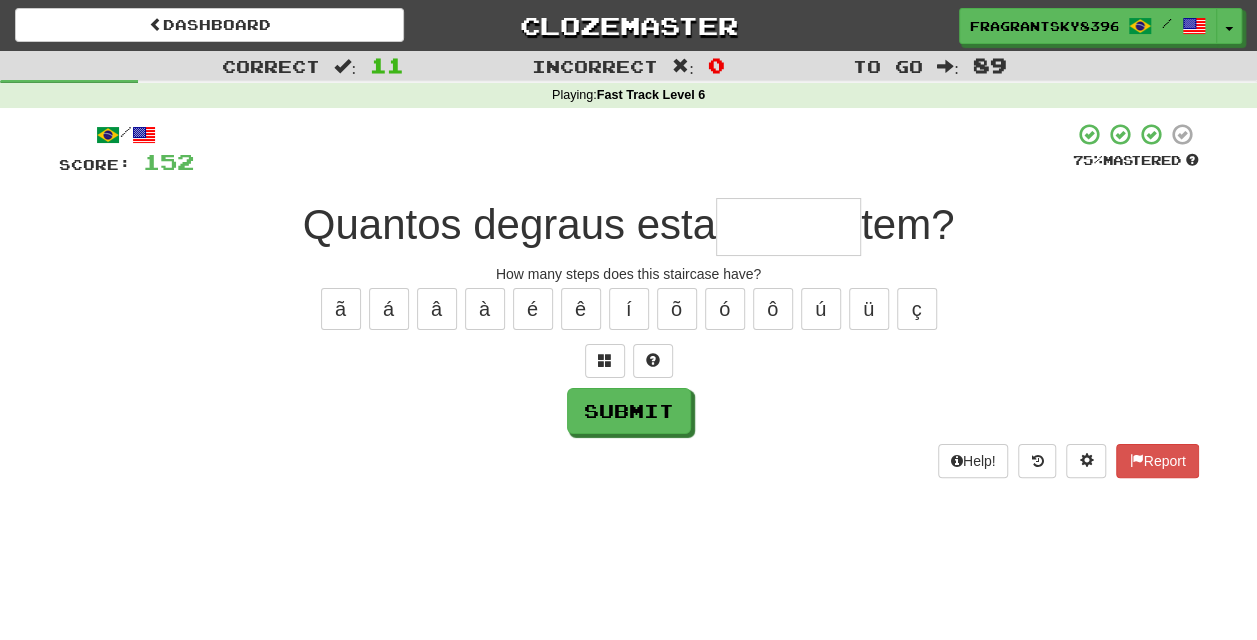 type on "*" 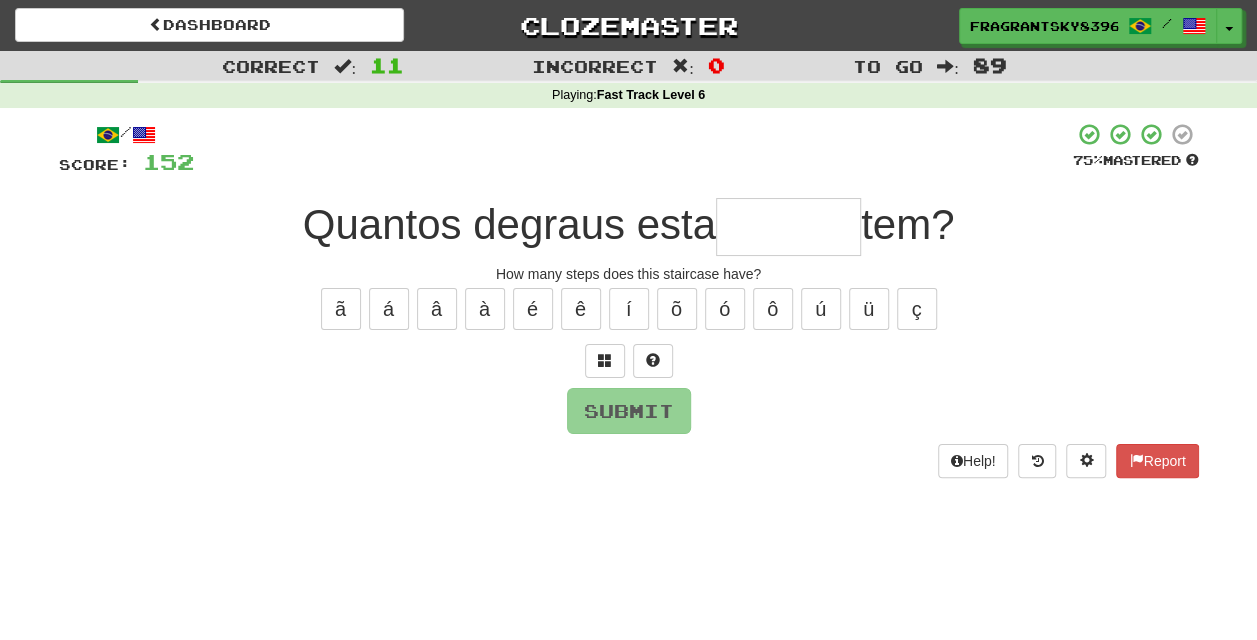 type on "*" 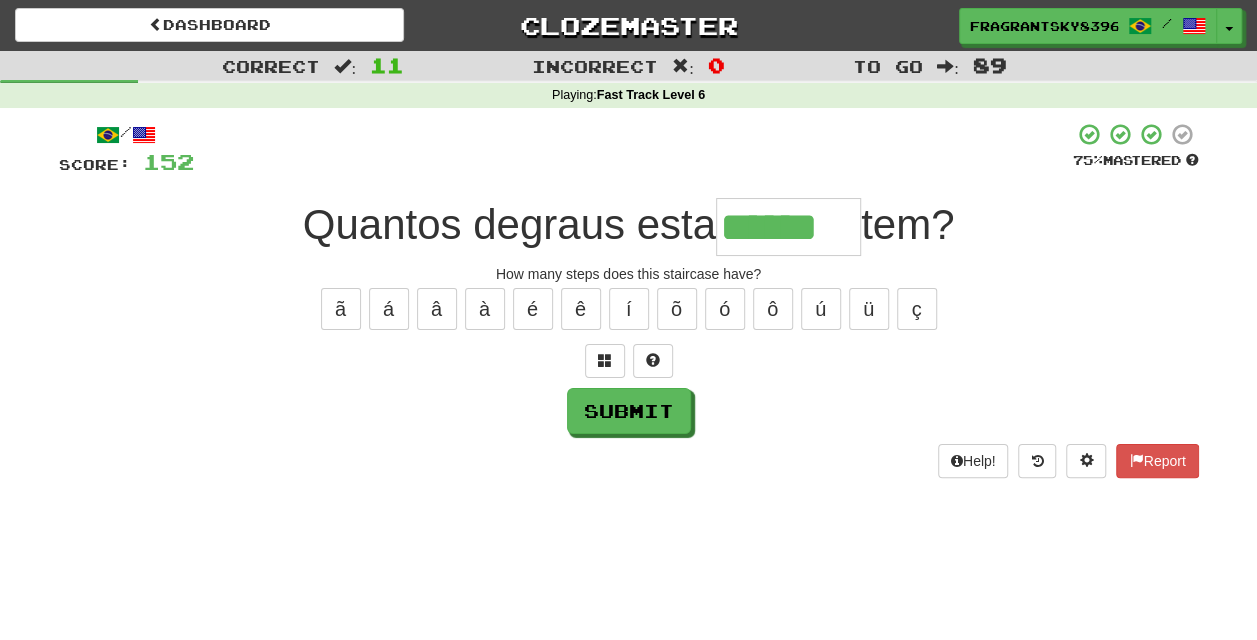 type on "******" 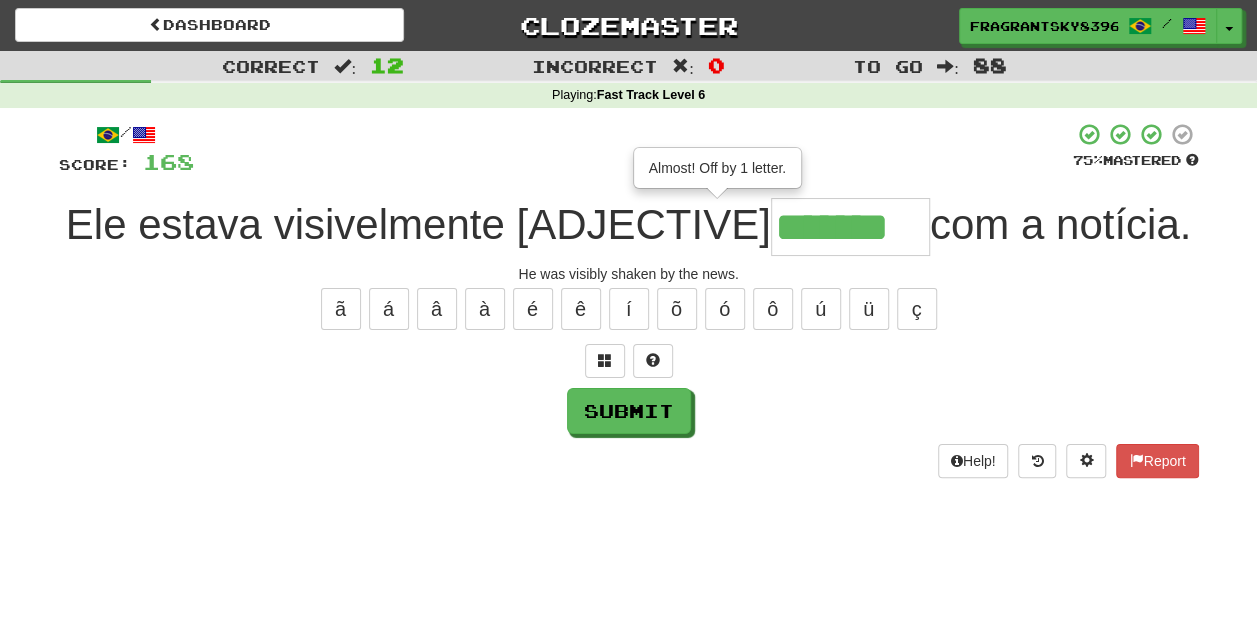 type on "*******" 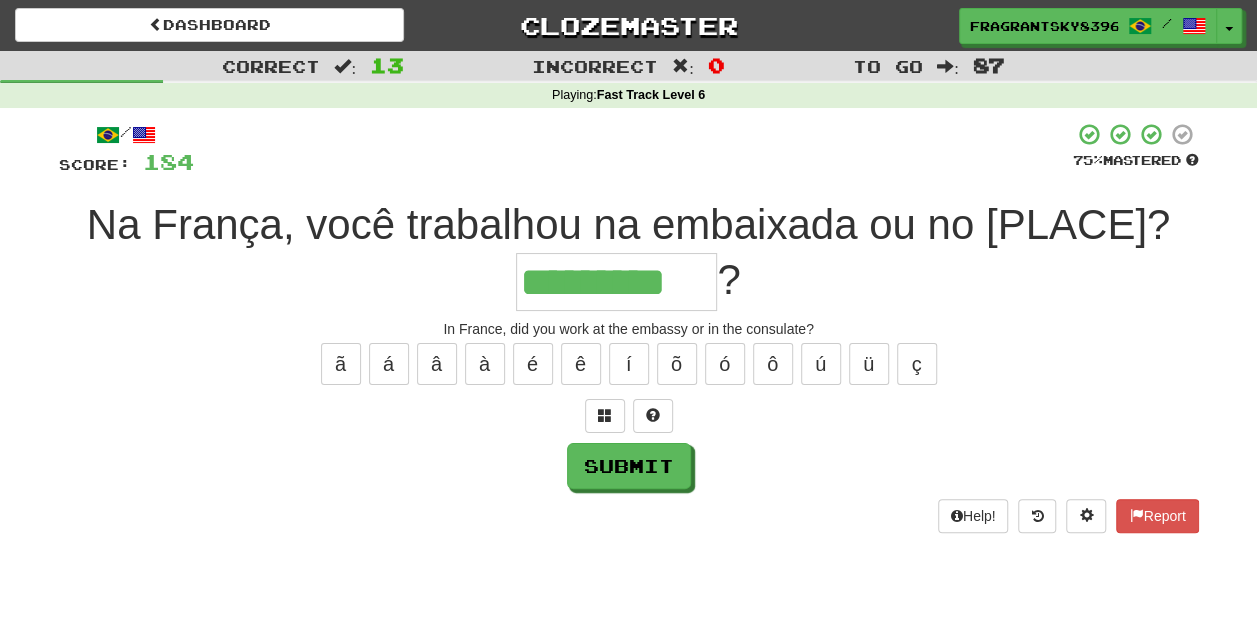 type on "*********" 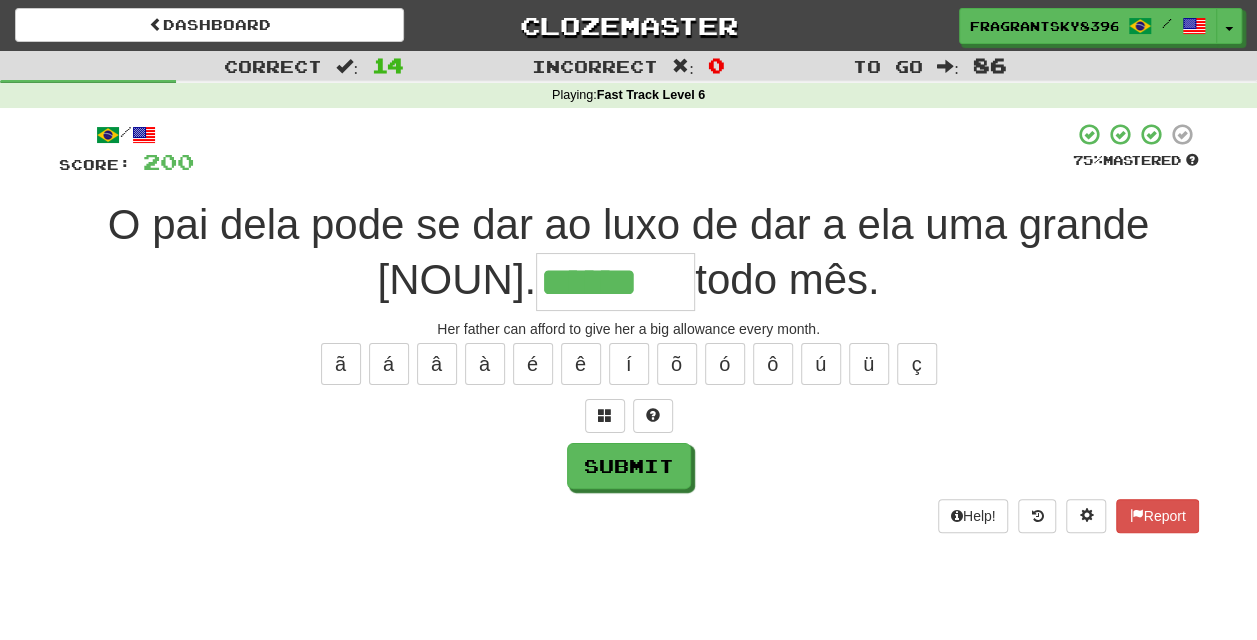 type on "******" 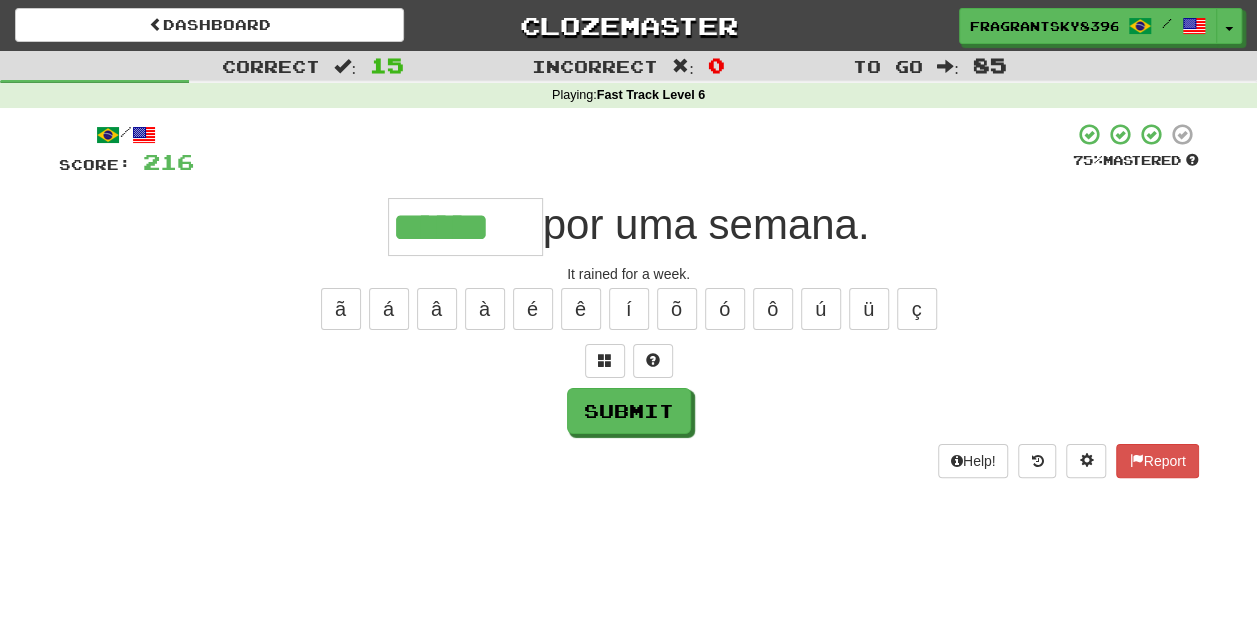 type on "******" 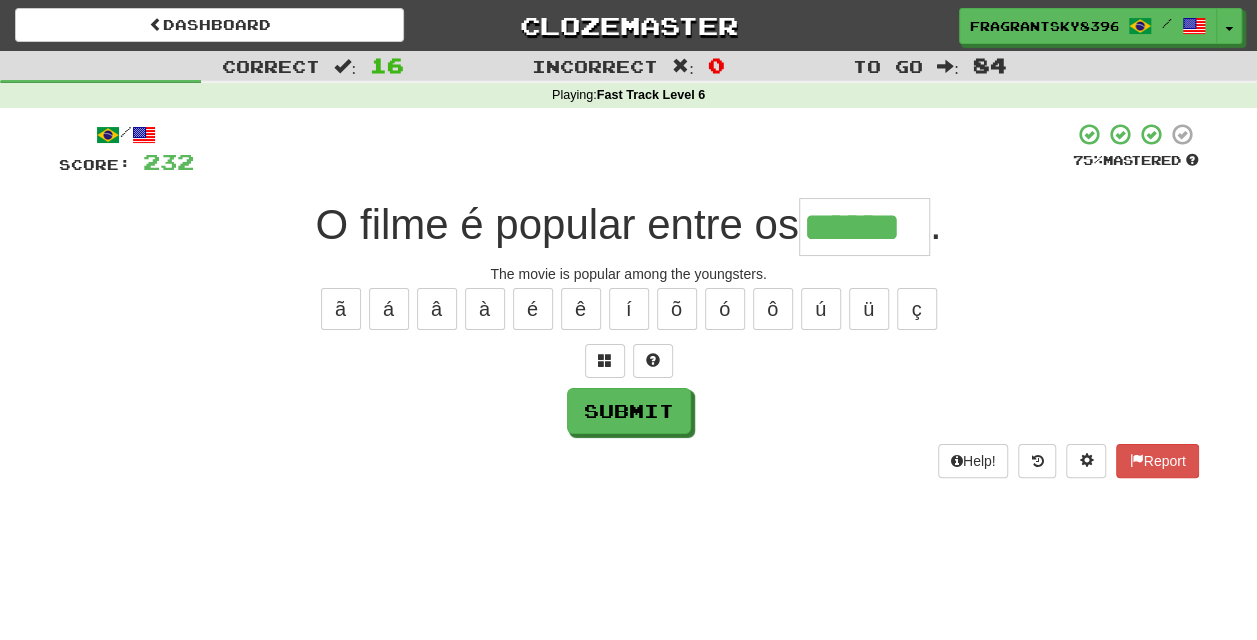 type on "******" 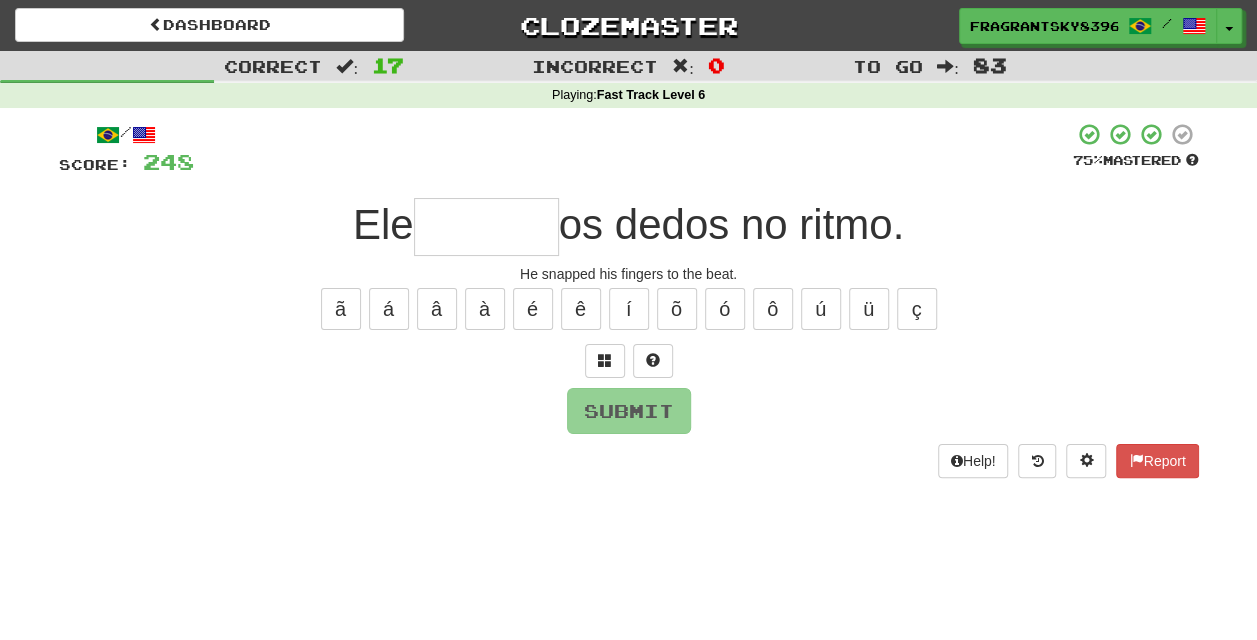 type on "*" 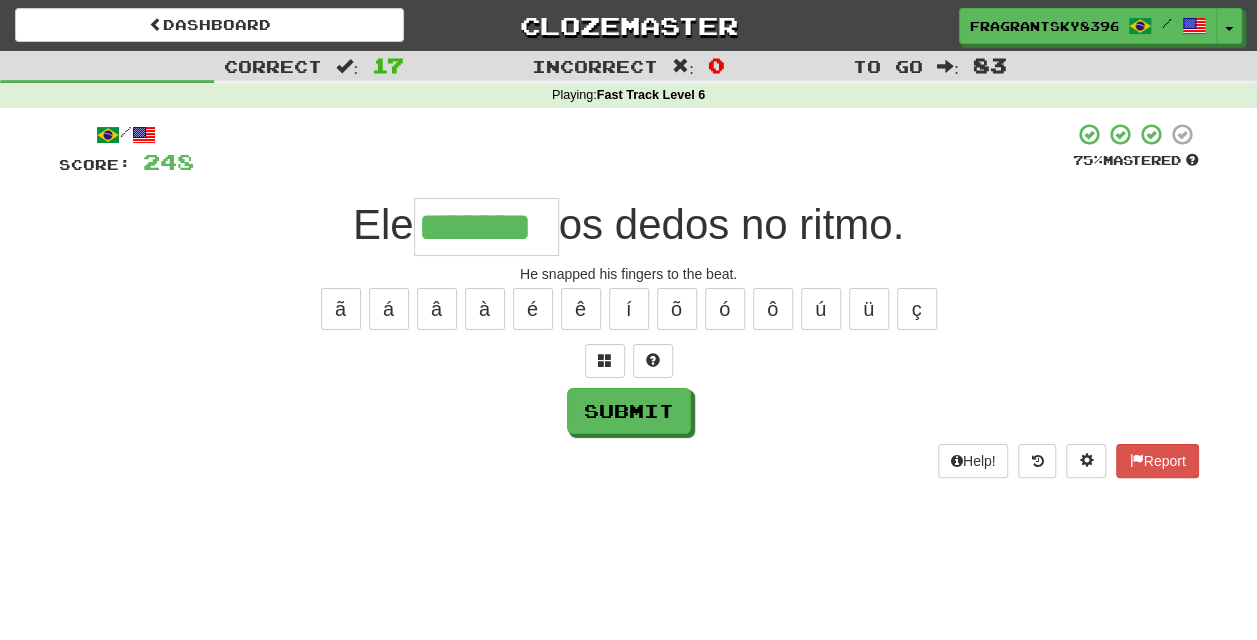 type on "*******" 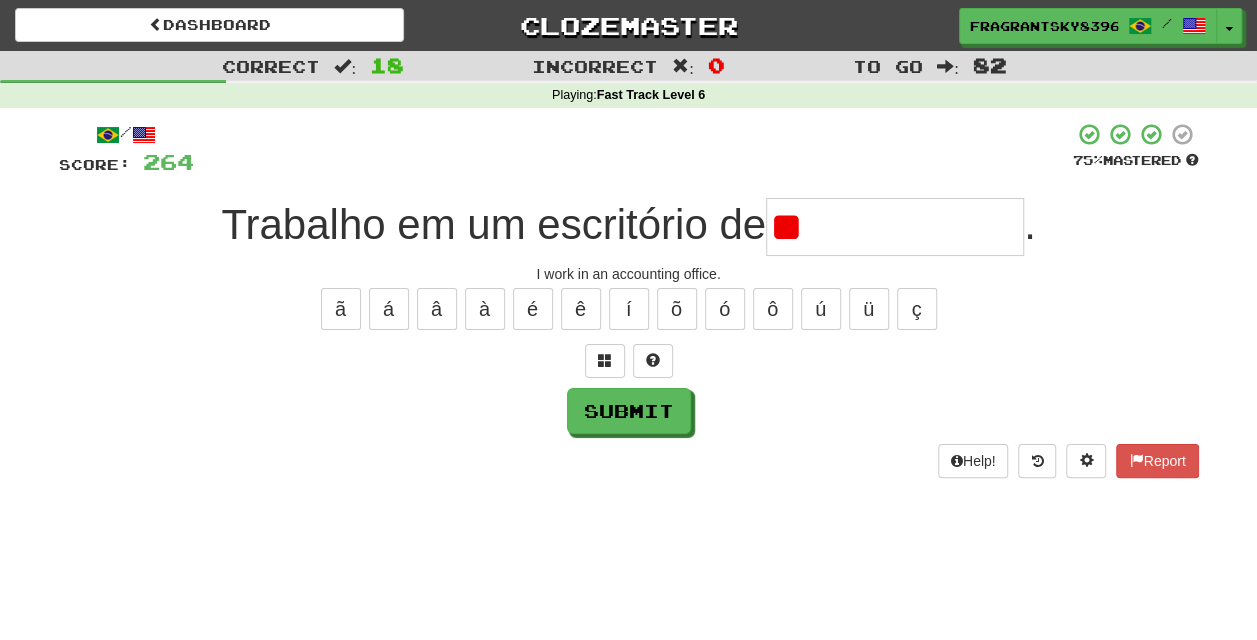 type on "*" 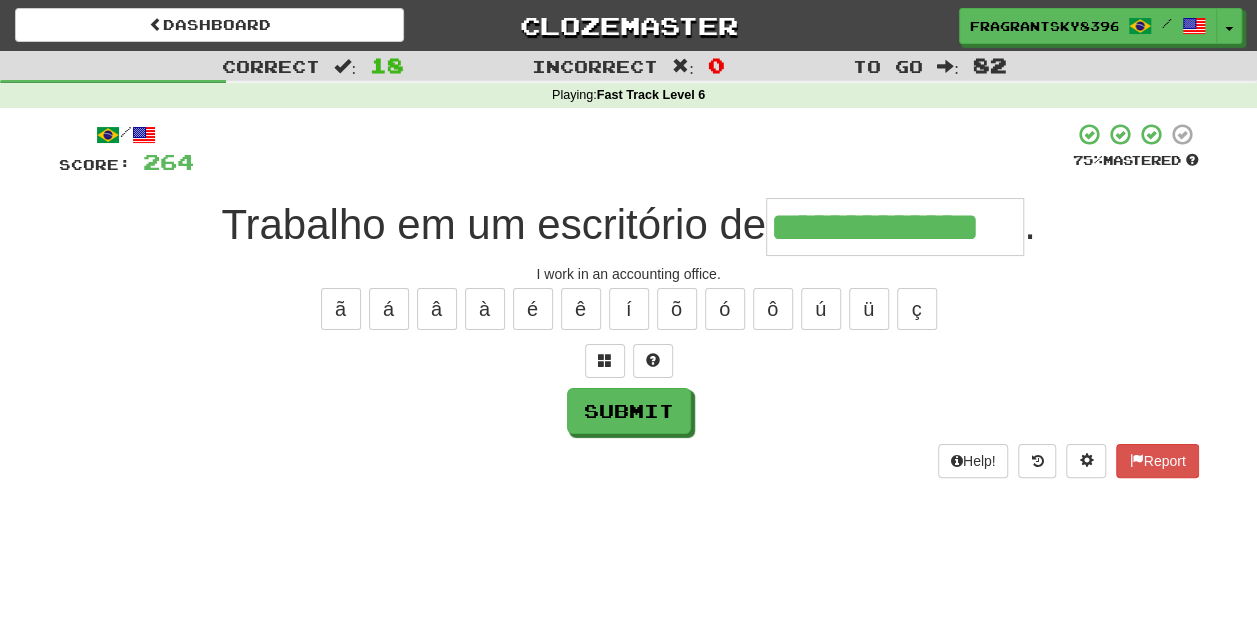 type on "**********" 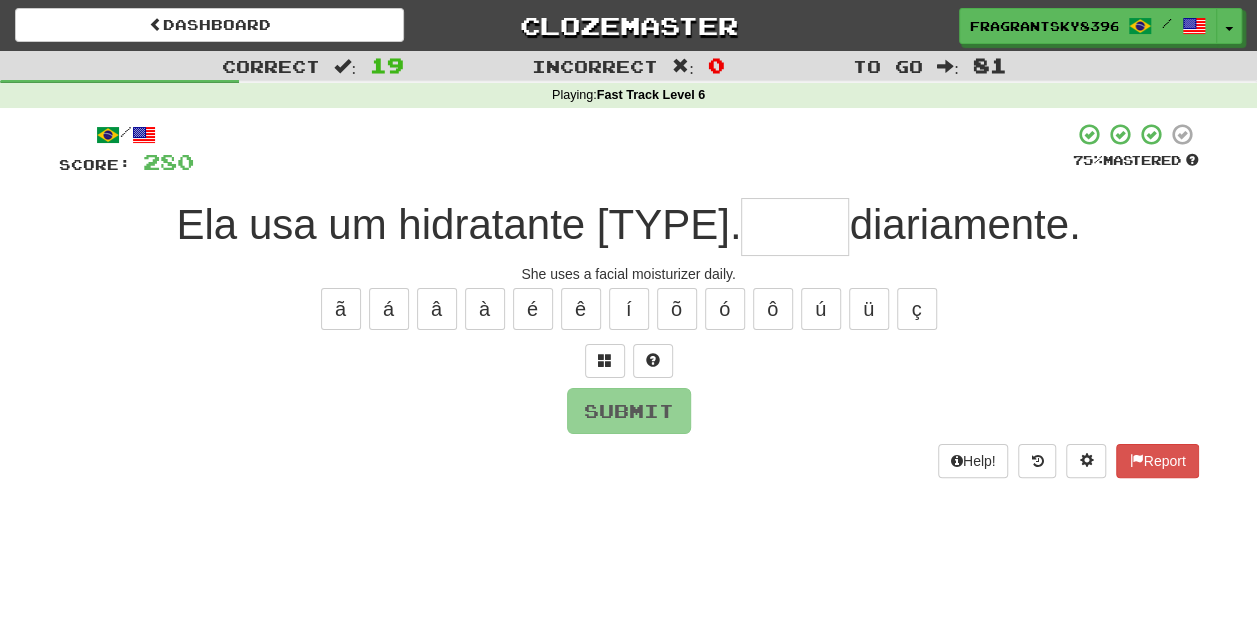 type on "*" 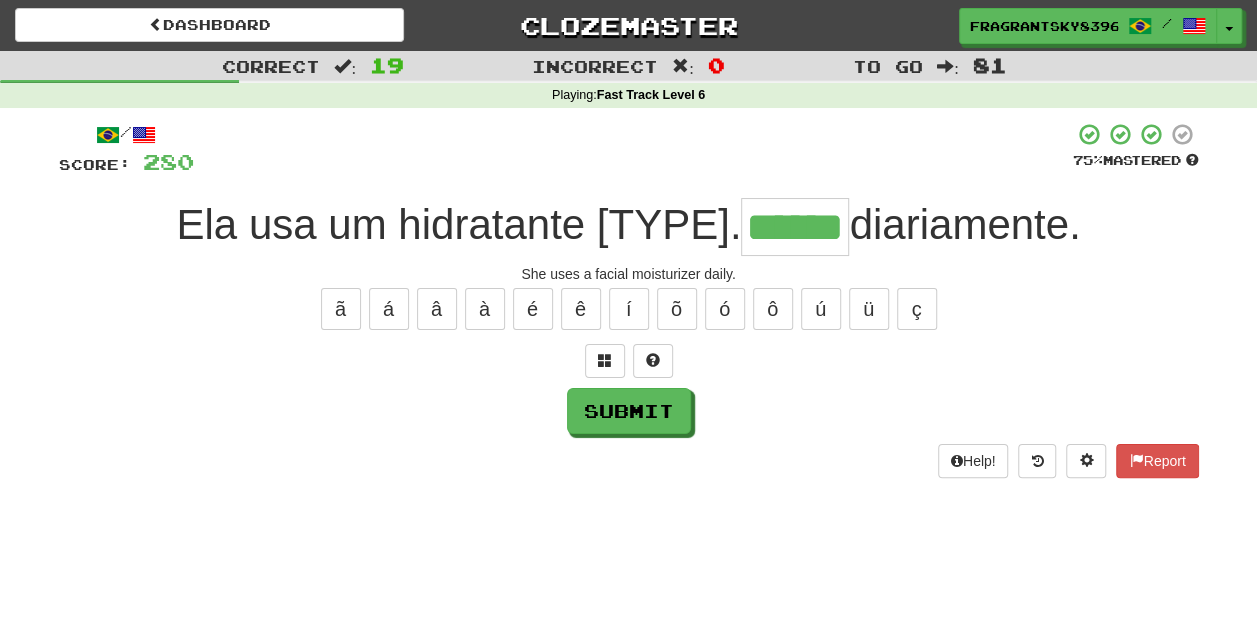 type on "******" 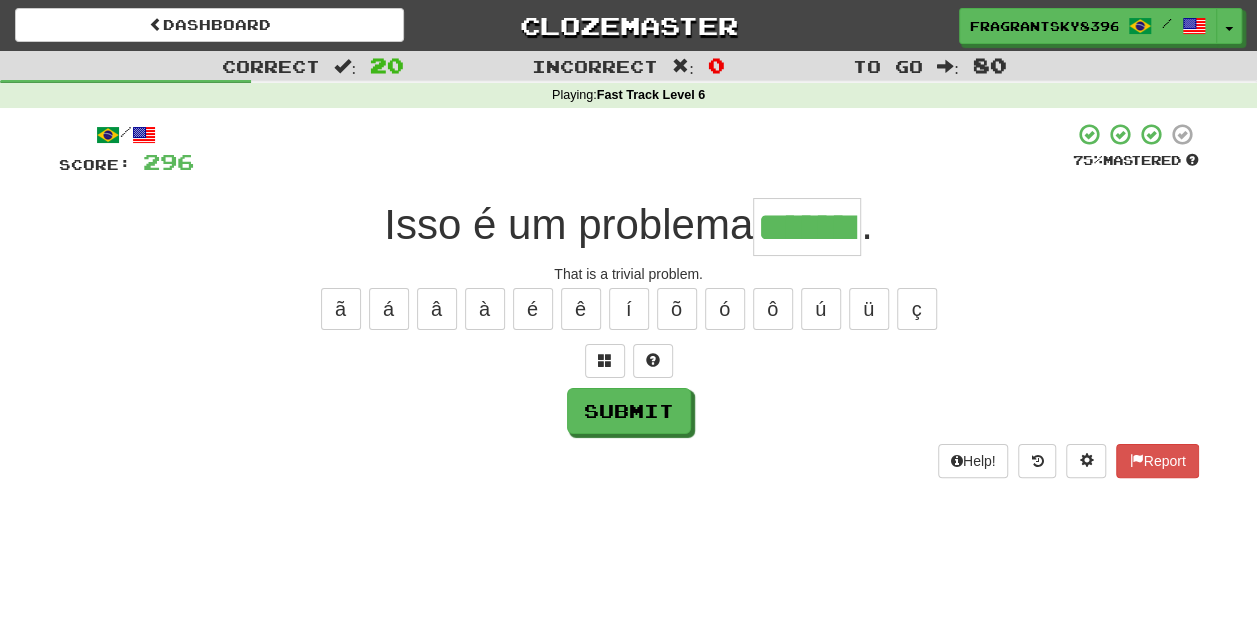 type on "*******" 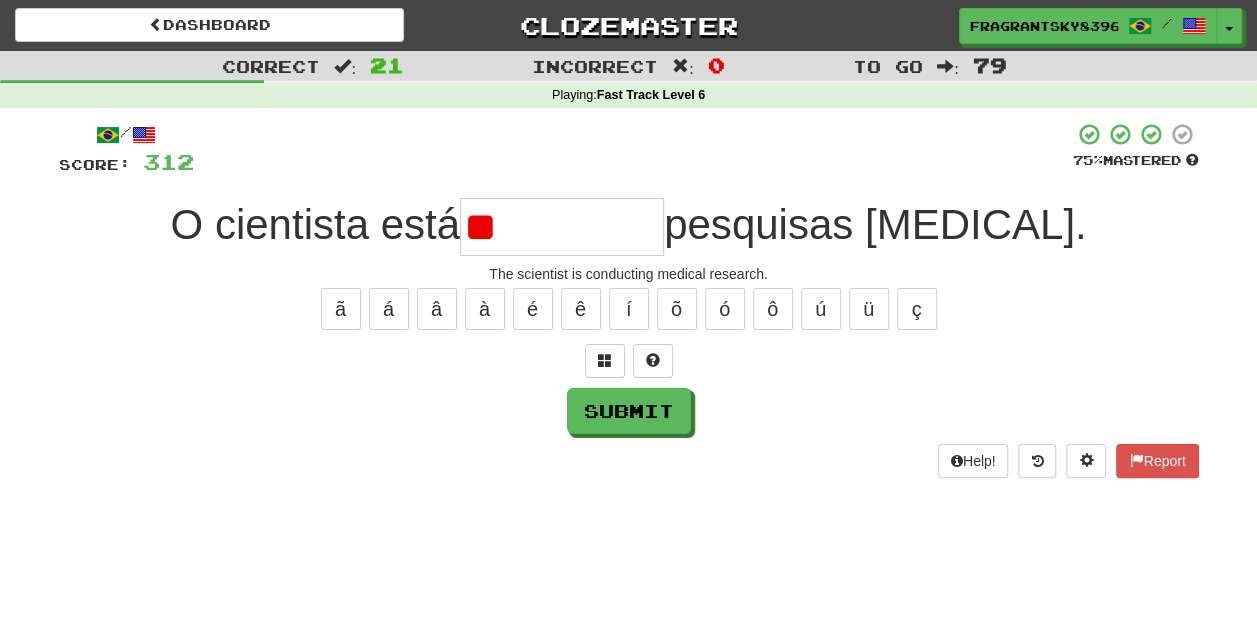 type on "*" 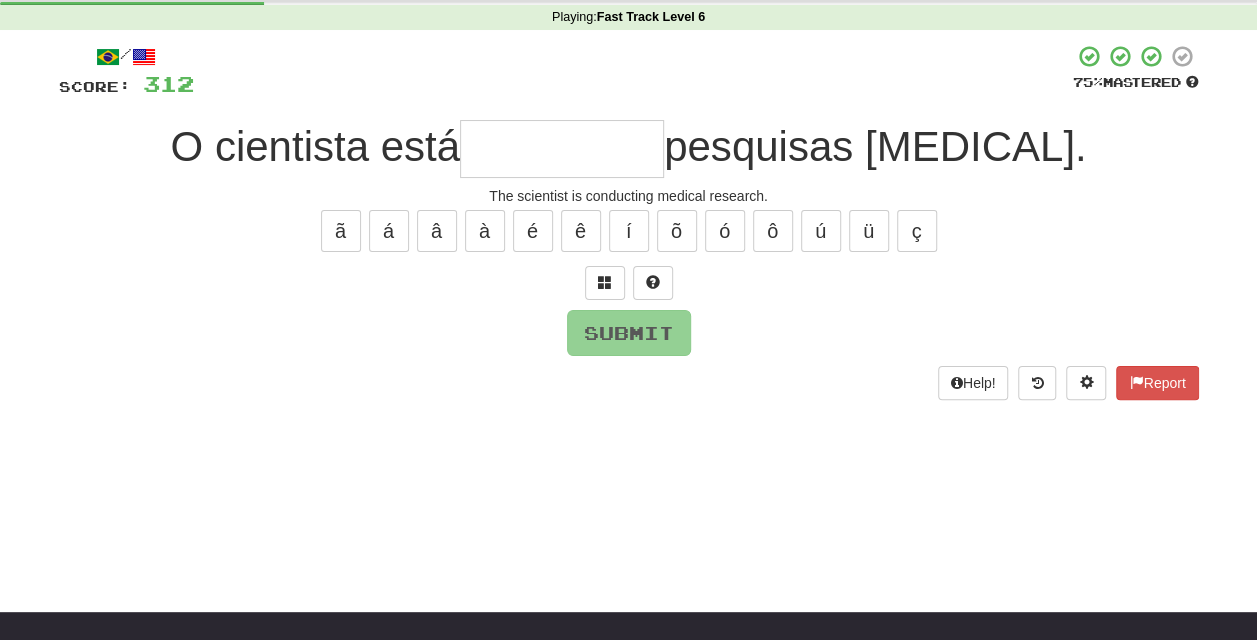 scroll, scrollTop: 85, scrollLeft: 0, axis: vertical 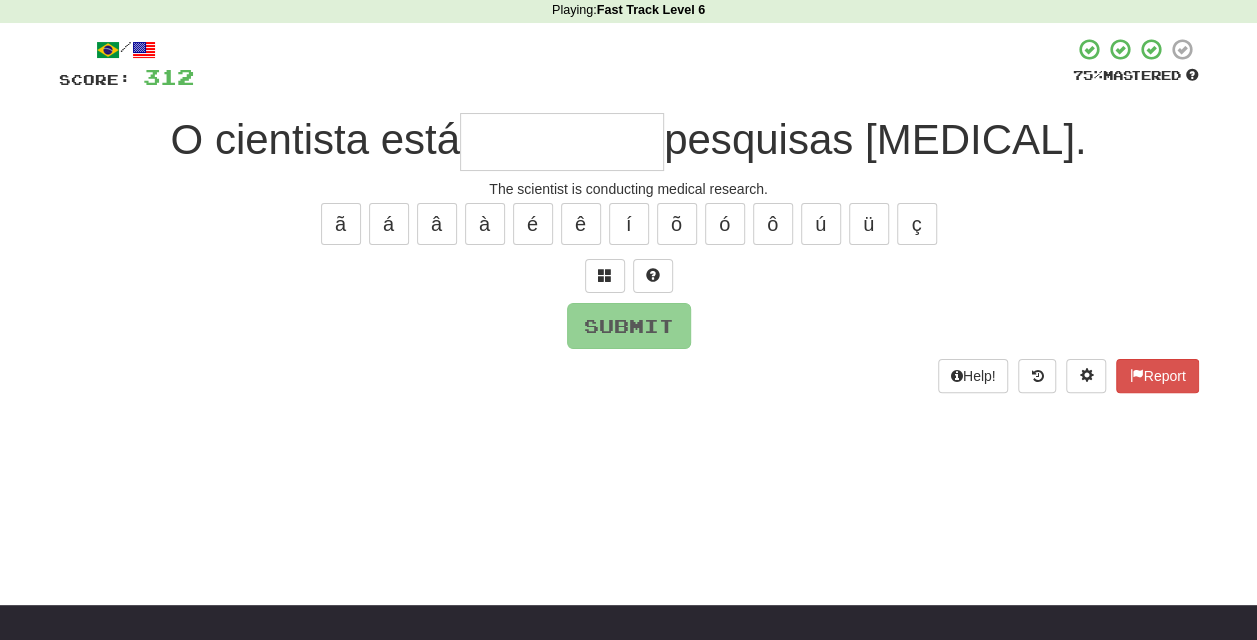 click at bounding box center (629, 276) 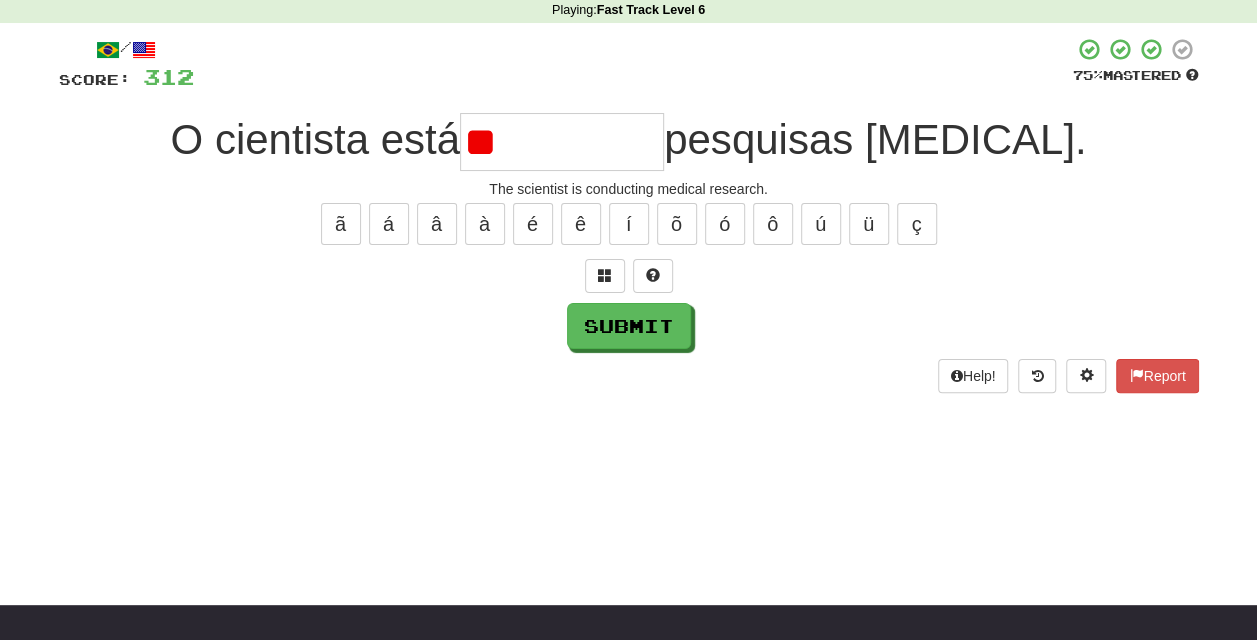 type on "*" 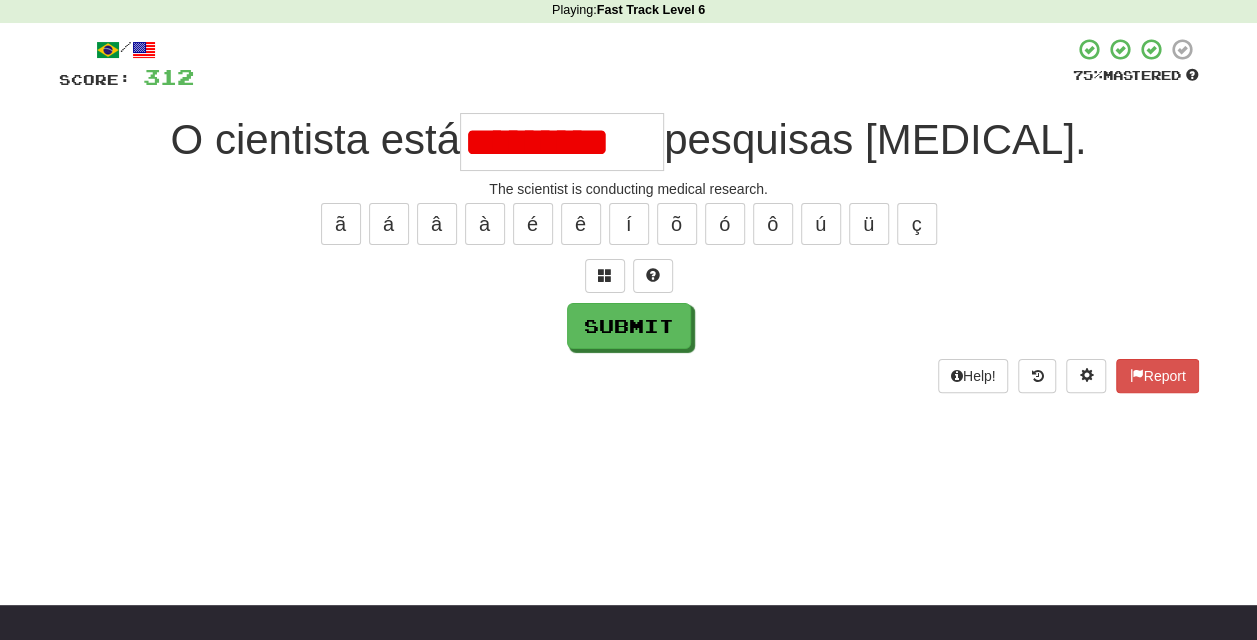scroll, scrollTop: 0, scrollLeft: 0, axis: both 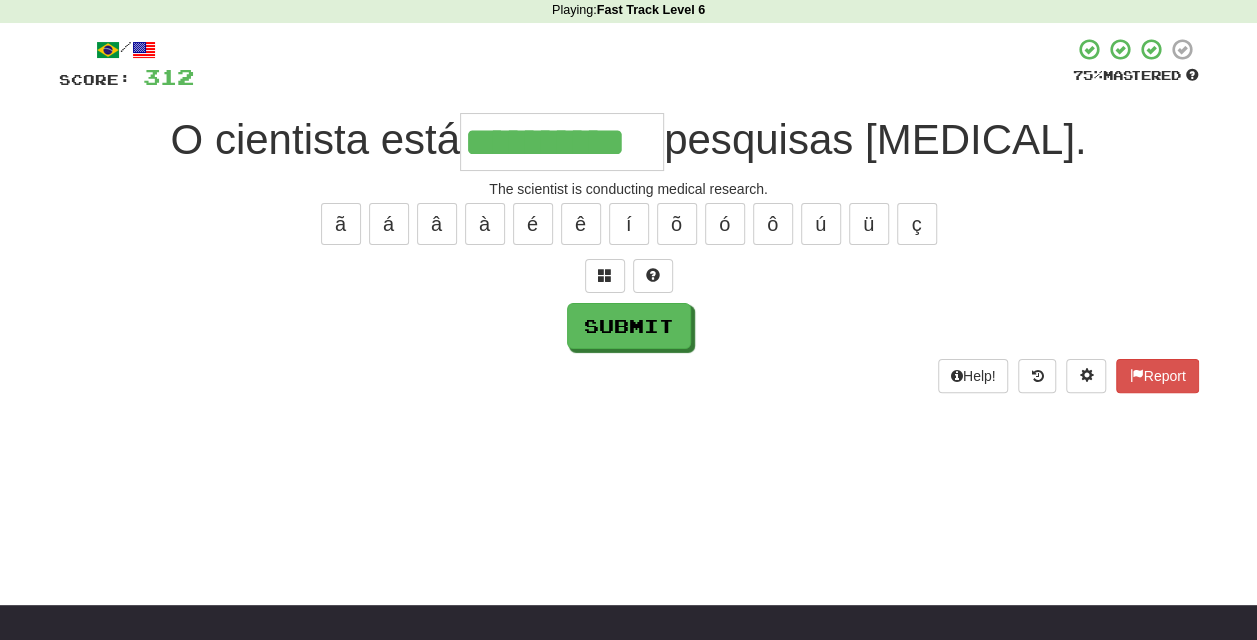 type on "**********" 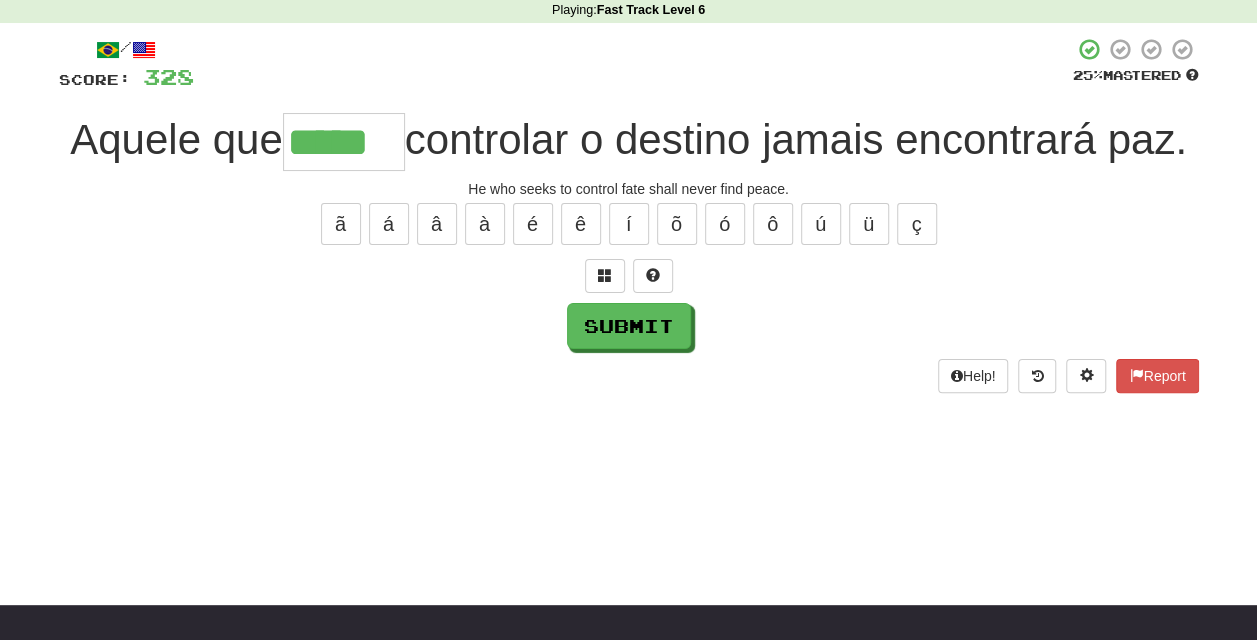 type on "*****" 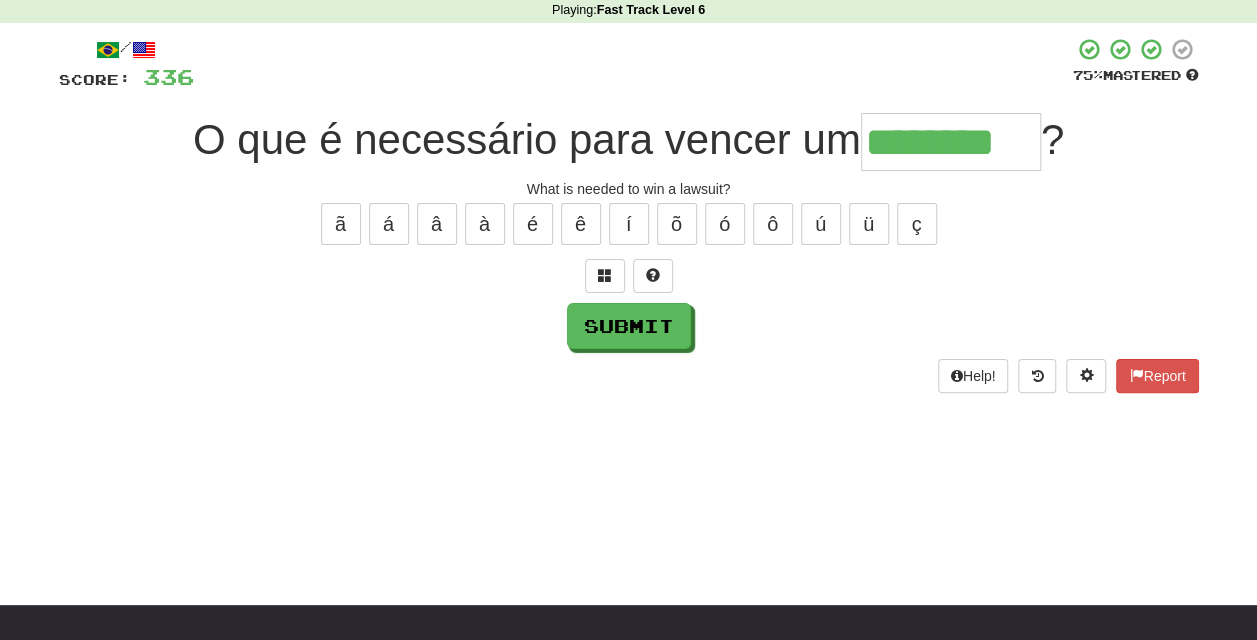 type on "********" 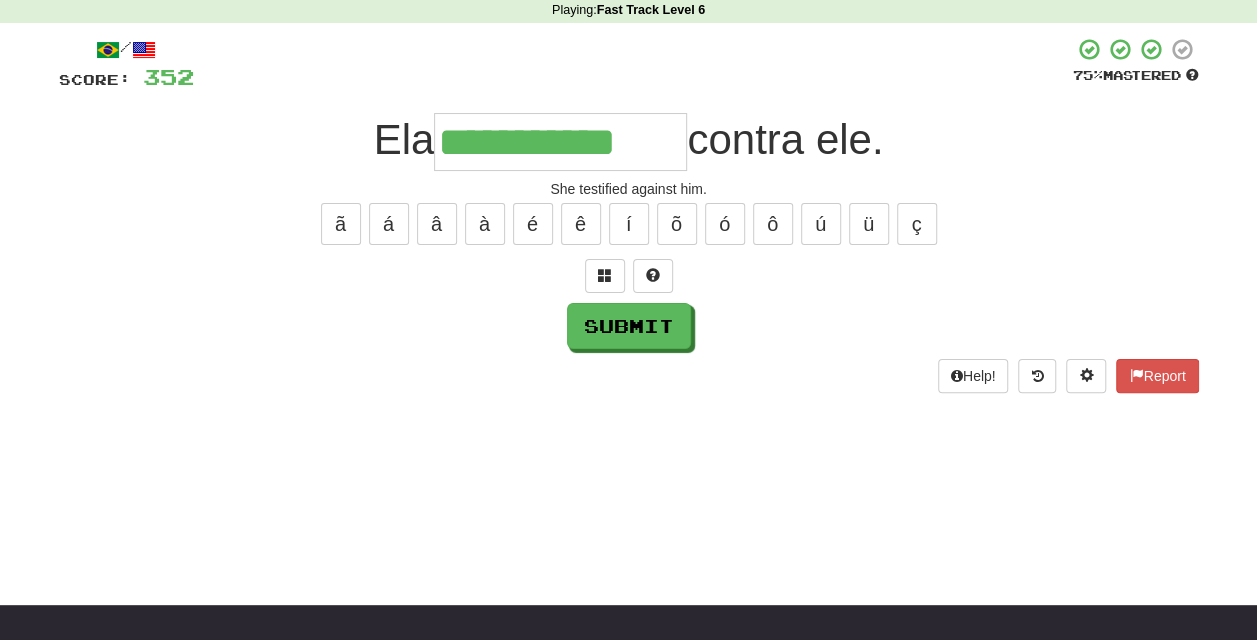 type on "**********" 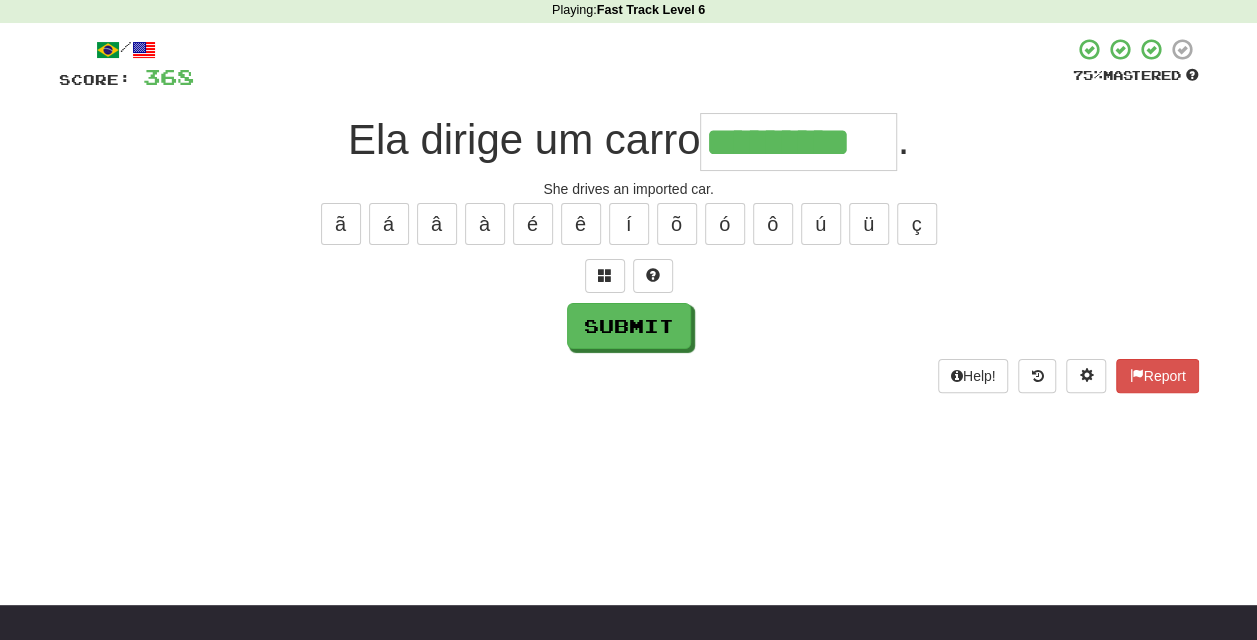 type on "*********" 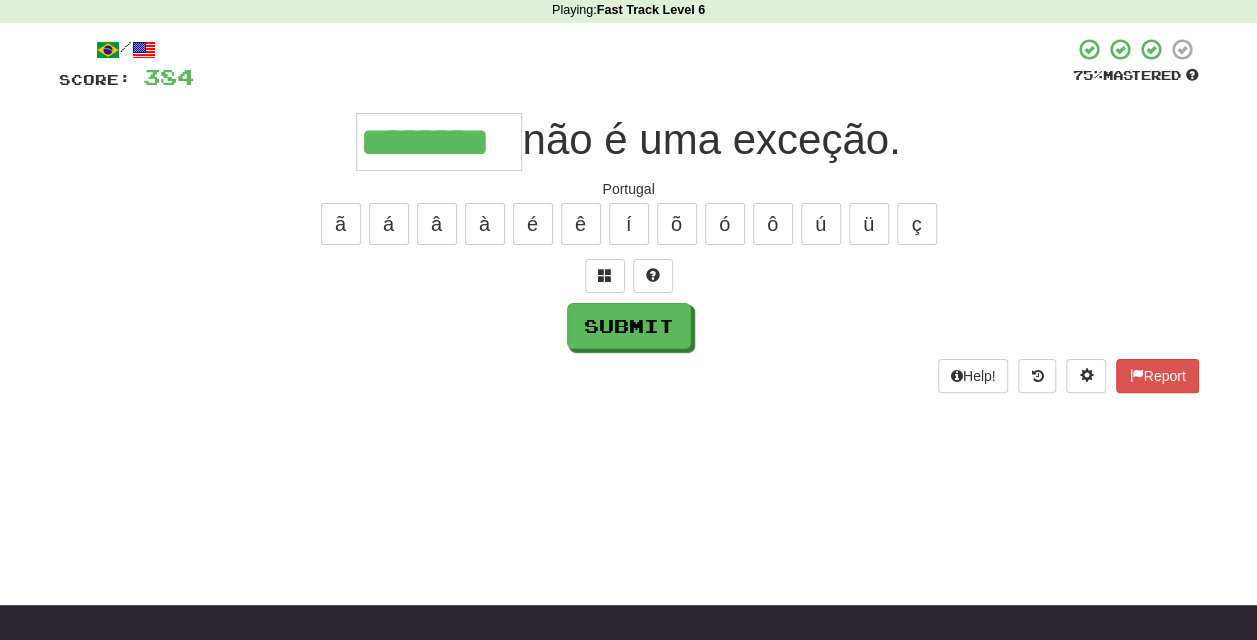 type on "********" 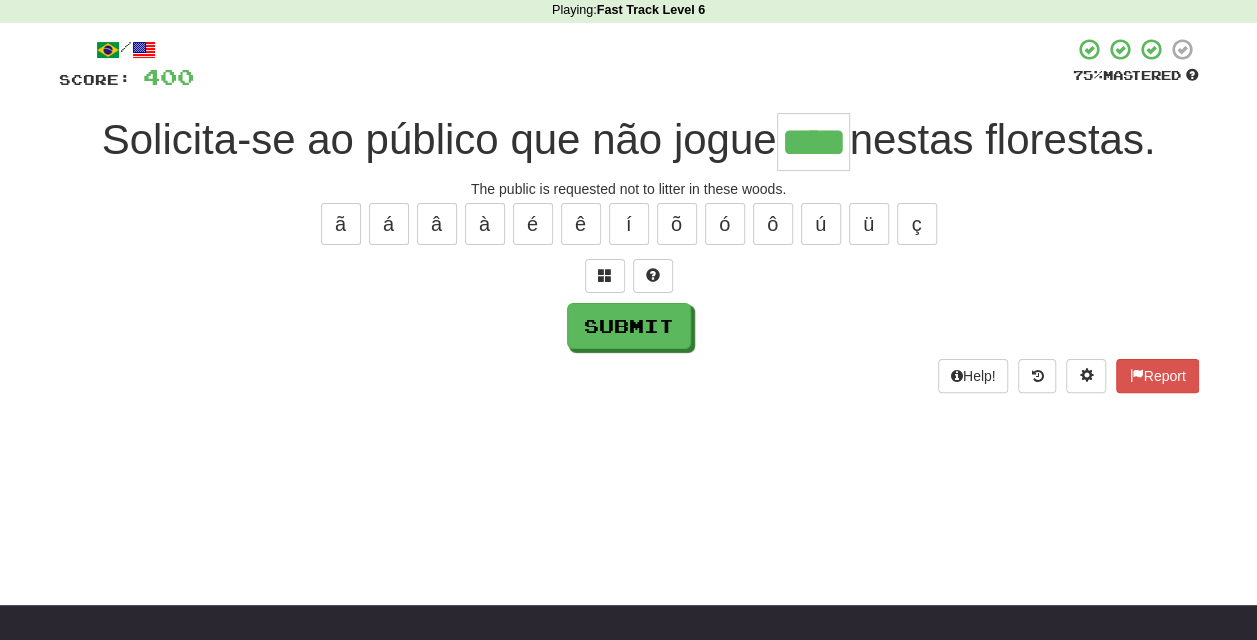 type on "****" 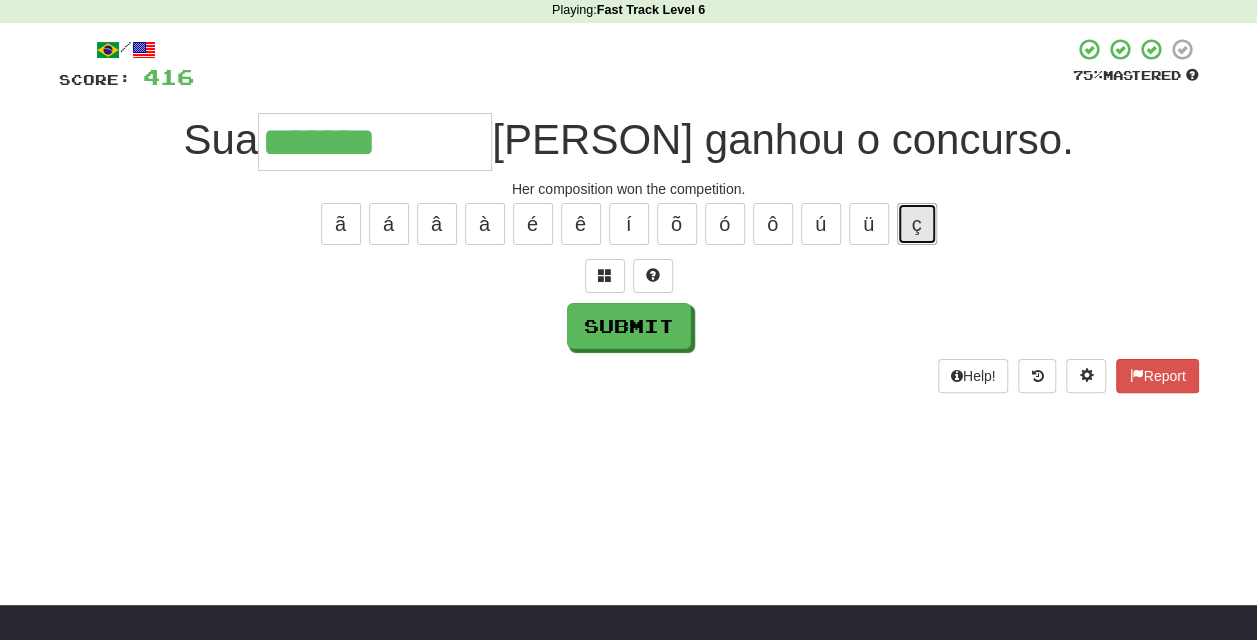 click on "ç" at bounding box center [917, 224] 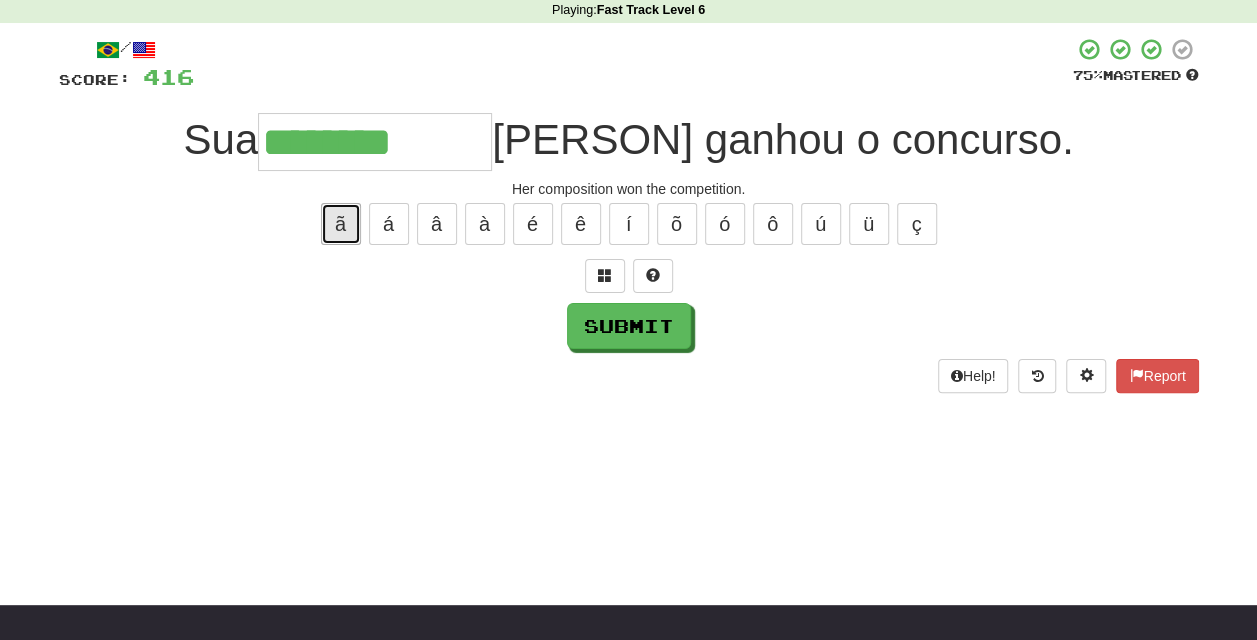 click on "ã" at bounding box center [341, 224] 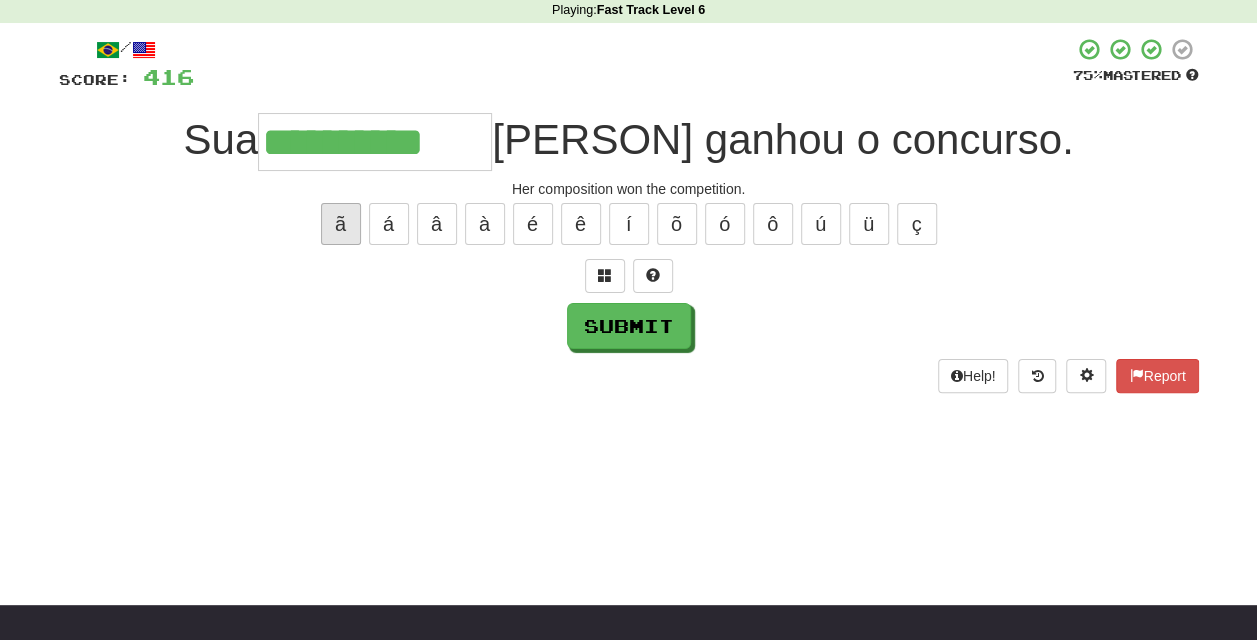 type on "**********" 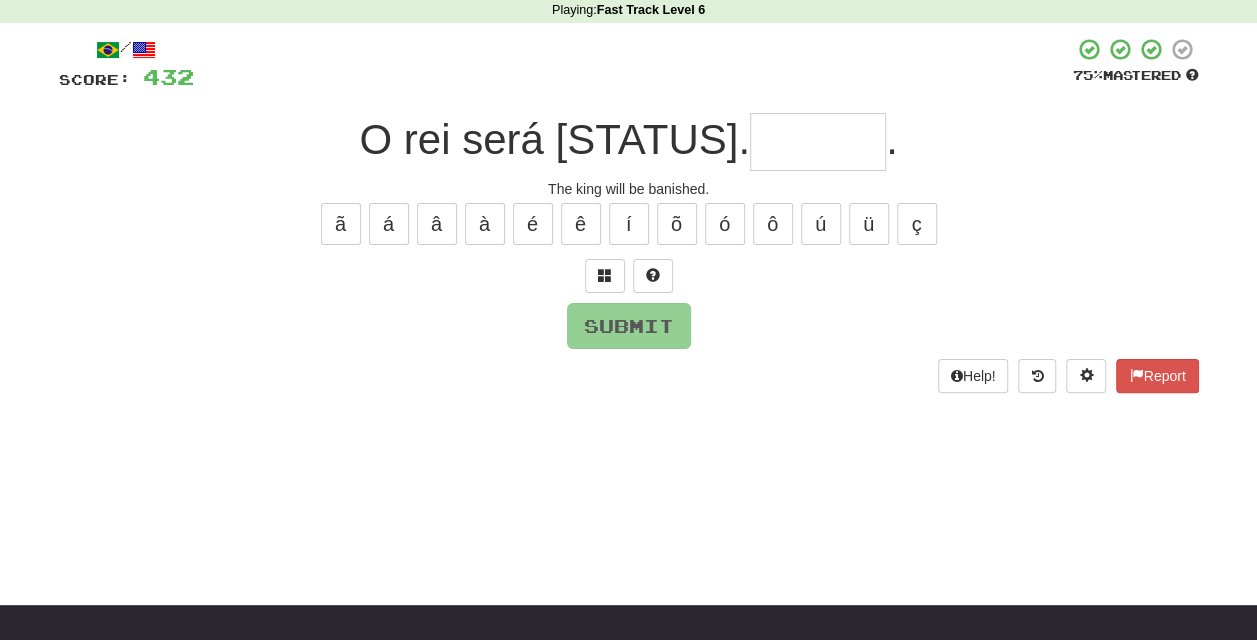 scroll, scrollTop: 0, scrollLeft: 0, axis: both 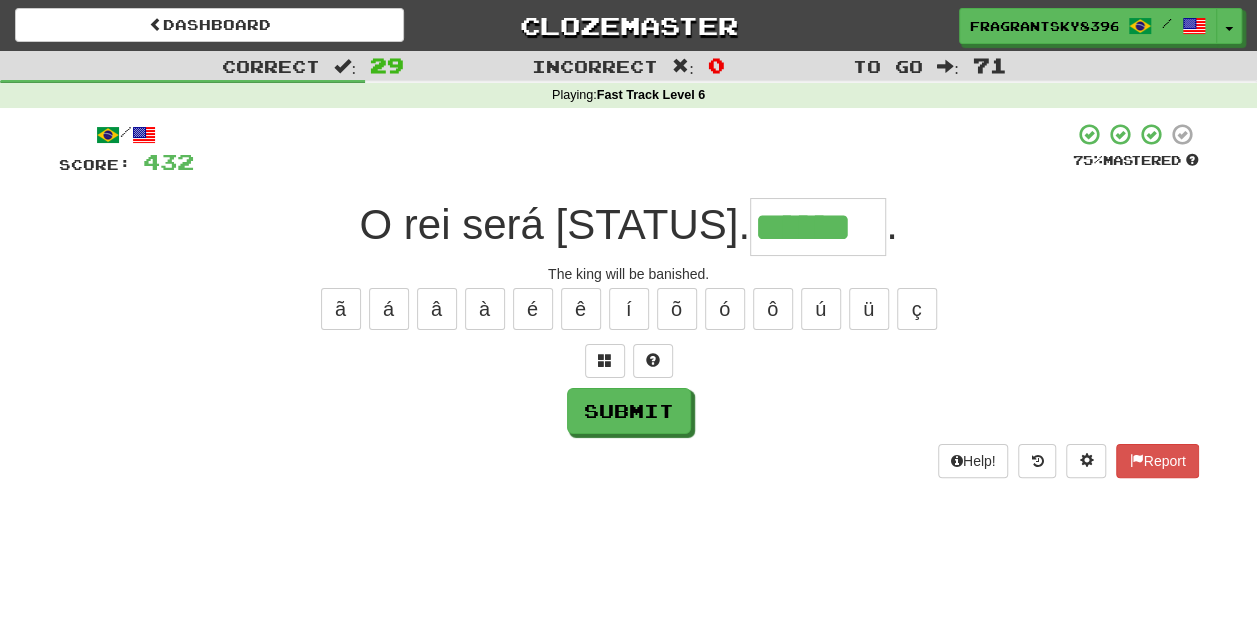 type on "******" 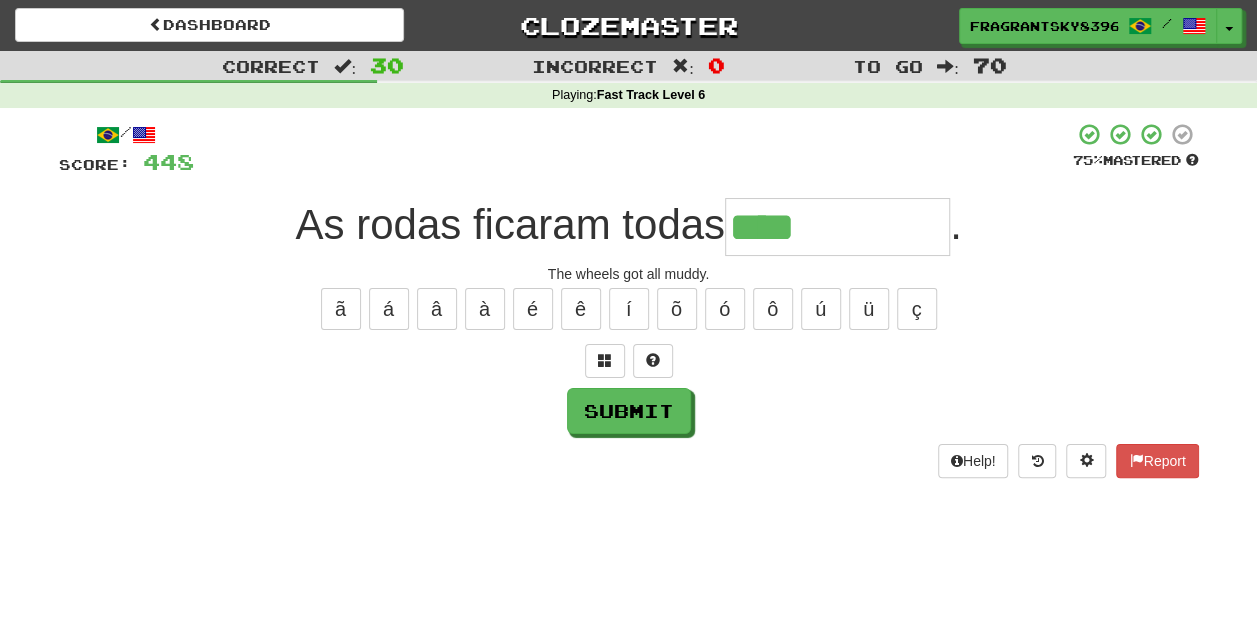 type on "**********" 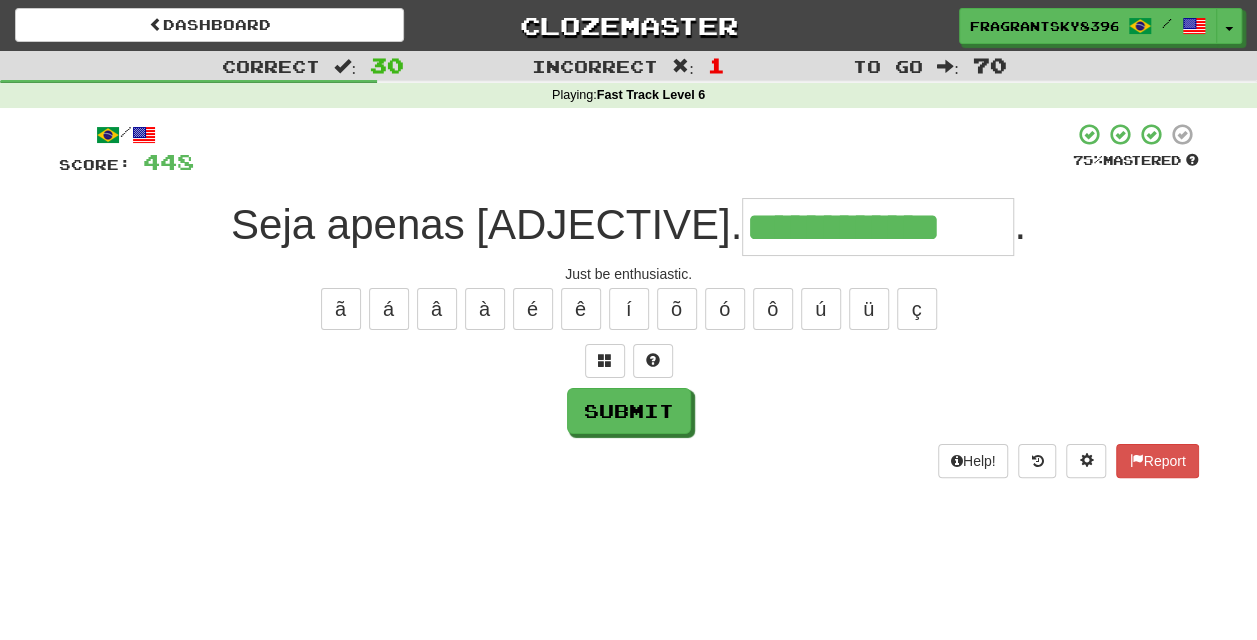 type on "**********" 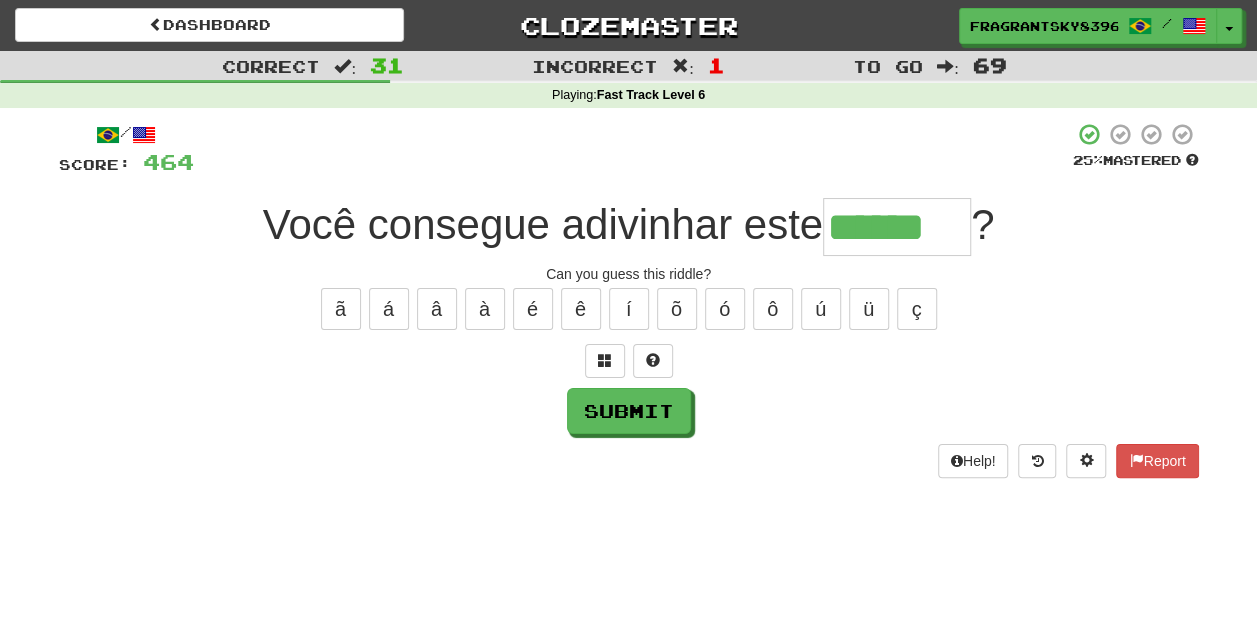 type on "******" 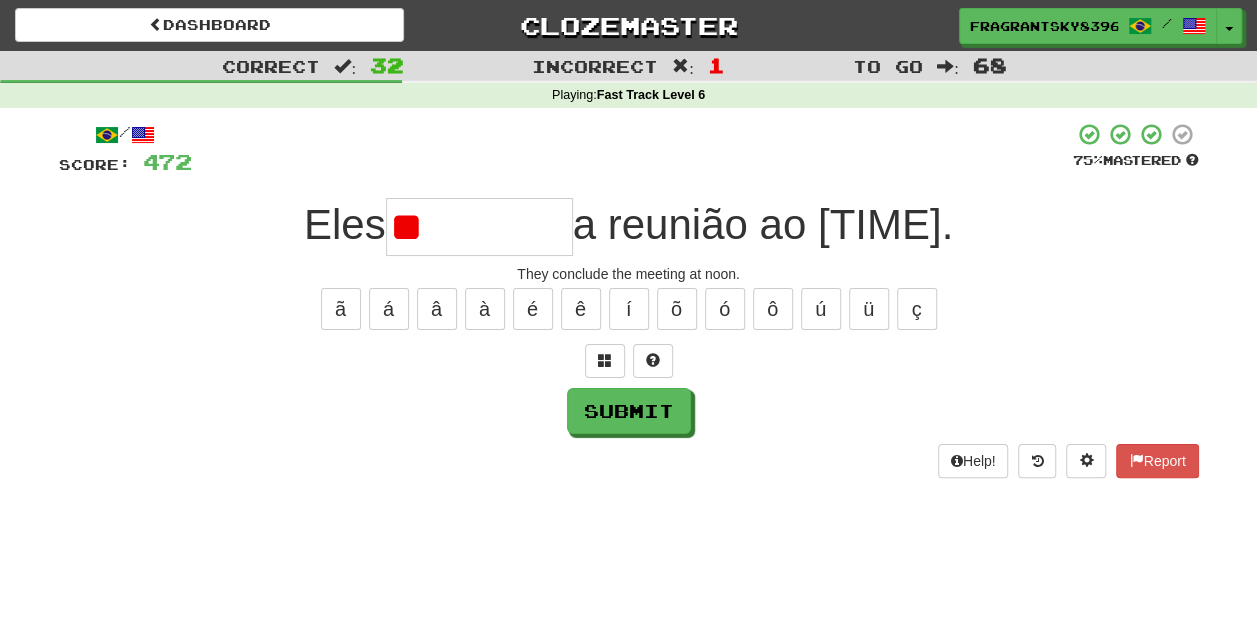 type on "*" 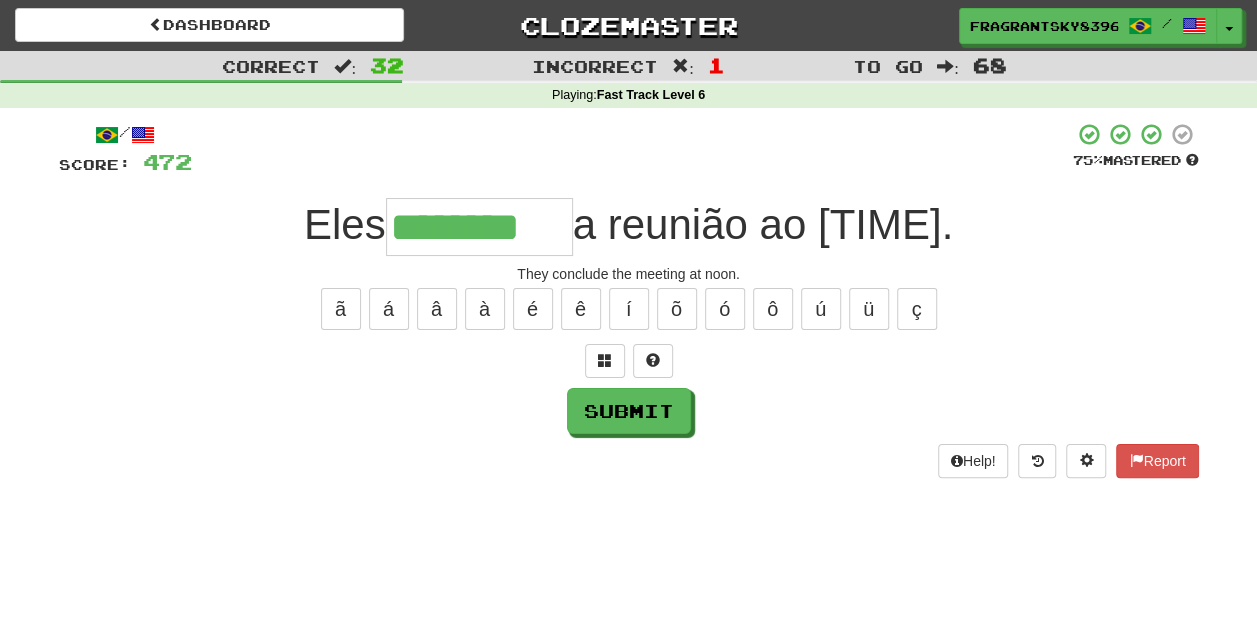 type on "********" 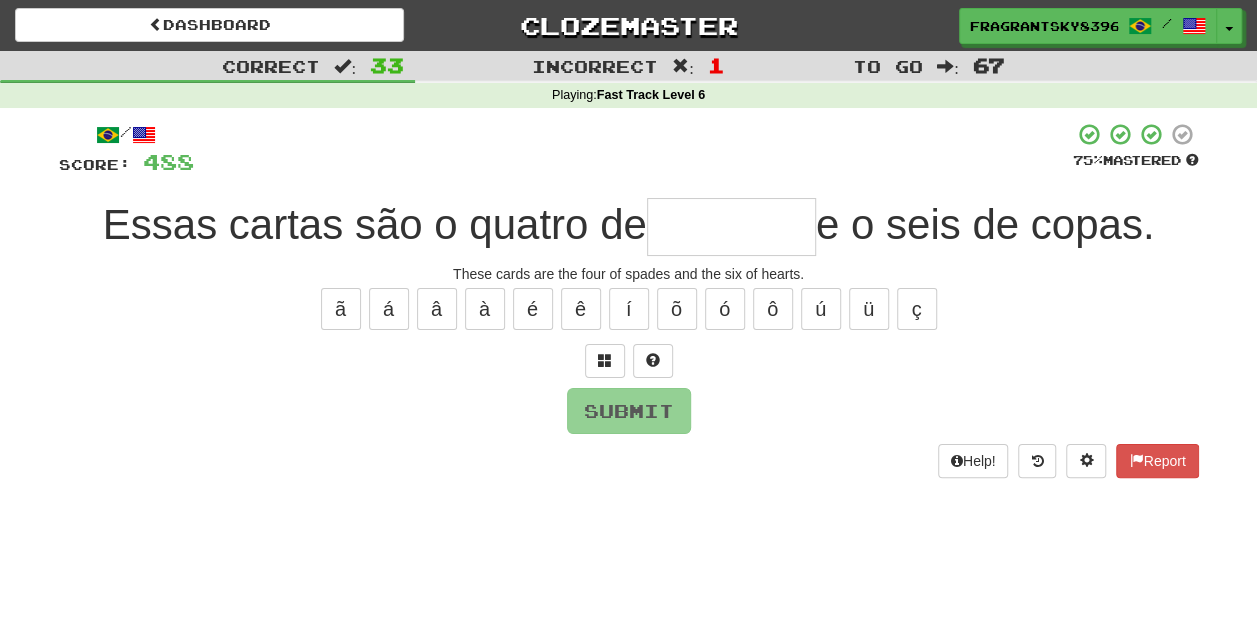 type on "*******" 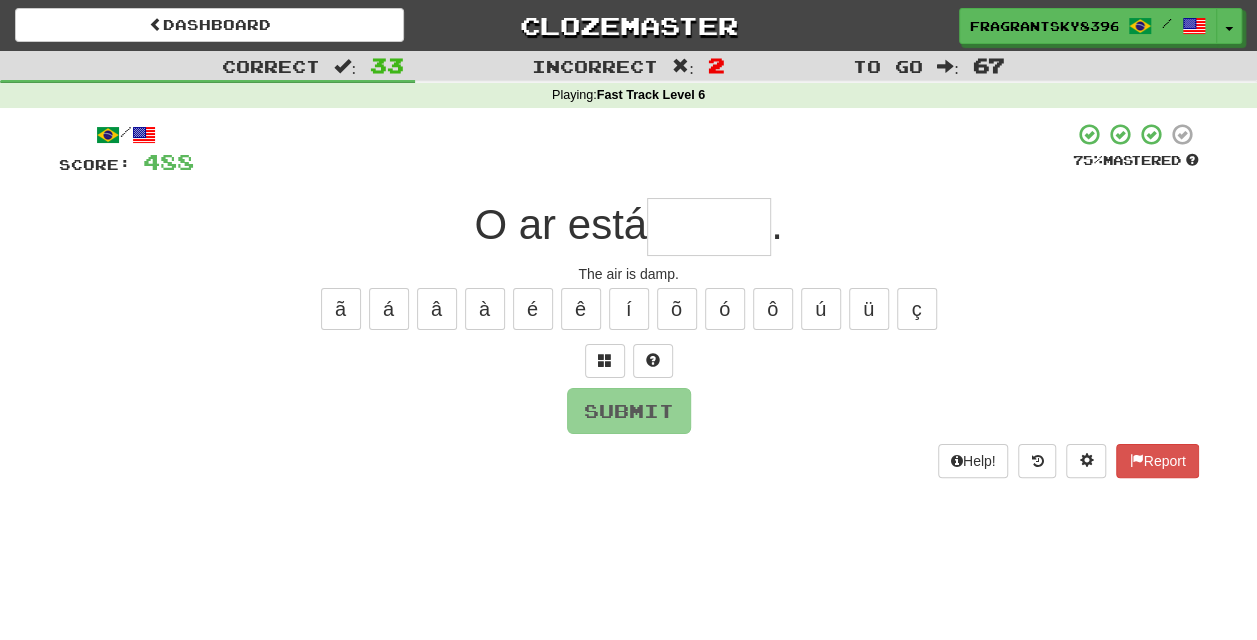 type on "*" 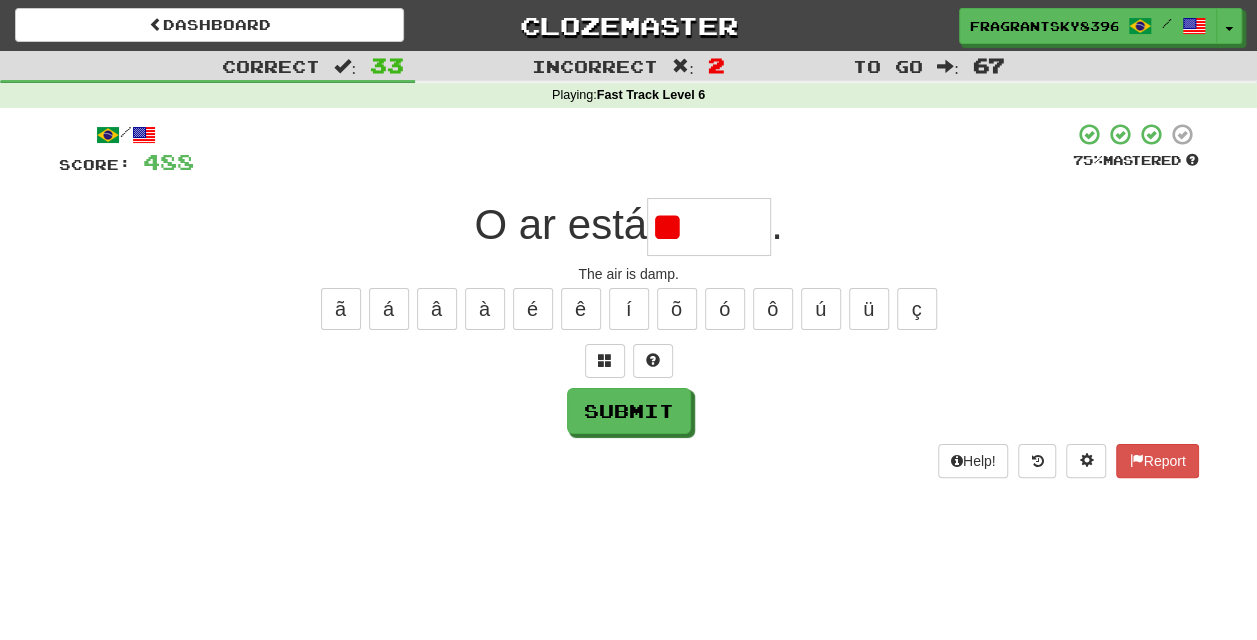 type on "*" 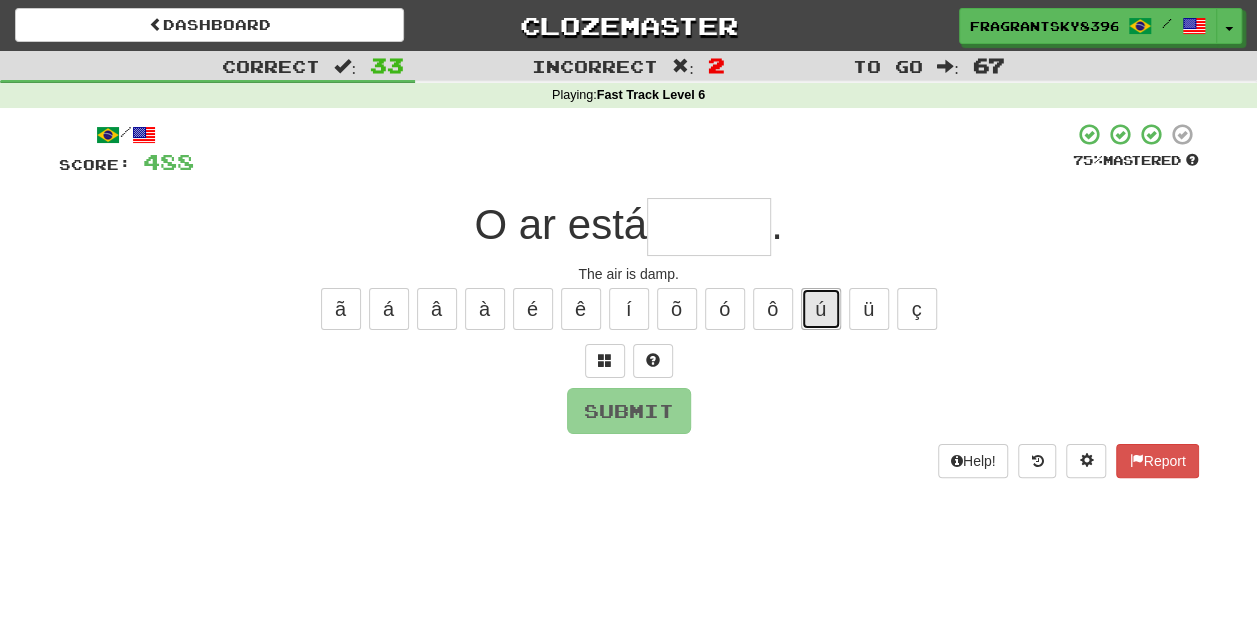 click on "ú" at bounding box center (821, 309) 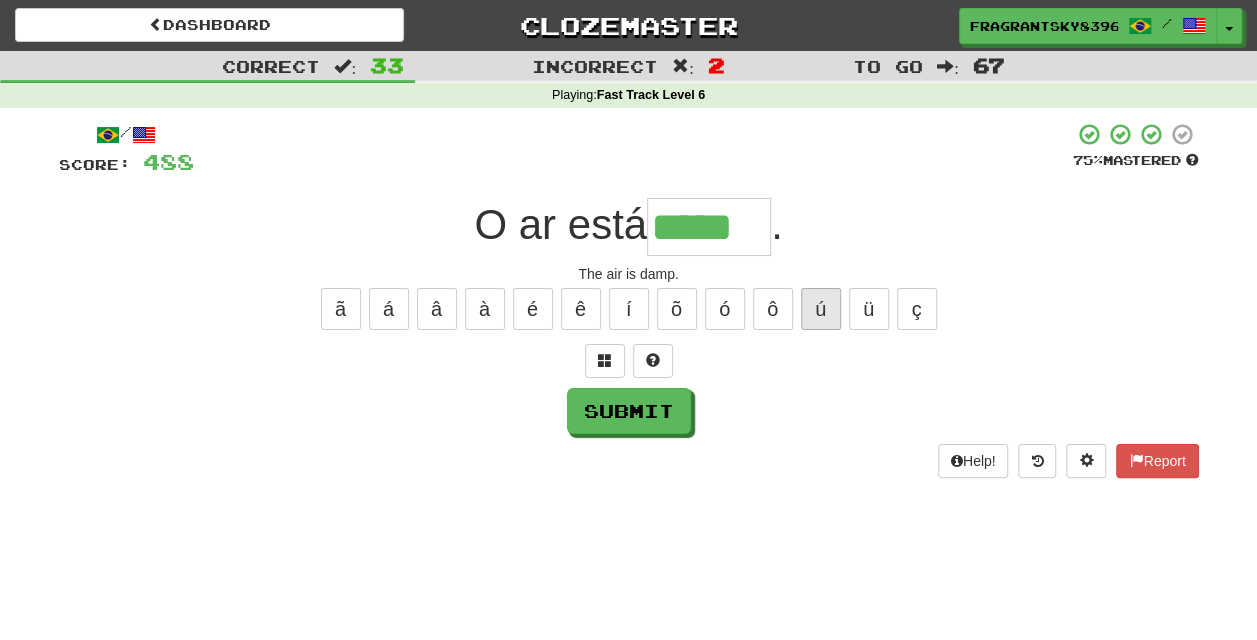 type on "*****" 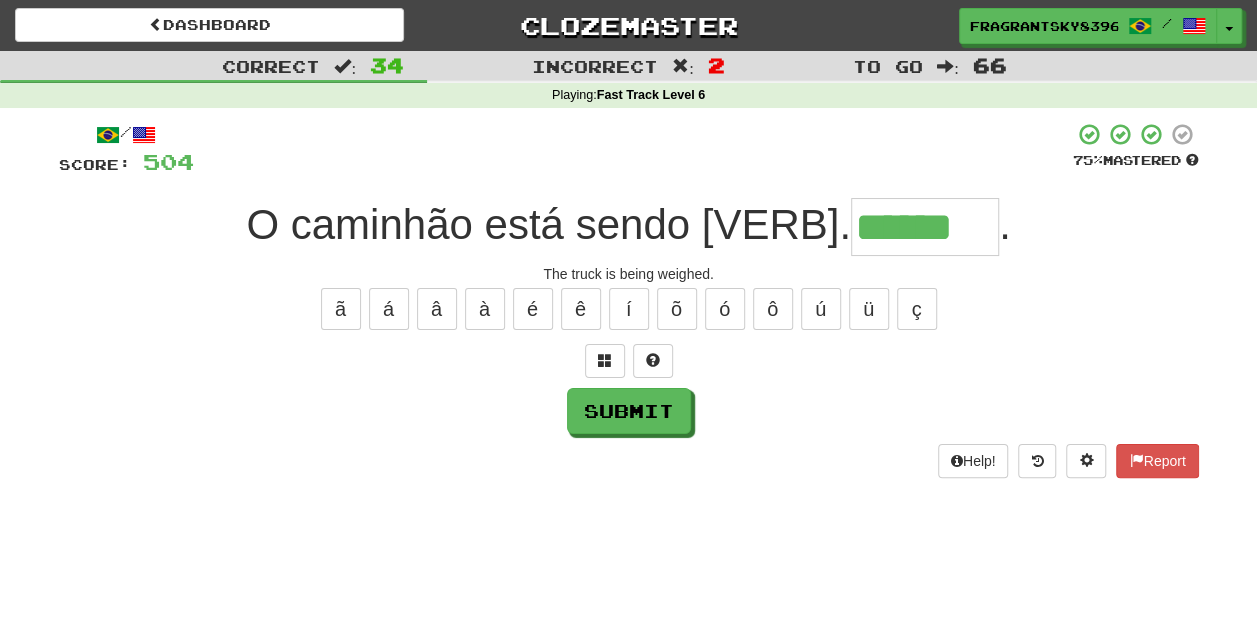 type on "******" 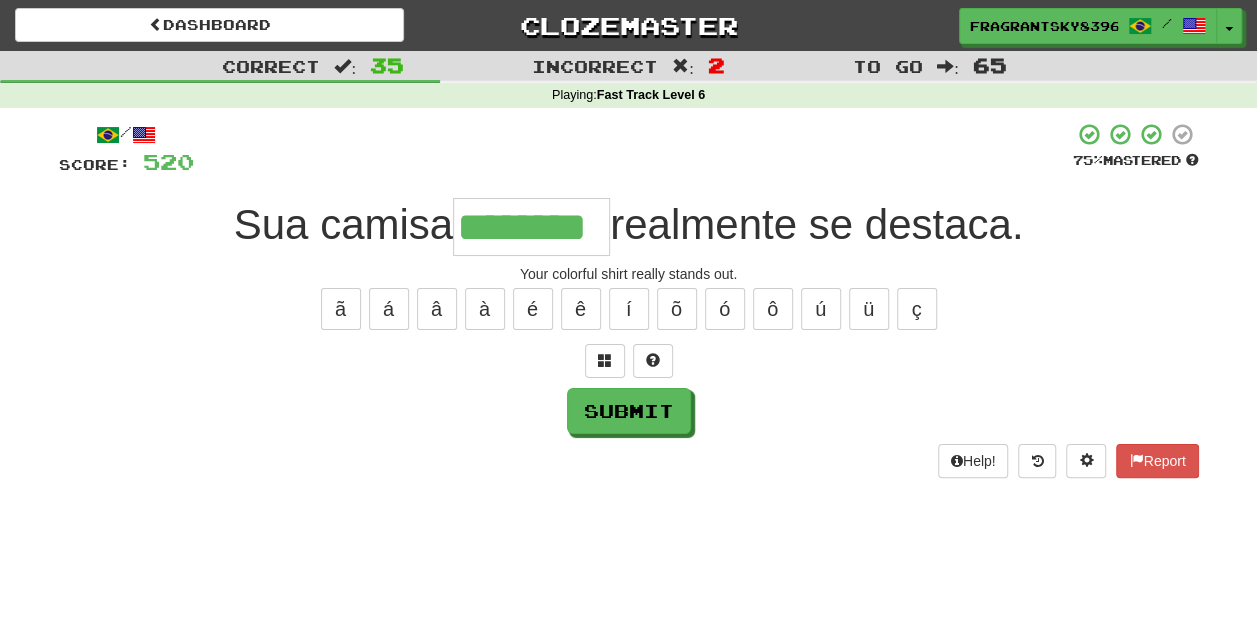 type on "********" 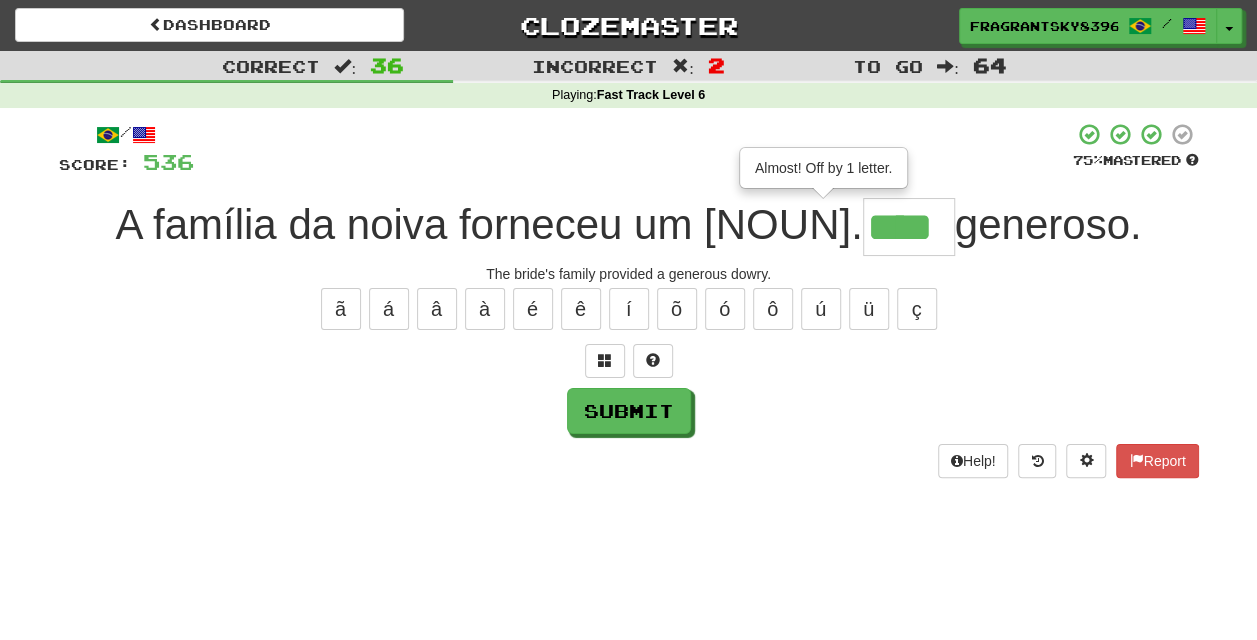 type on "****" 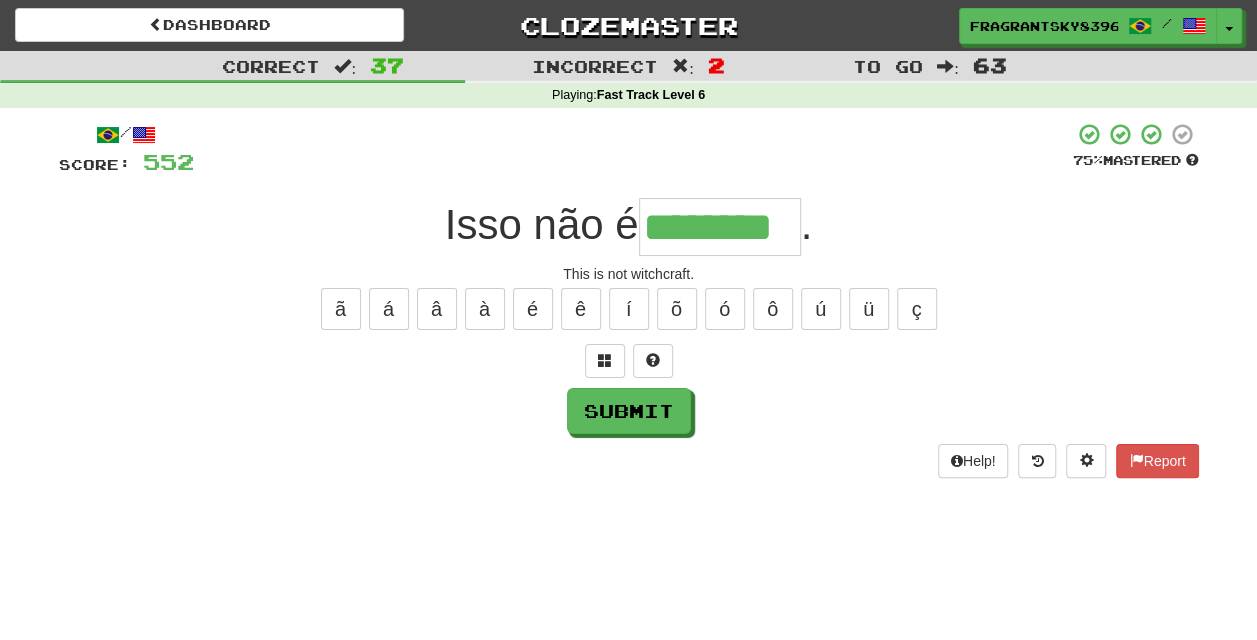 type on "********" 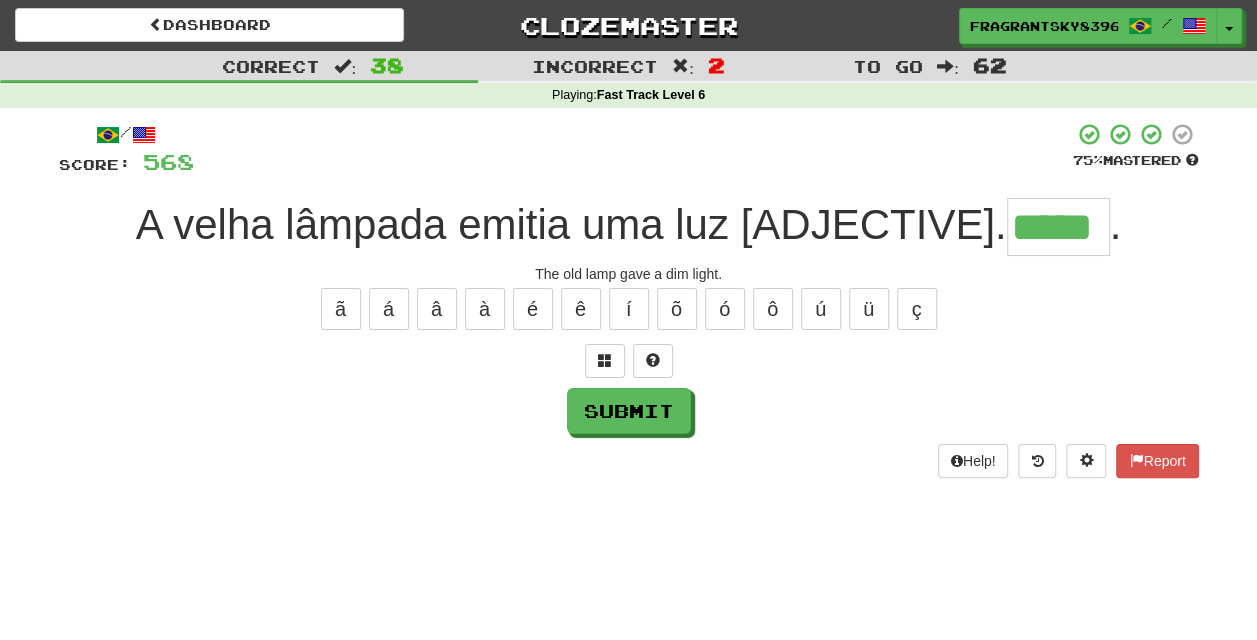 type on "*****" 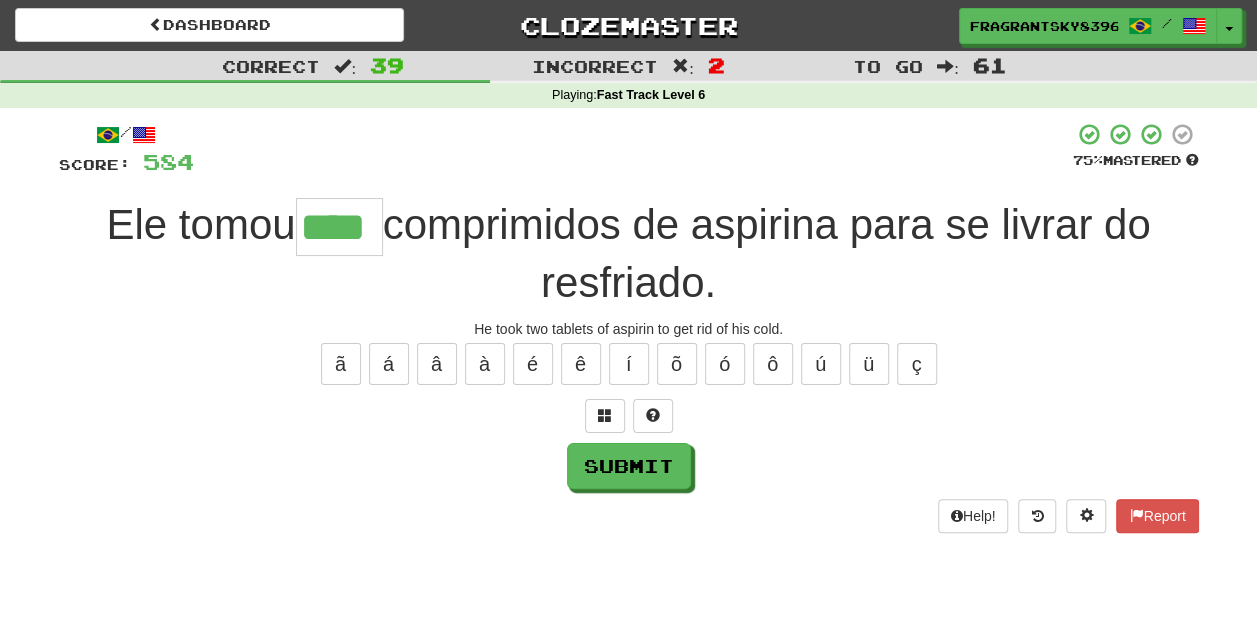 type on "****" 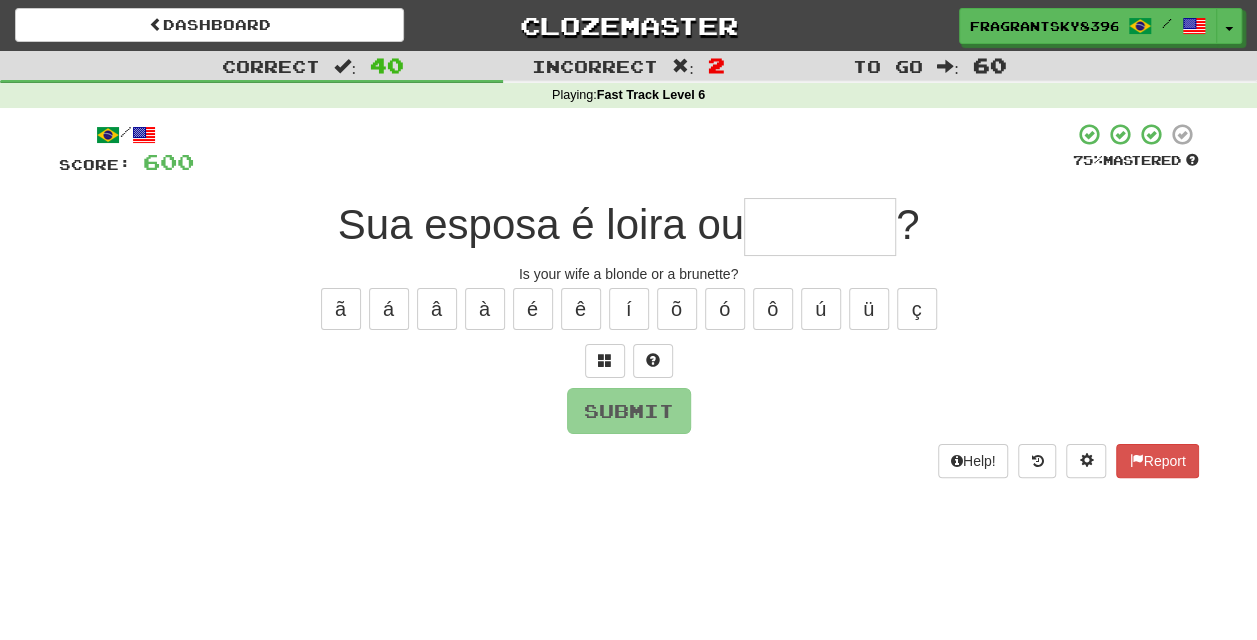 type on "*" 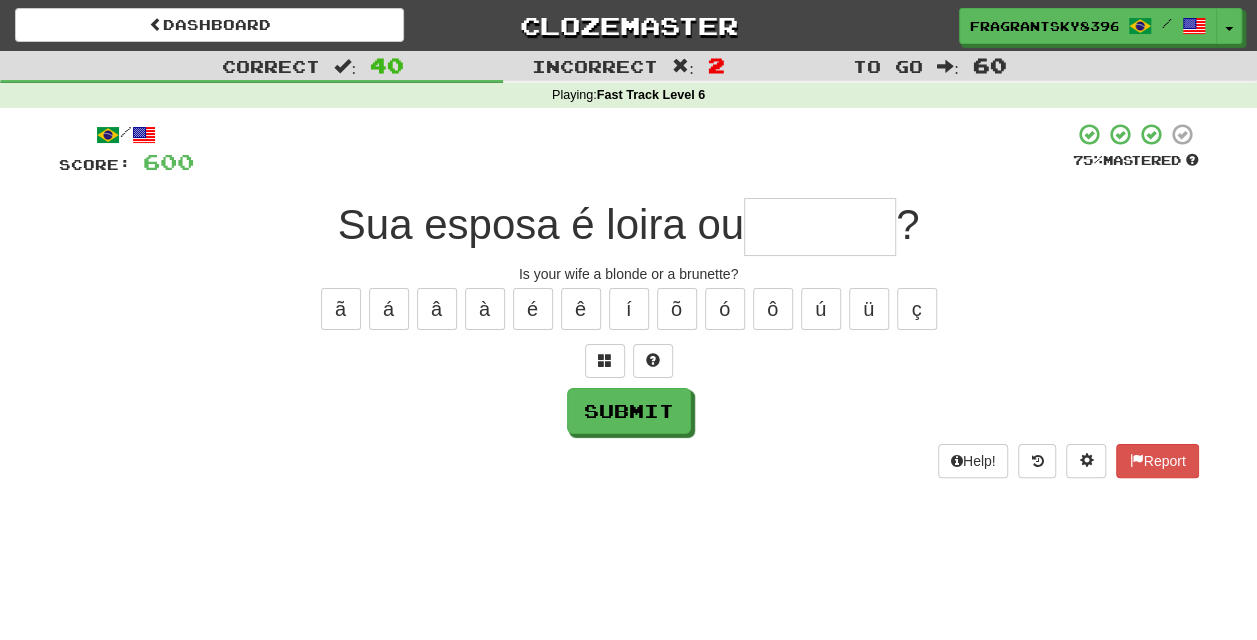 type on "*" 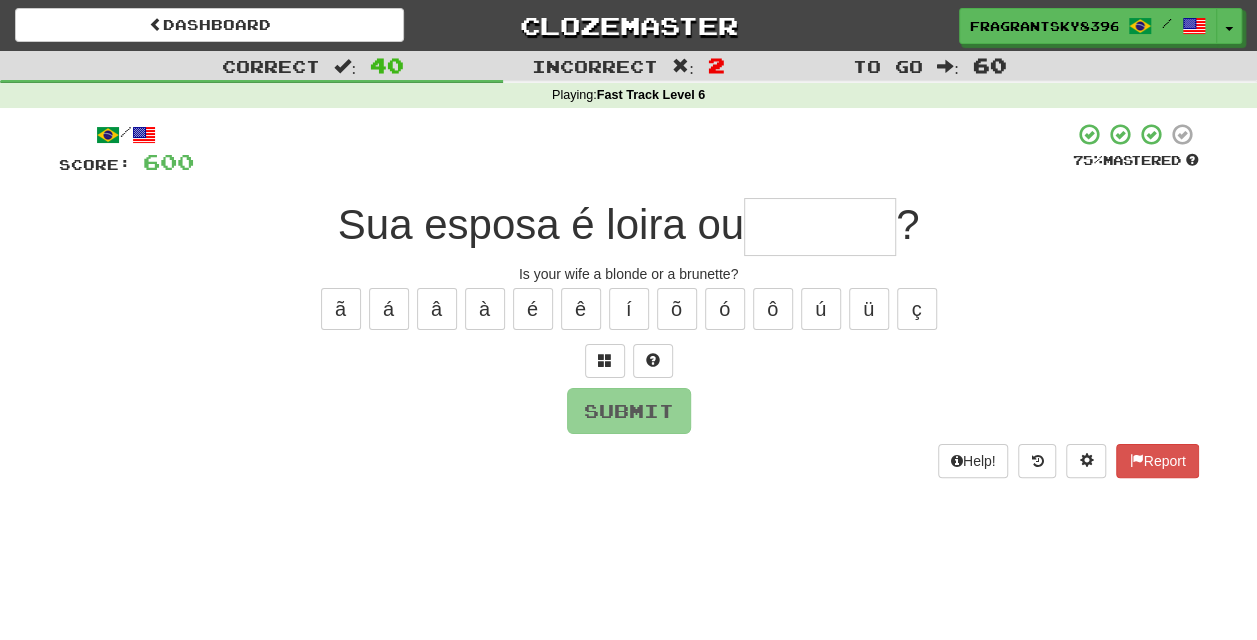 type on "*" 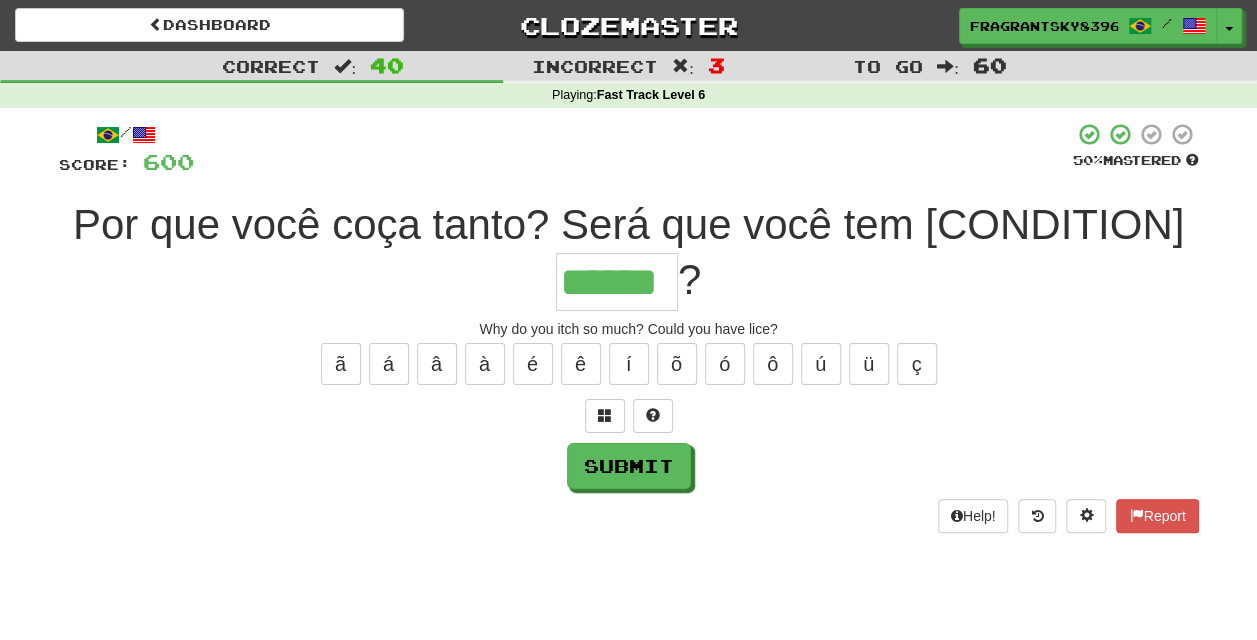 type on "******" 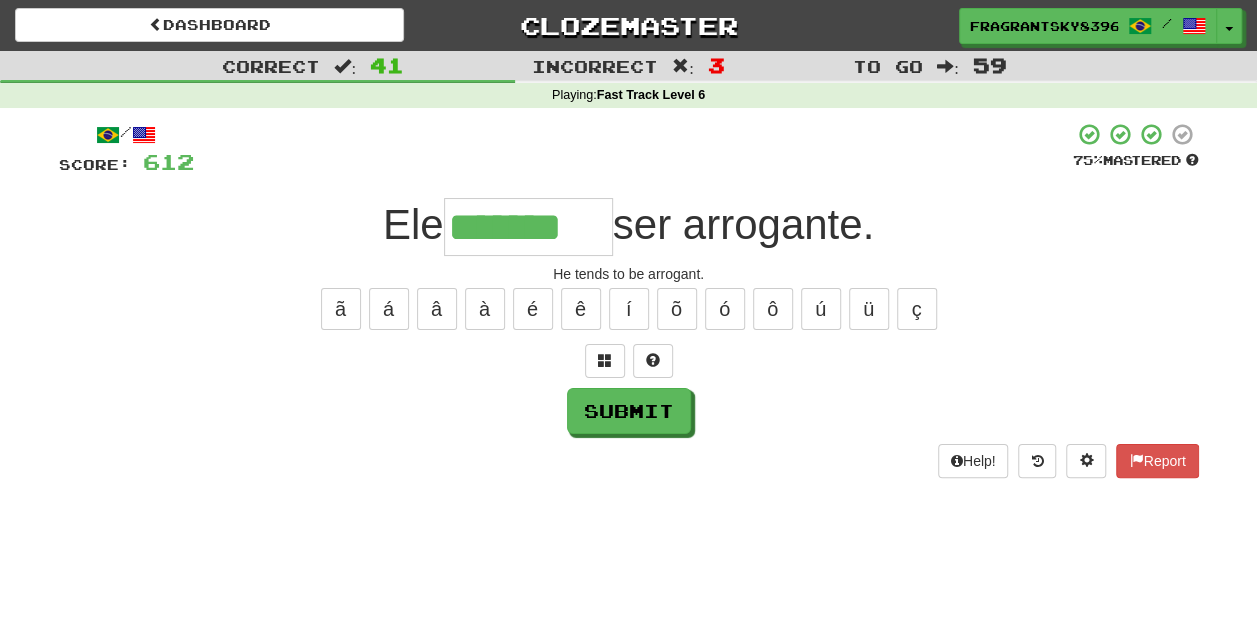 type on "*******" 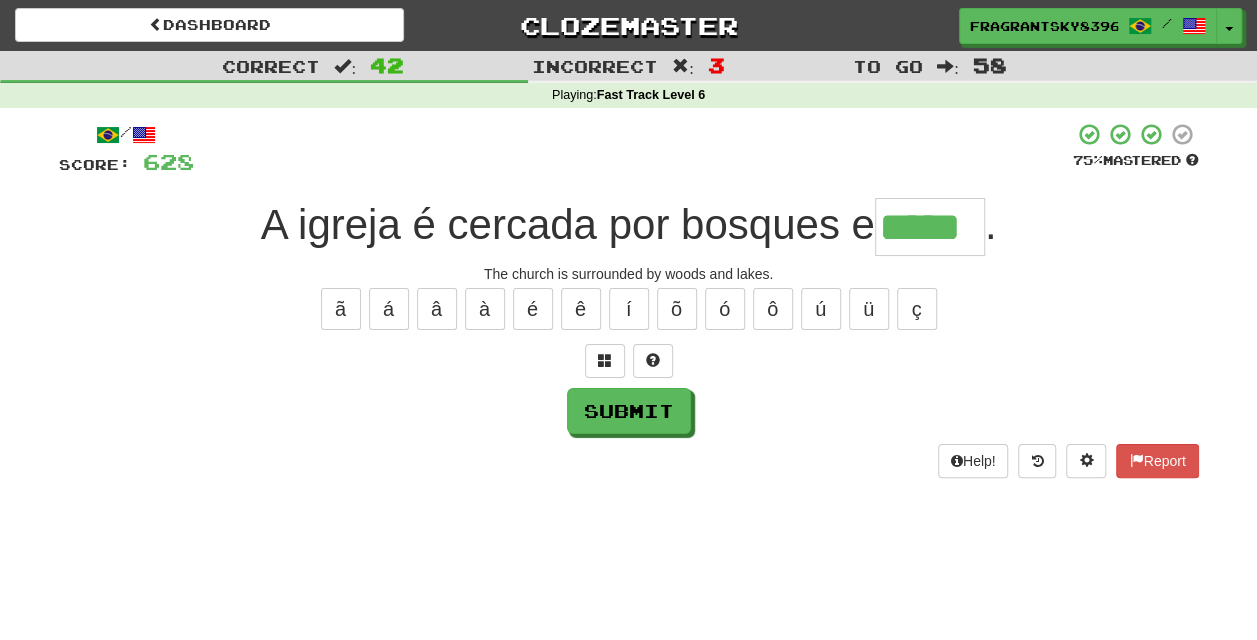 type on "*****" 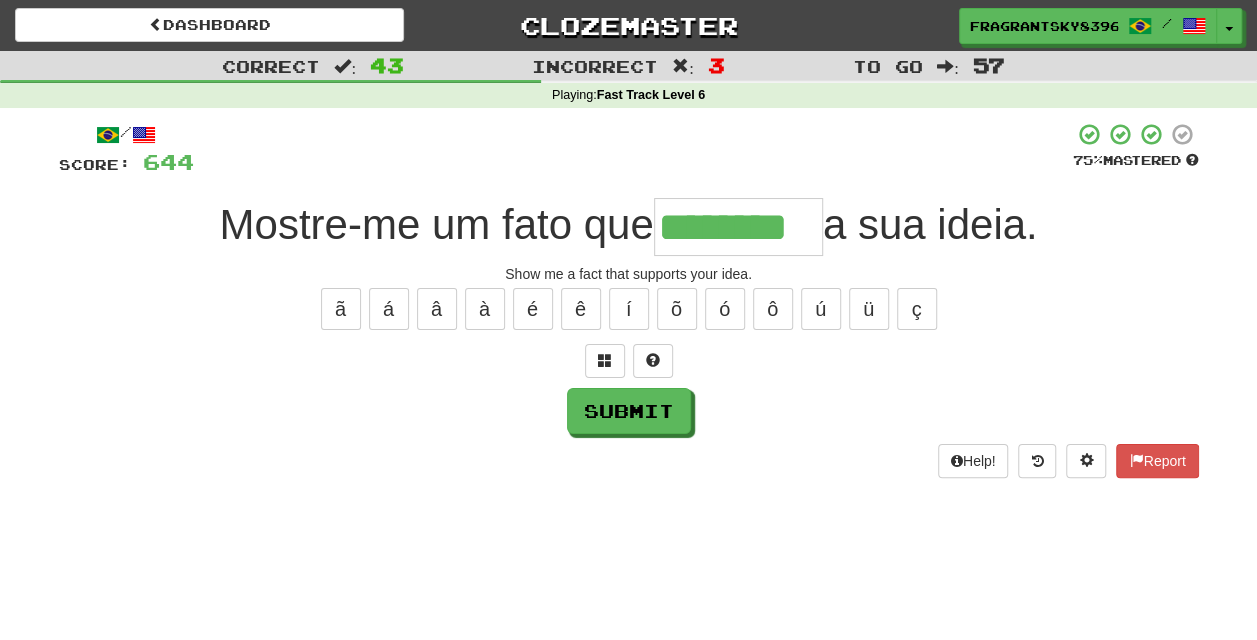 type on "********" 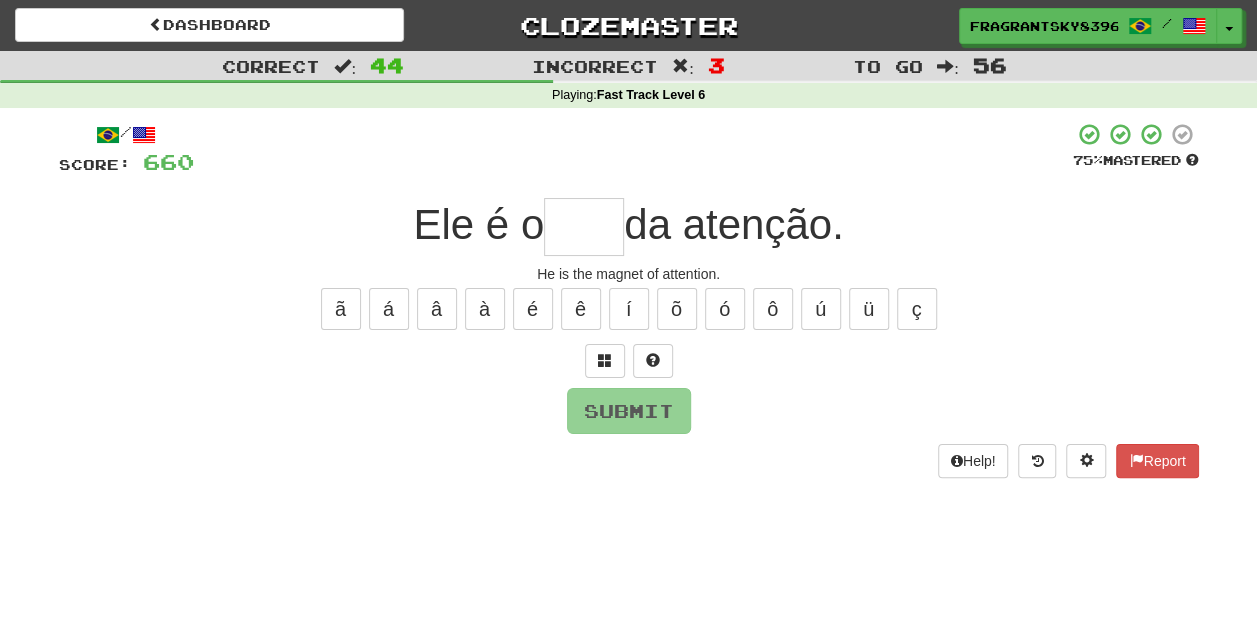 type on "*" 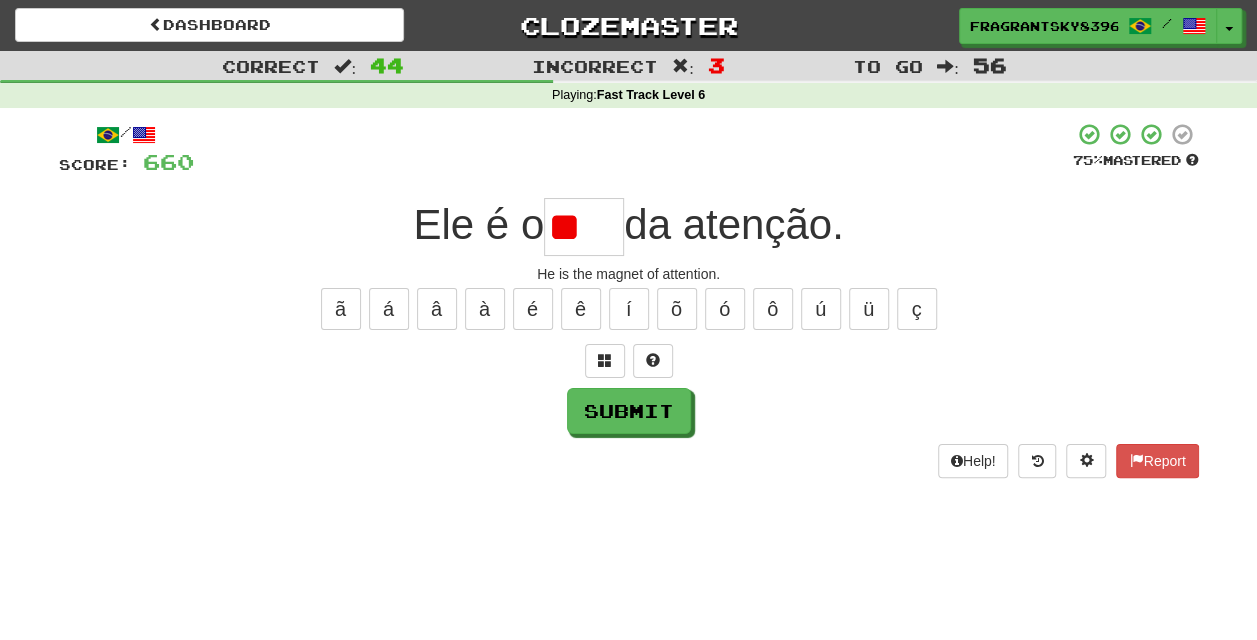 type on "*" 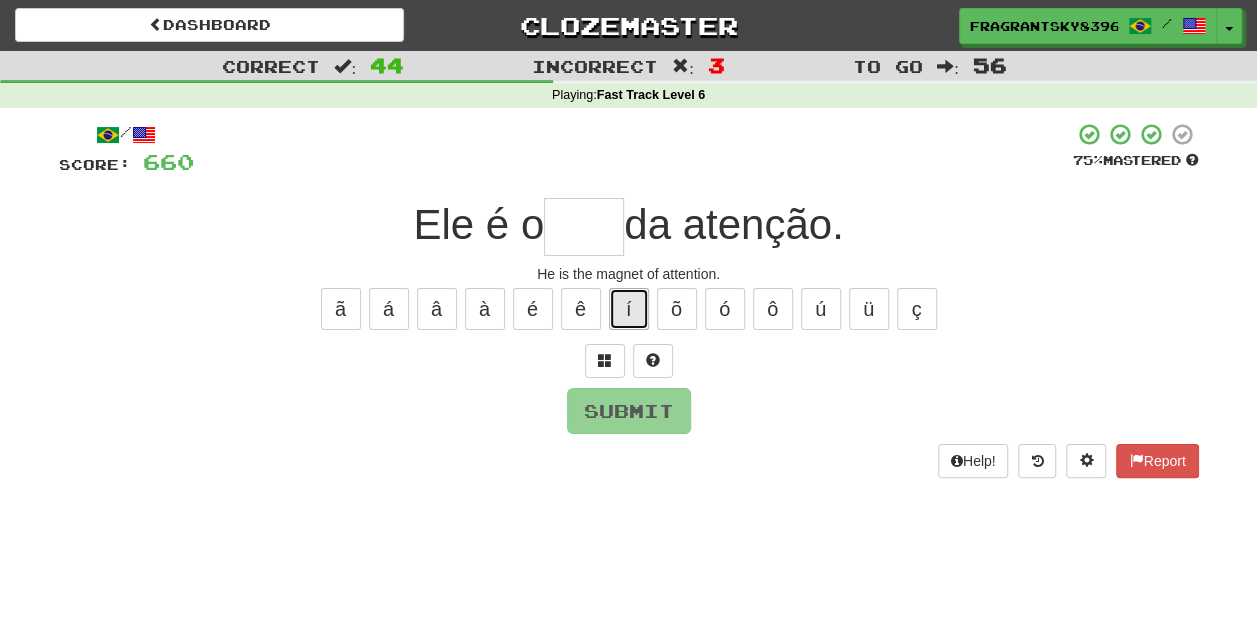 click on "í" at bounding box center [629, 309] 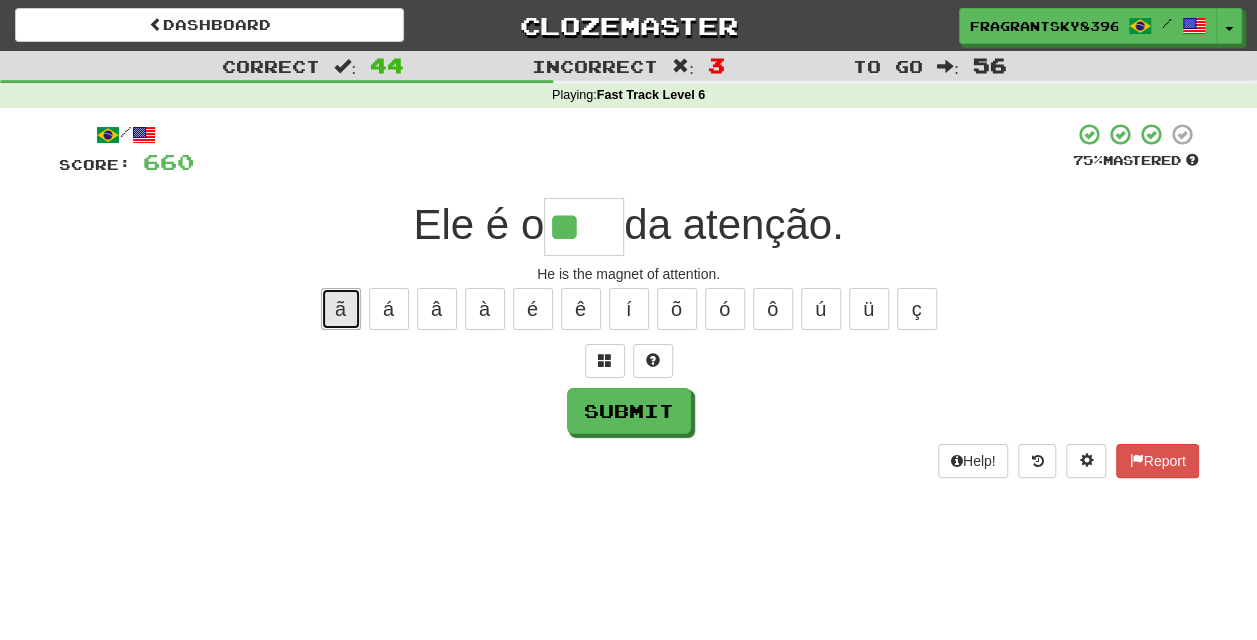 click on "ã" at bounding box center [341, 309] 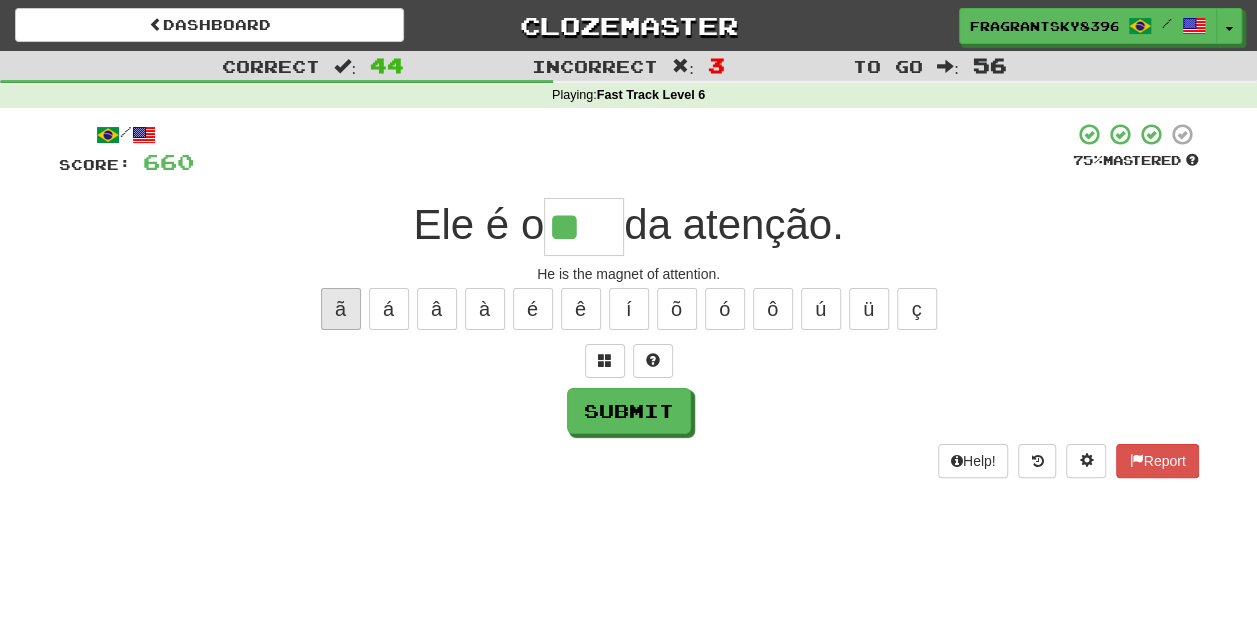 type on "***" 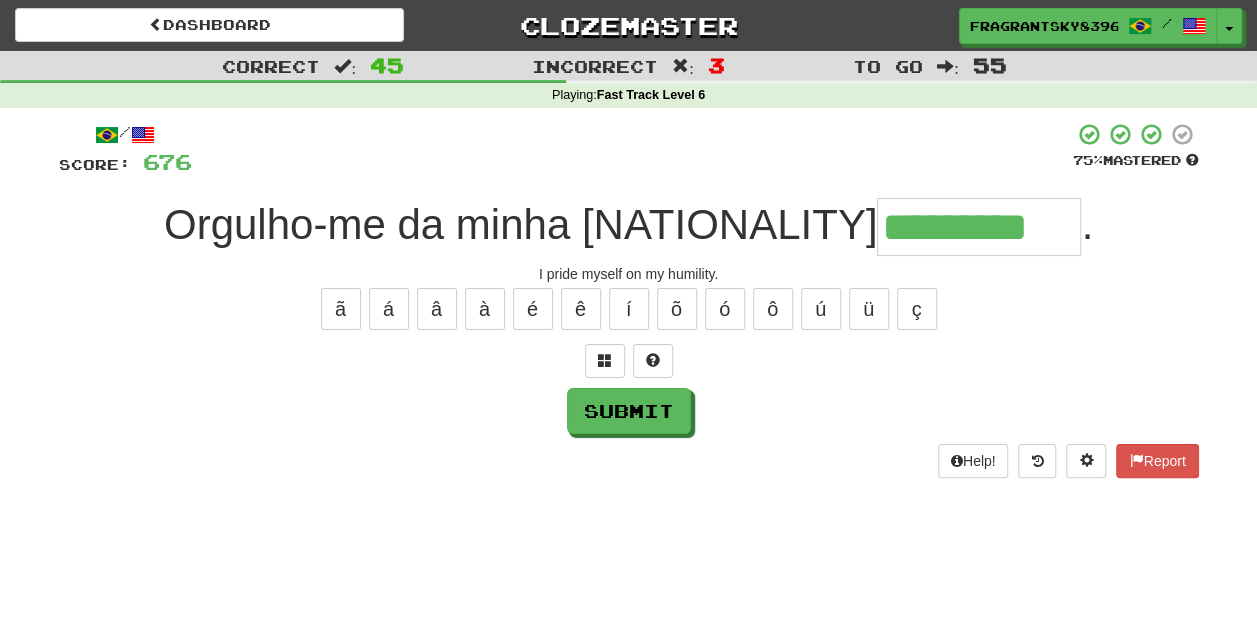 type on "*********" 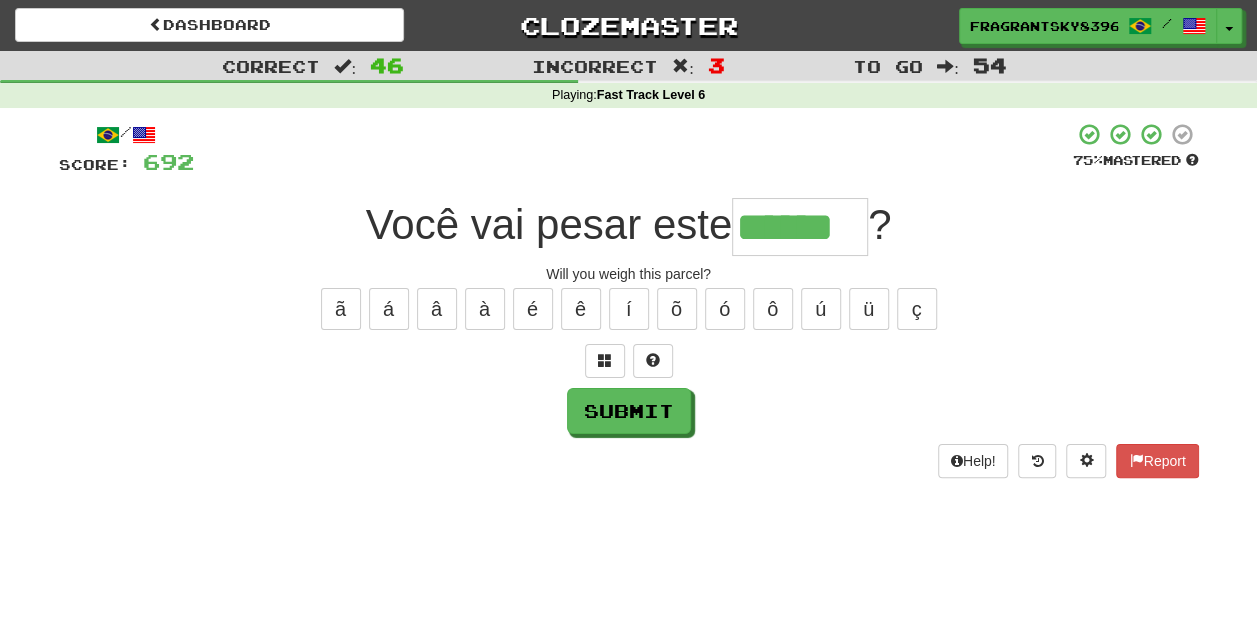type on "******" 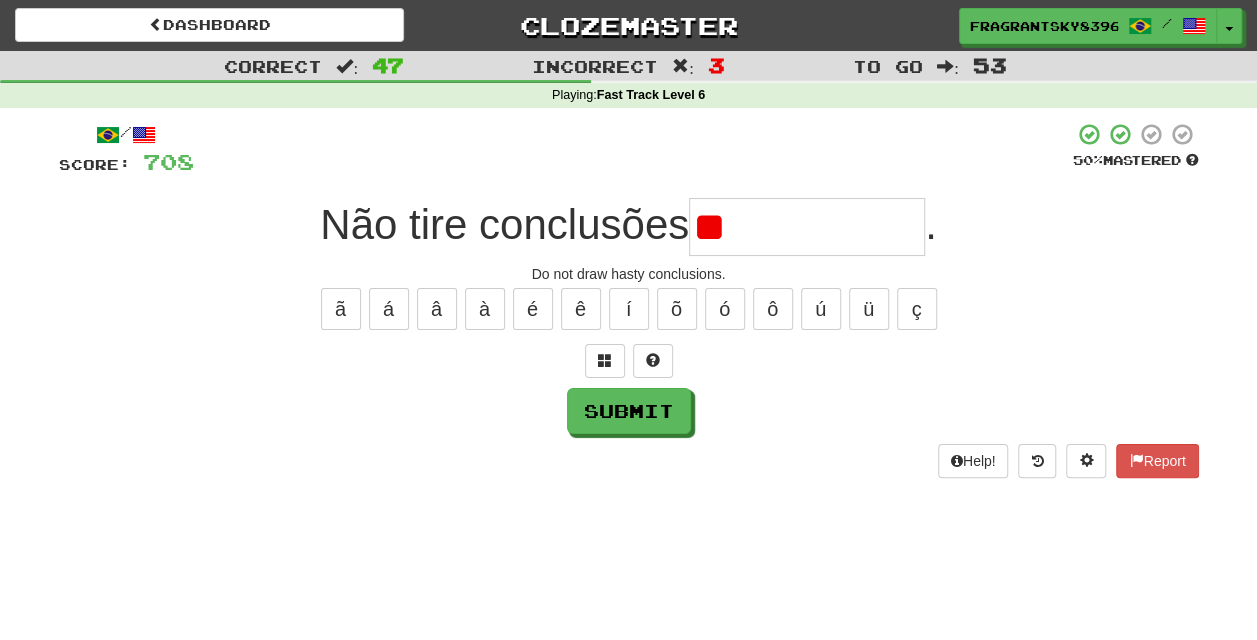 type on "*" 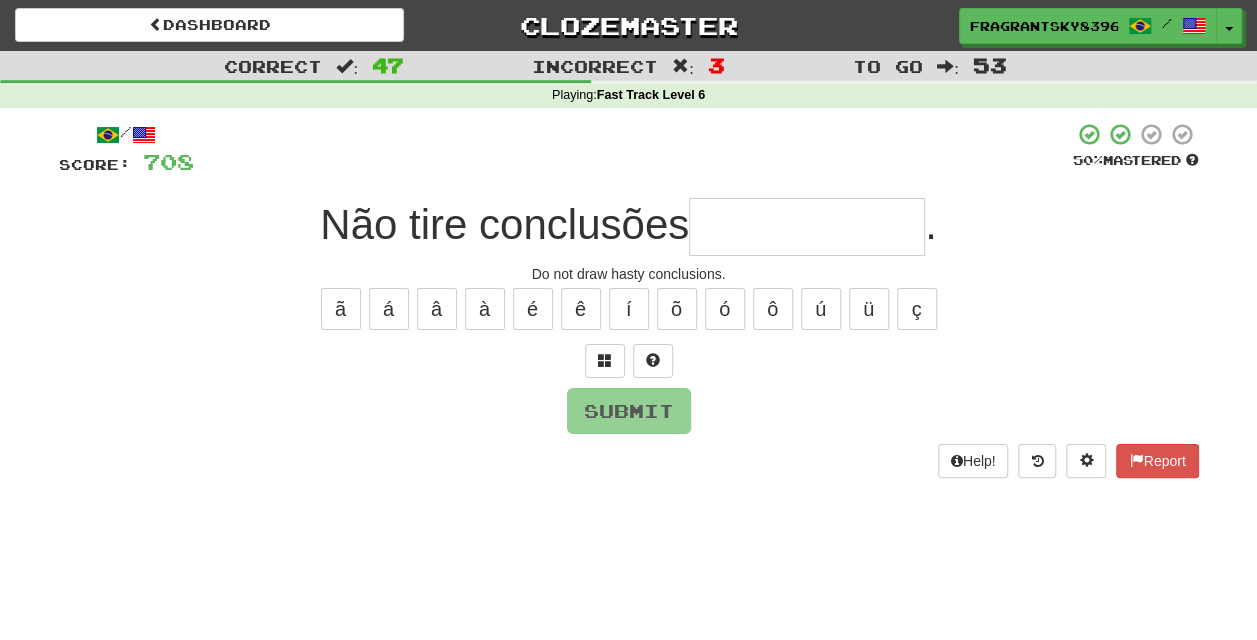 type on "*" 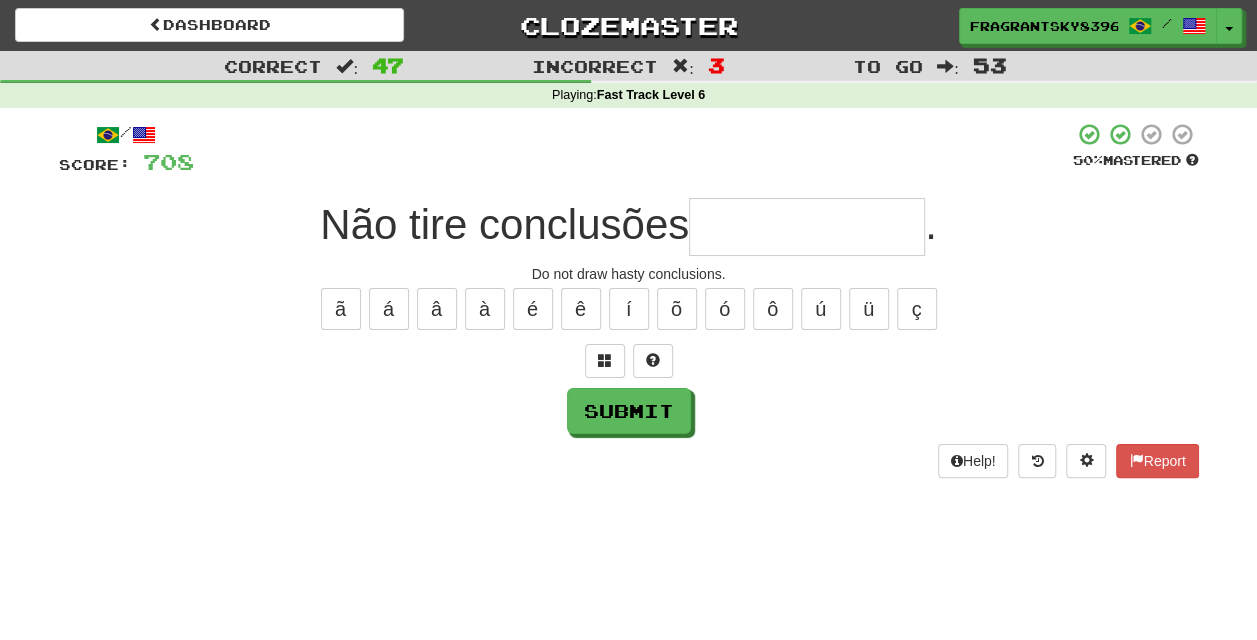 type on "*" 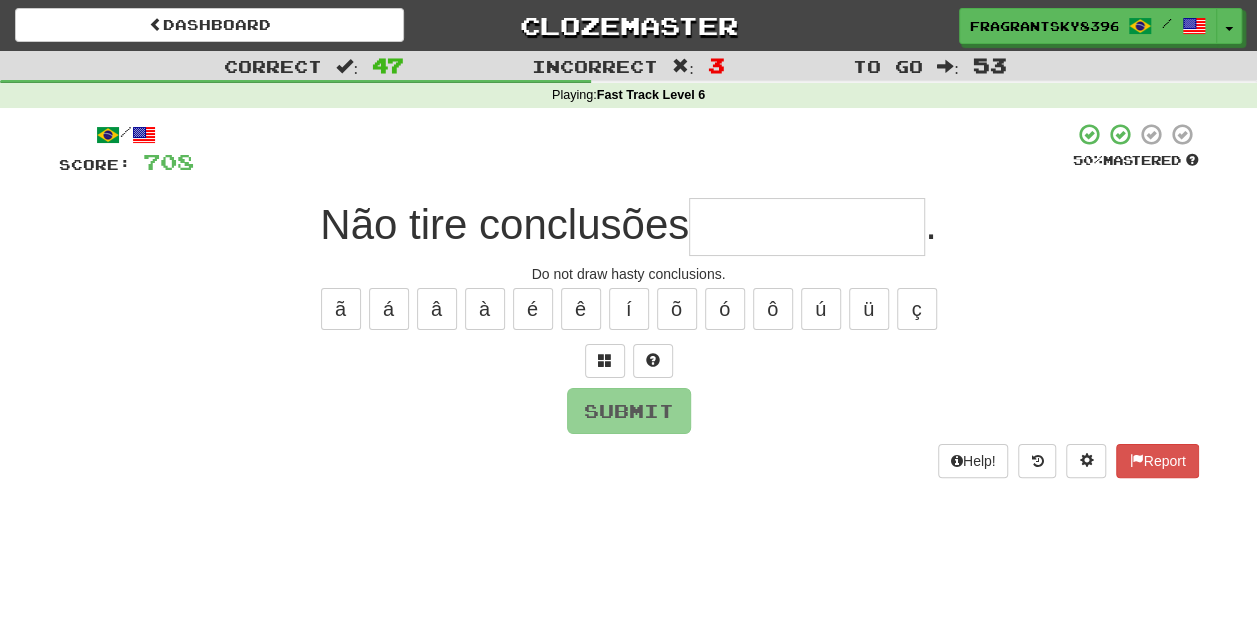 type on "*" 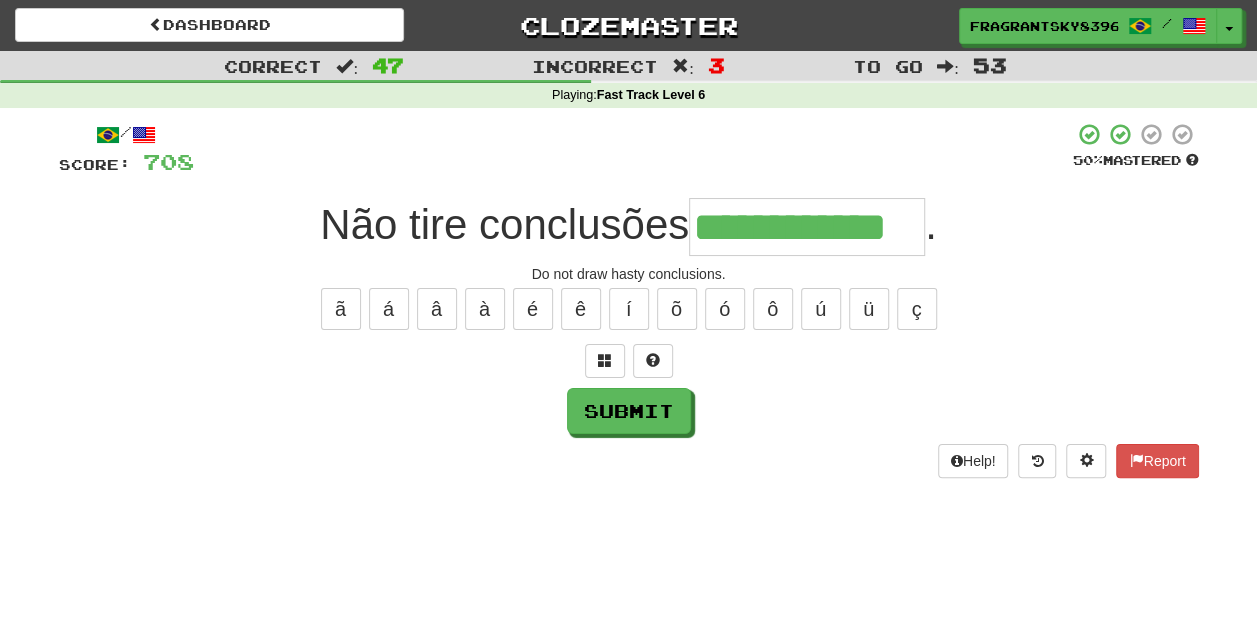 type on "**********" 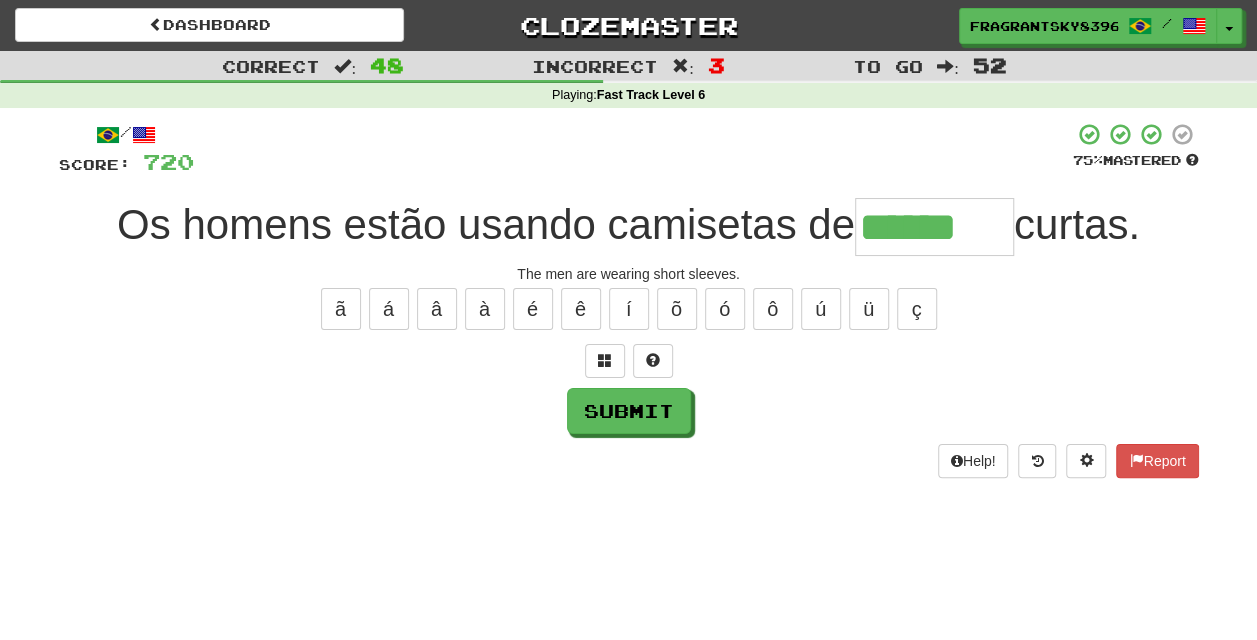 type on "******" 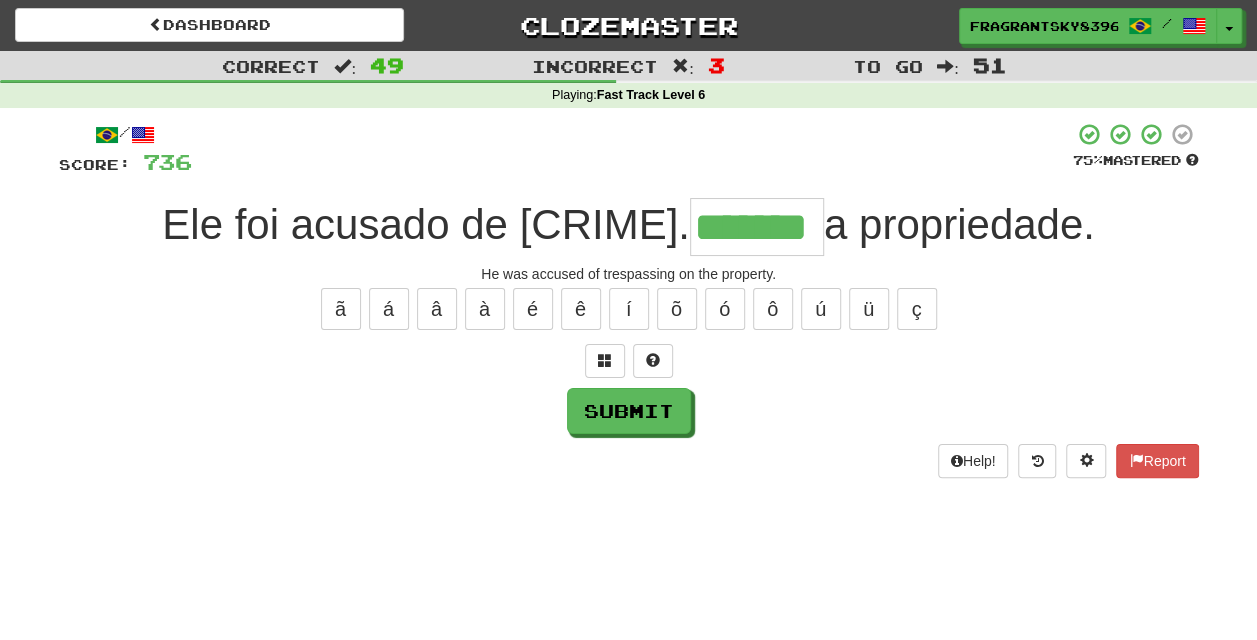 type on "*******" 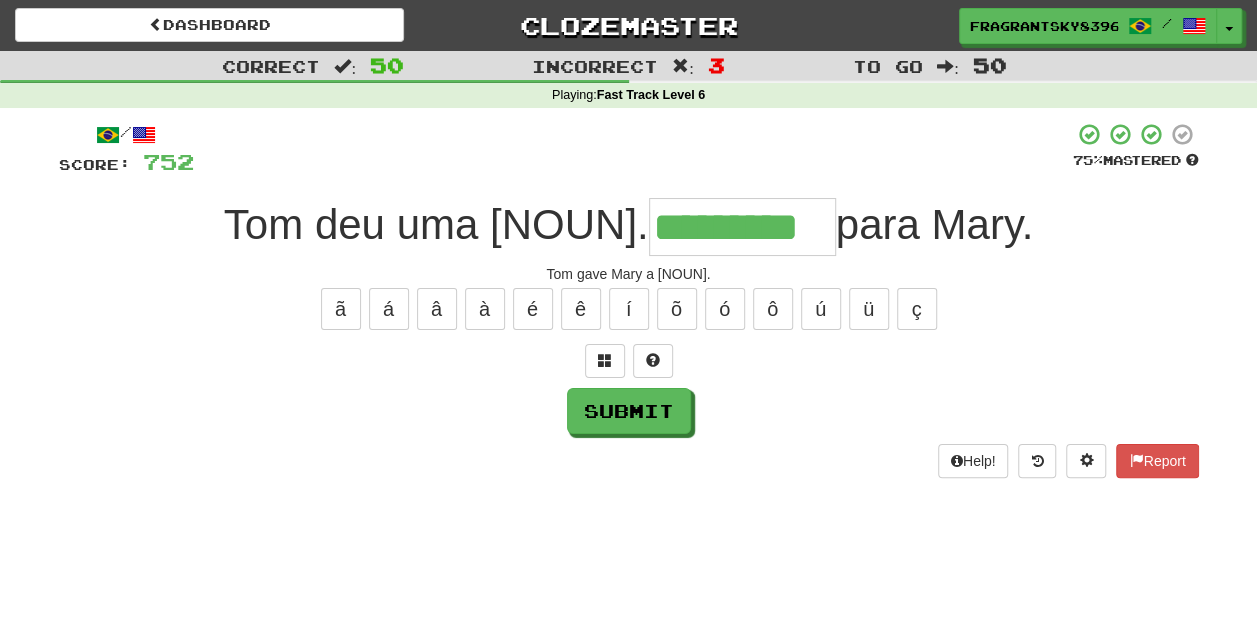 type on "*********" 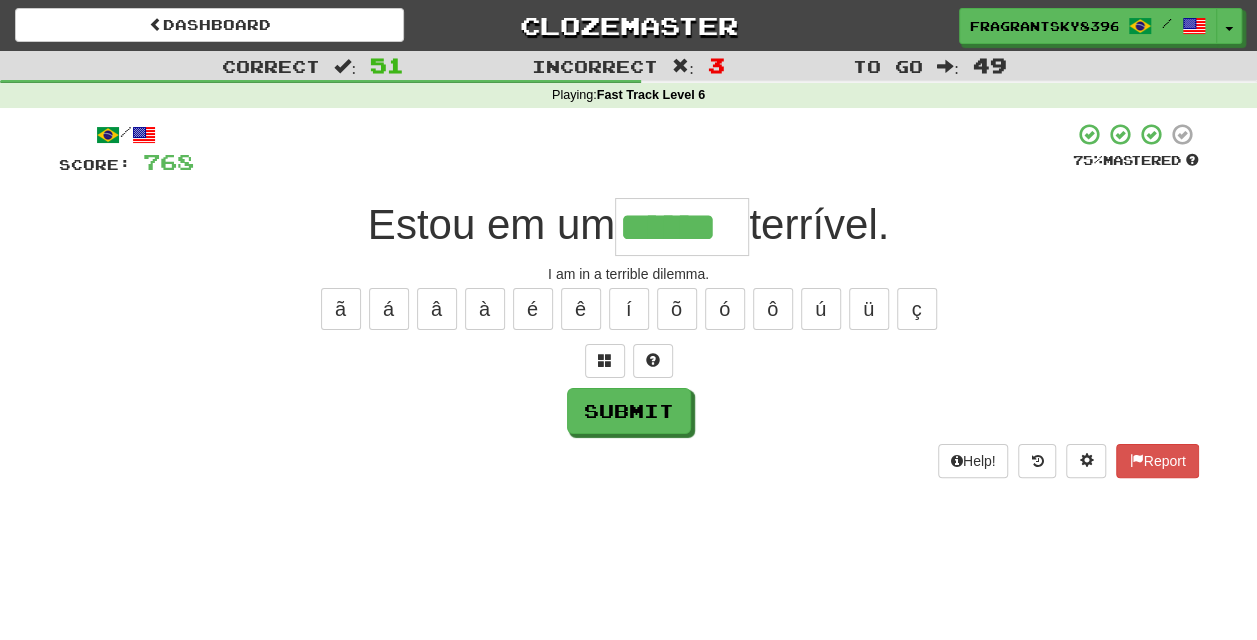 type on "******" 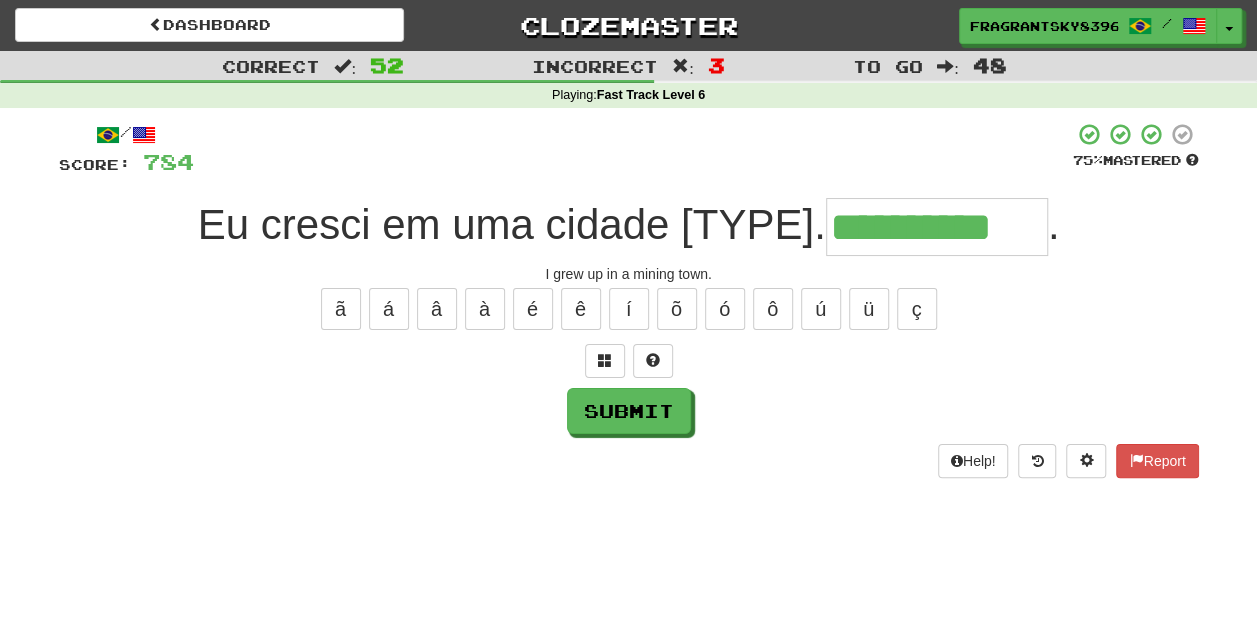 type on "**********" 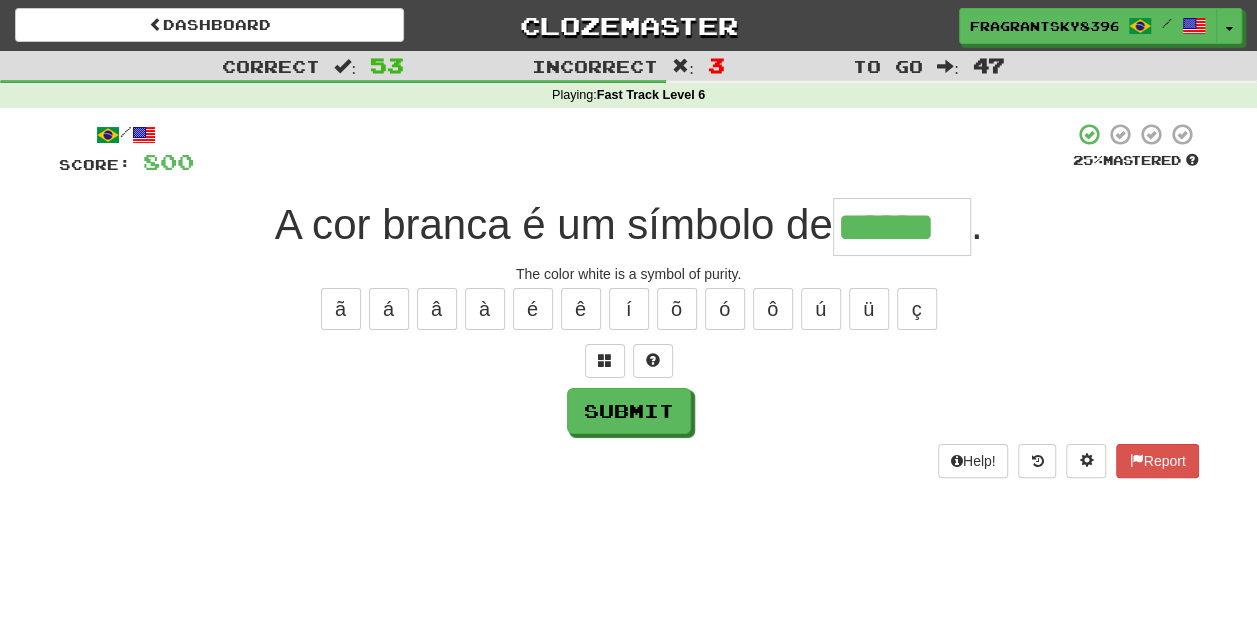 type on "******" 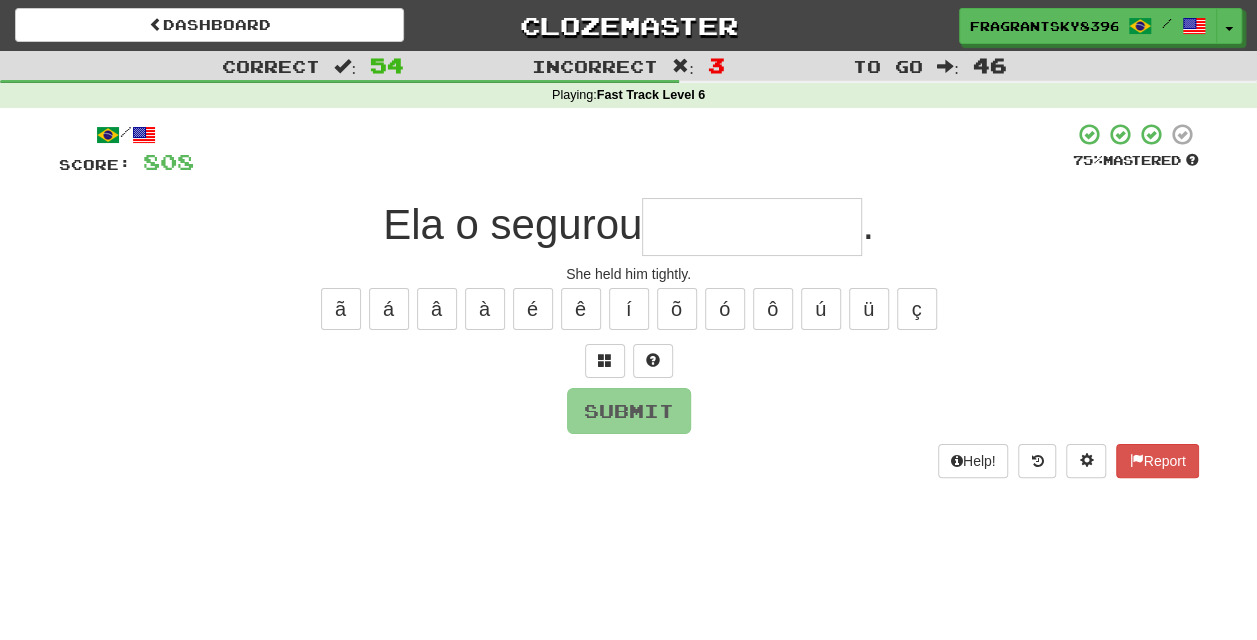 type on "*" 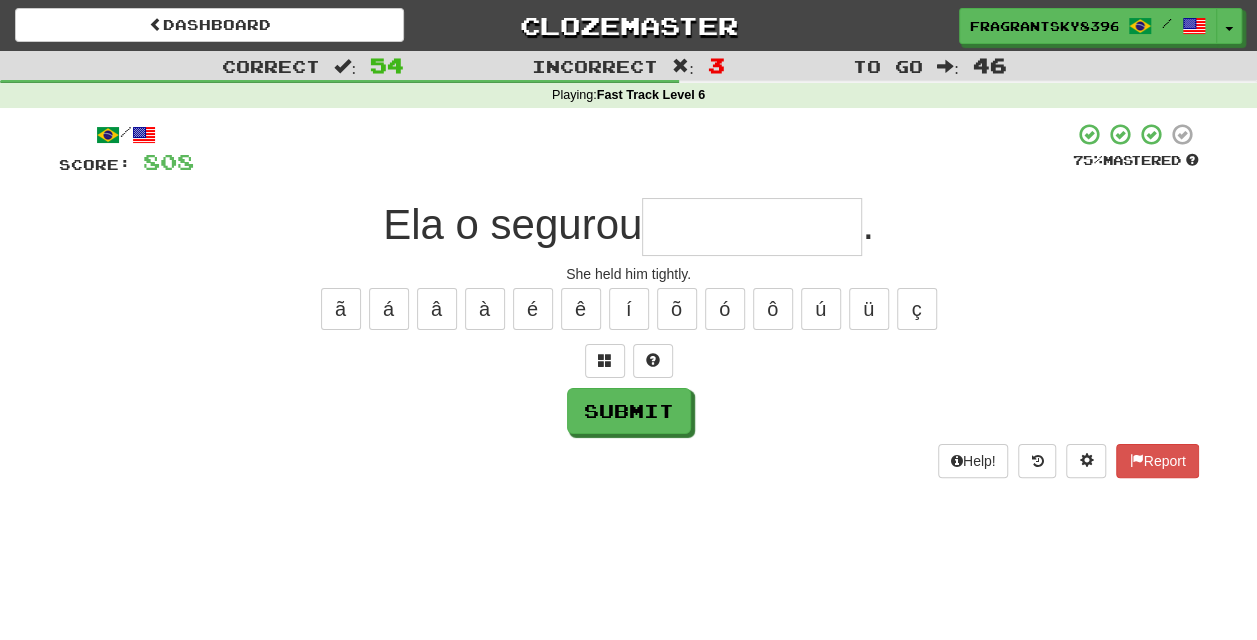 type on "*" 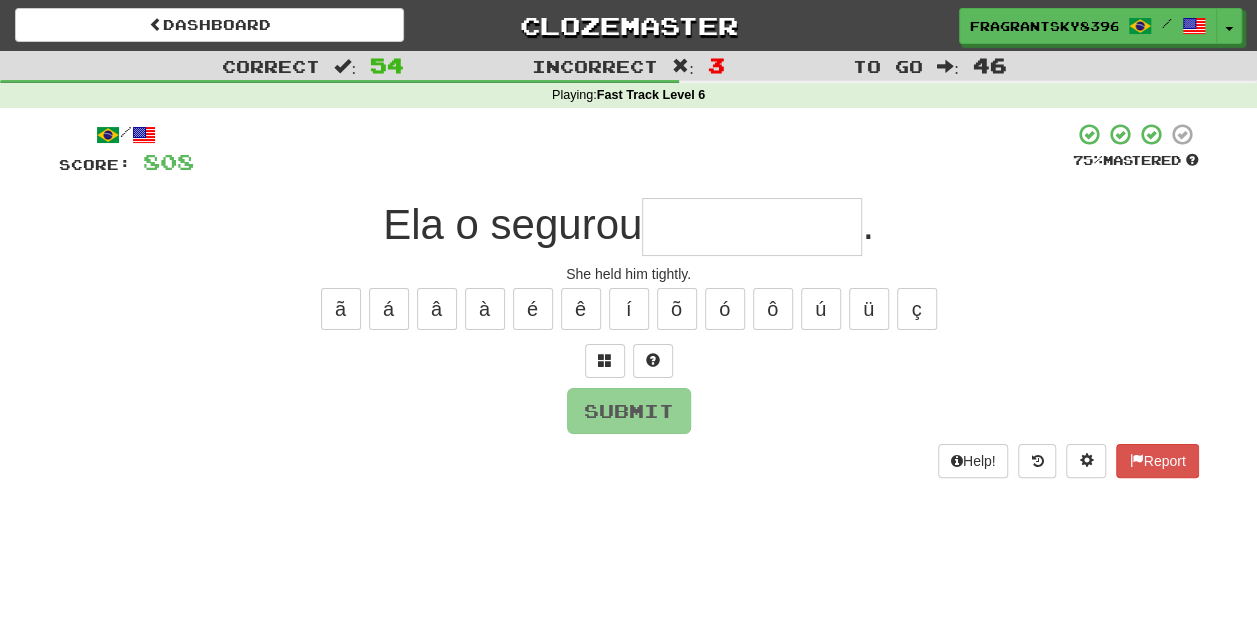 type on "*" 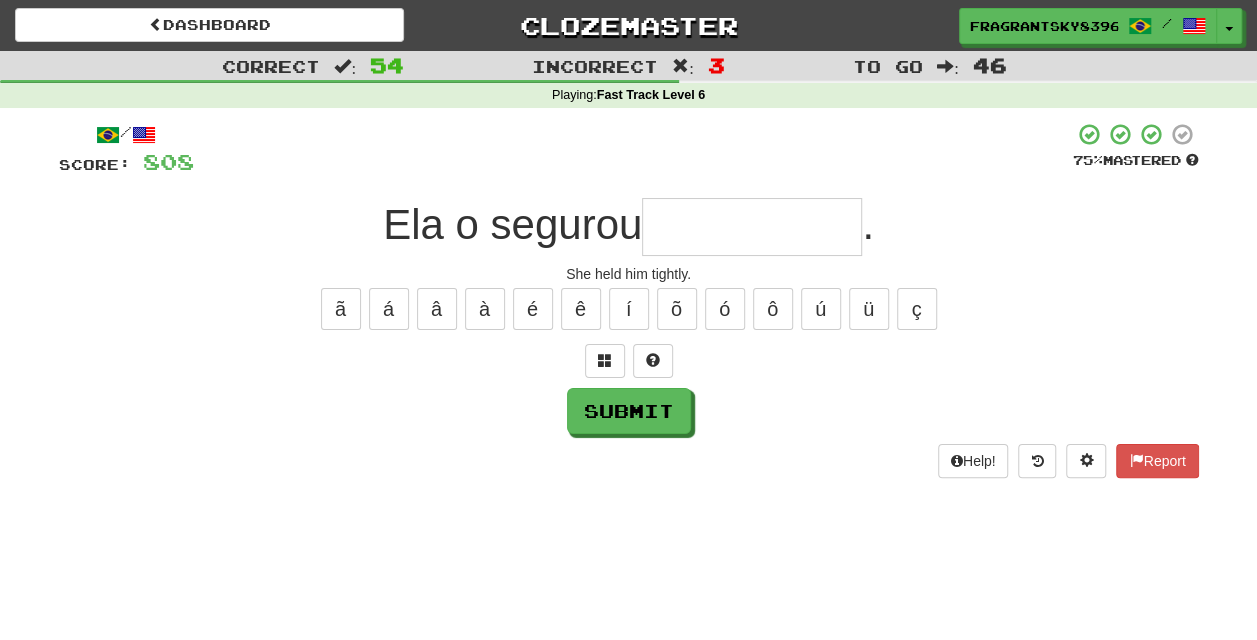 type on "*" 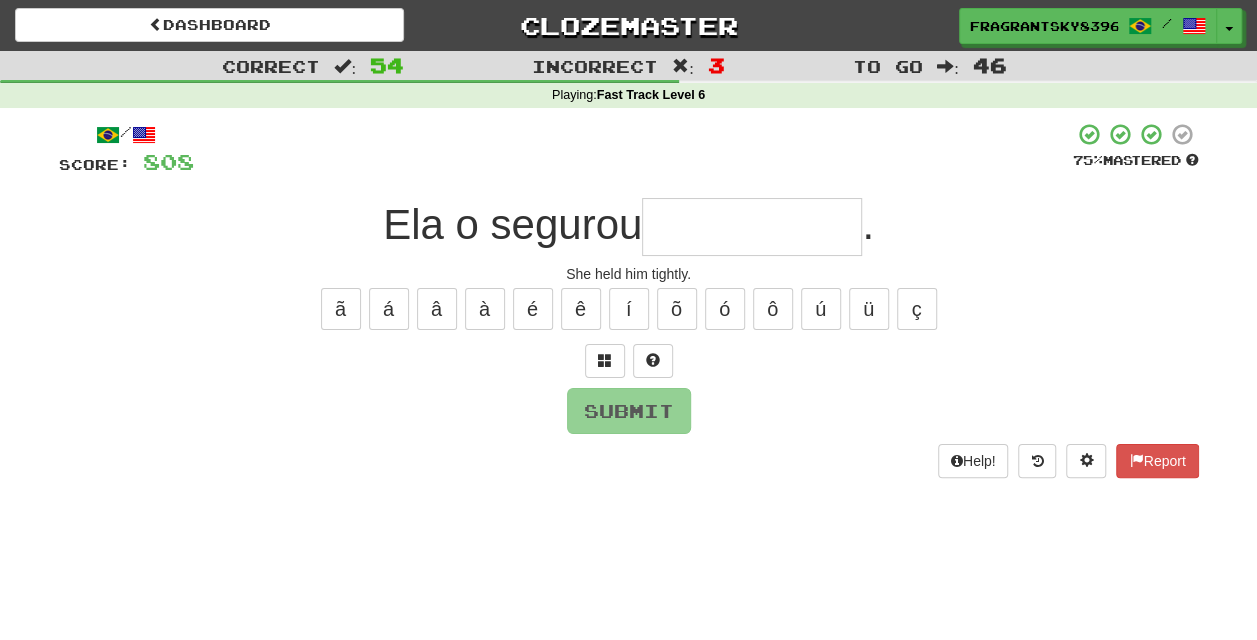 type on "*" 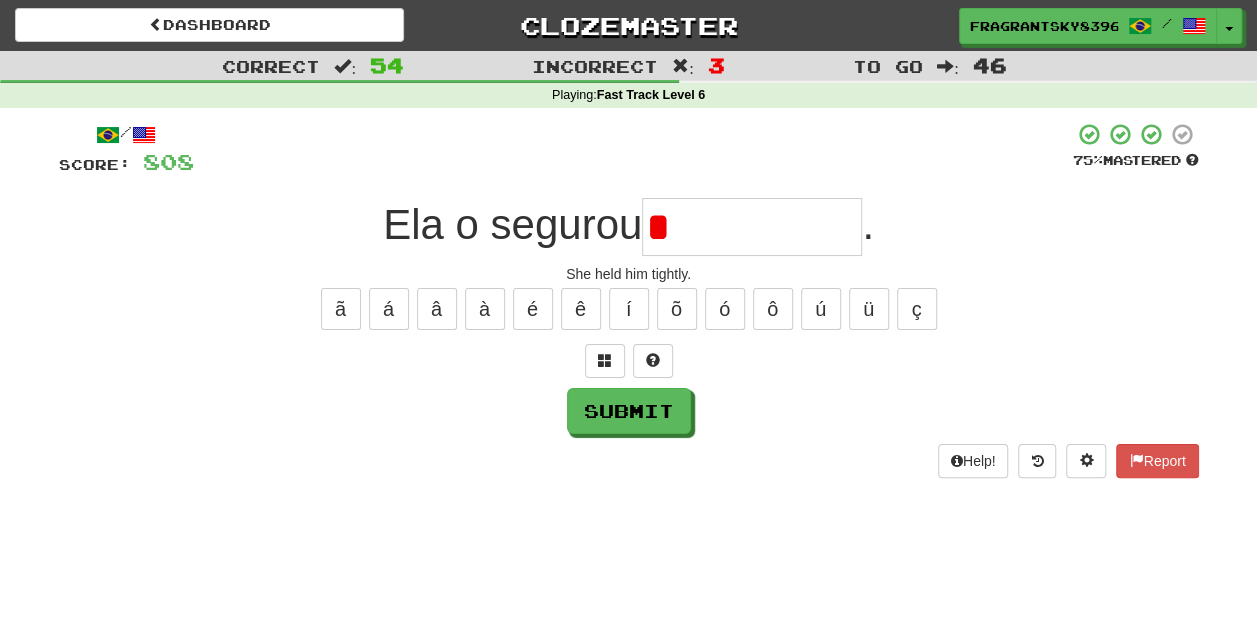 type on "**********" 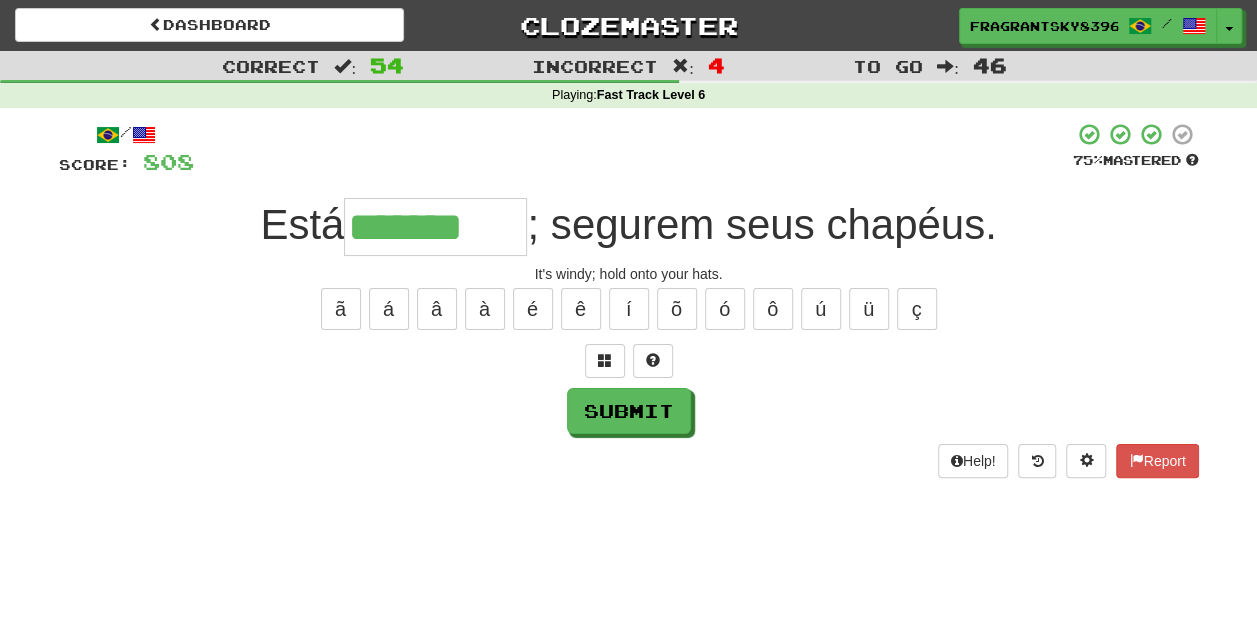 scroll, scrollTop: 0, scrollLeft: 0, axis: both 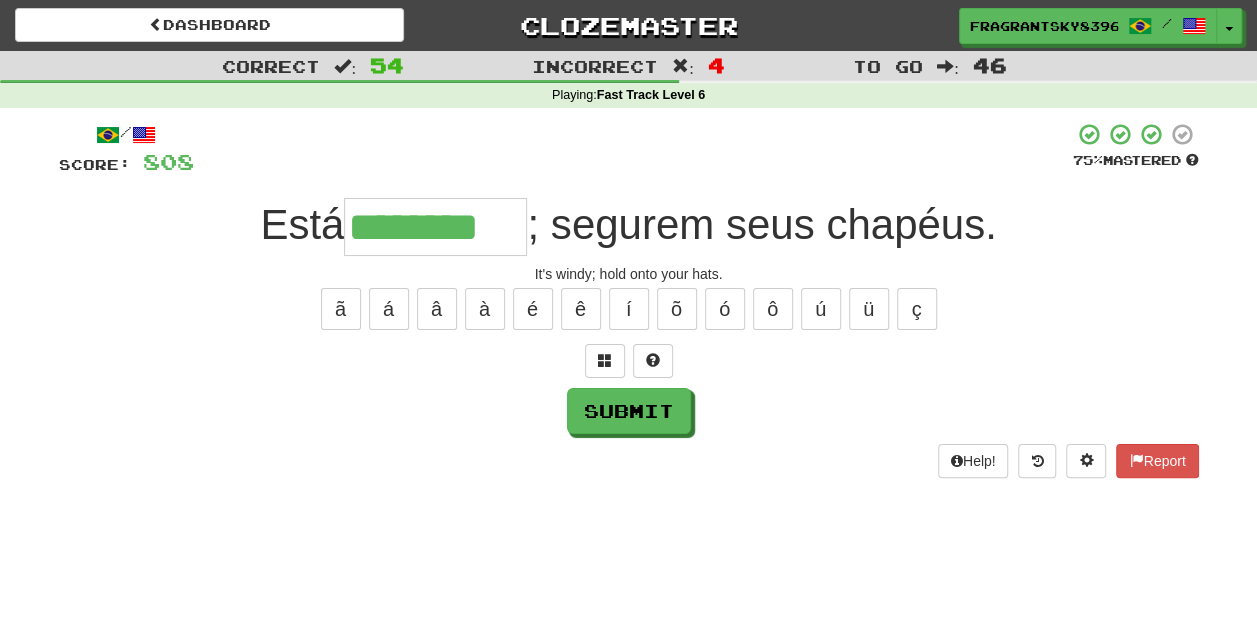 type on "********" 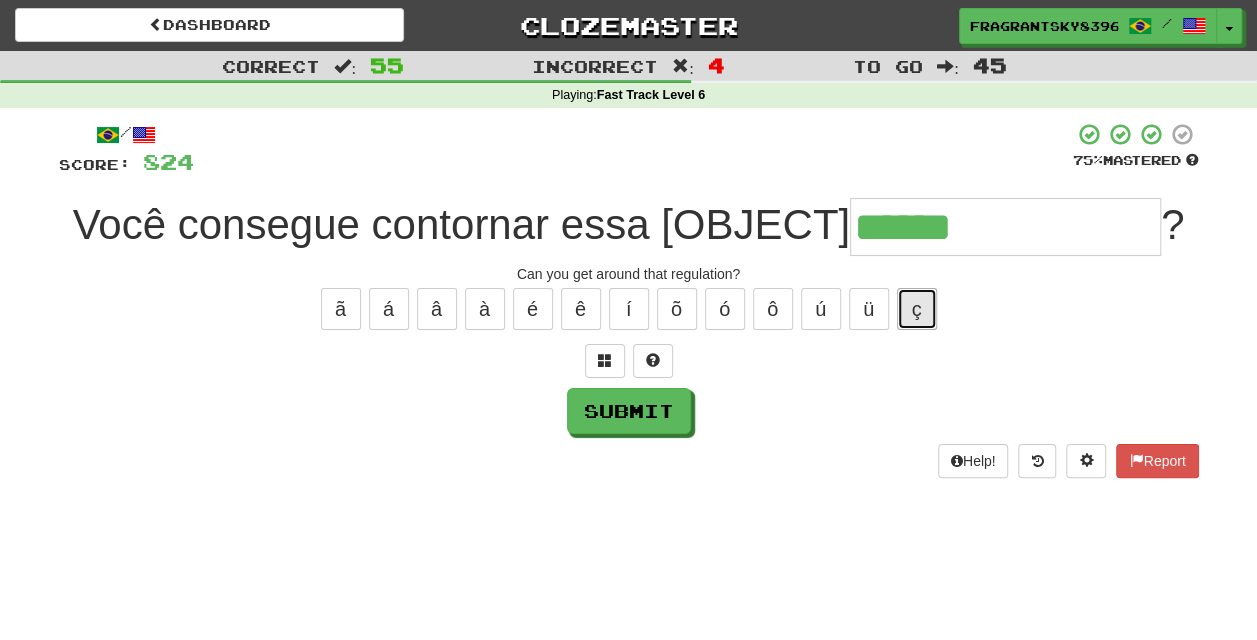 click on "ç" at bounding box center (917, 309) 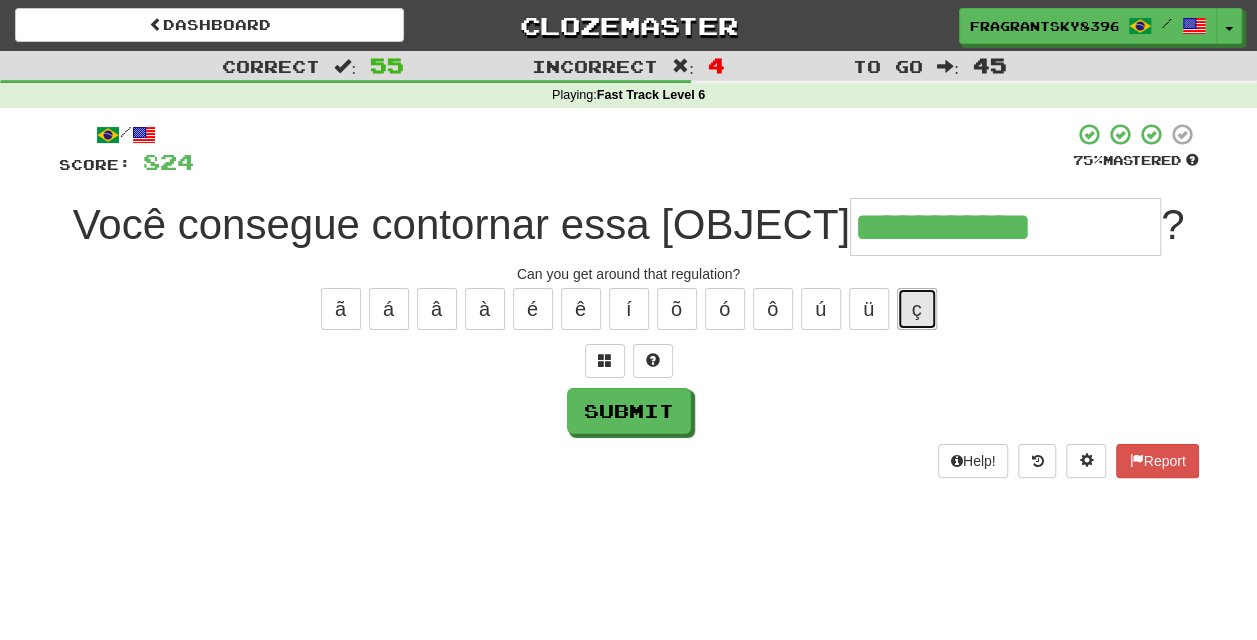 click on "ç" at bounding box center [917, 309] 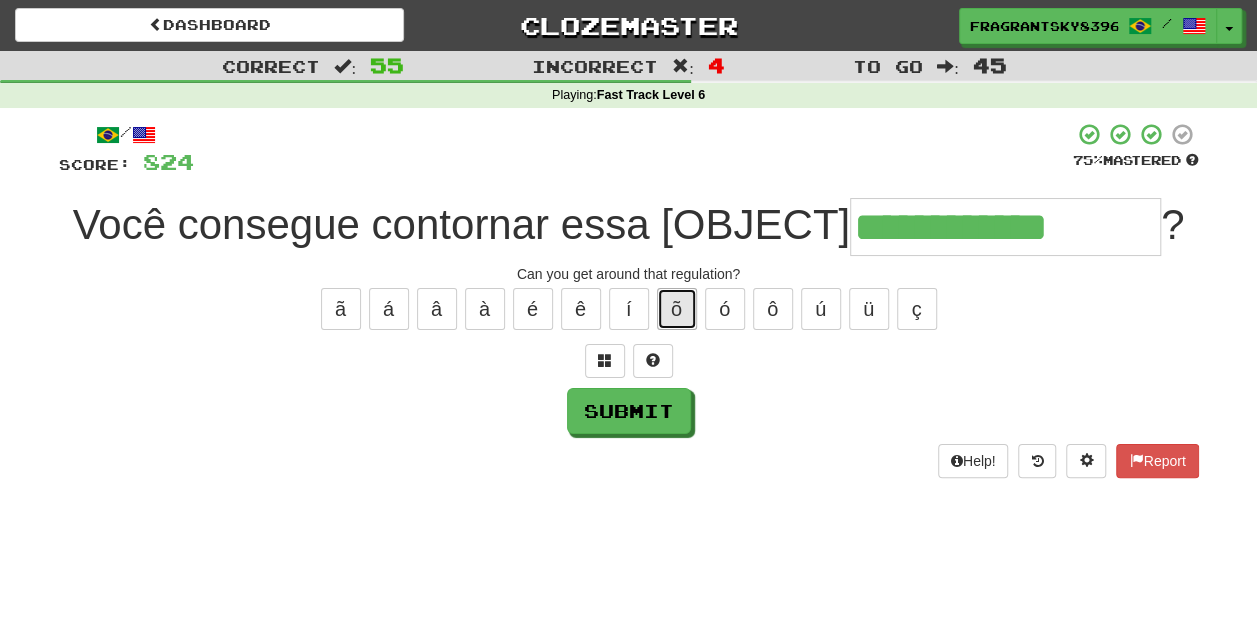 click on "õ" at bounding box center (677, 309) 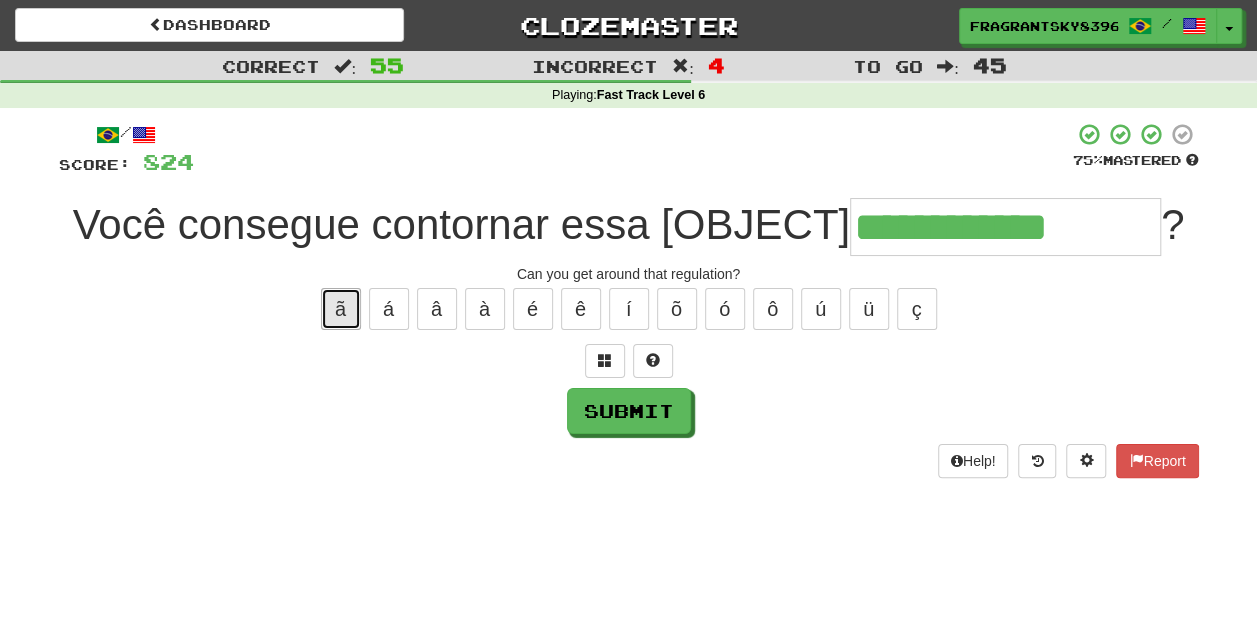 click on "ã" at bounding box center (341, 309) 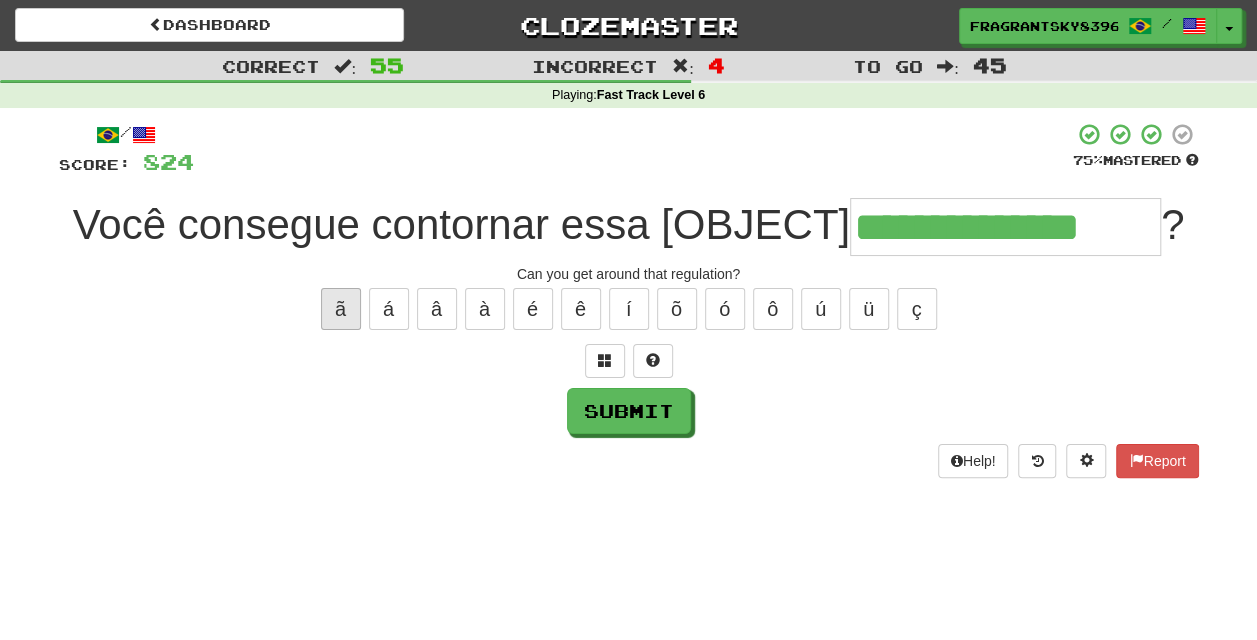 type on "**********" 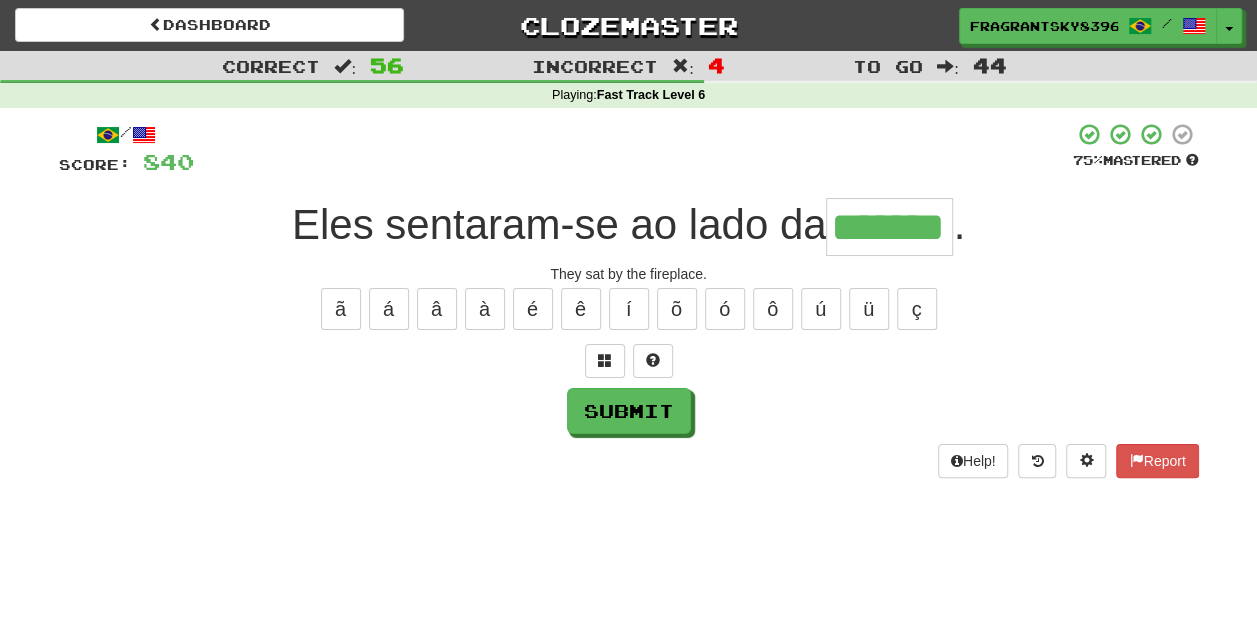 type on "*******" 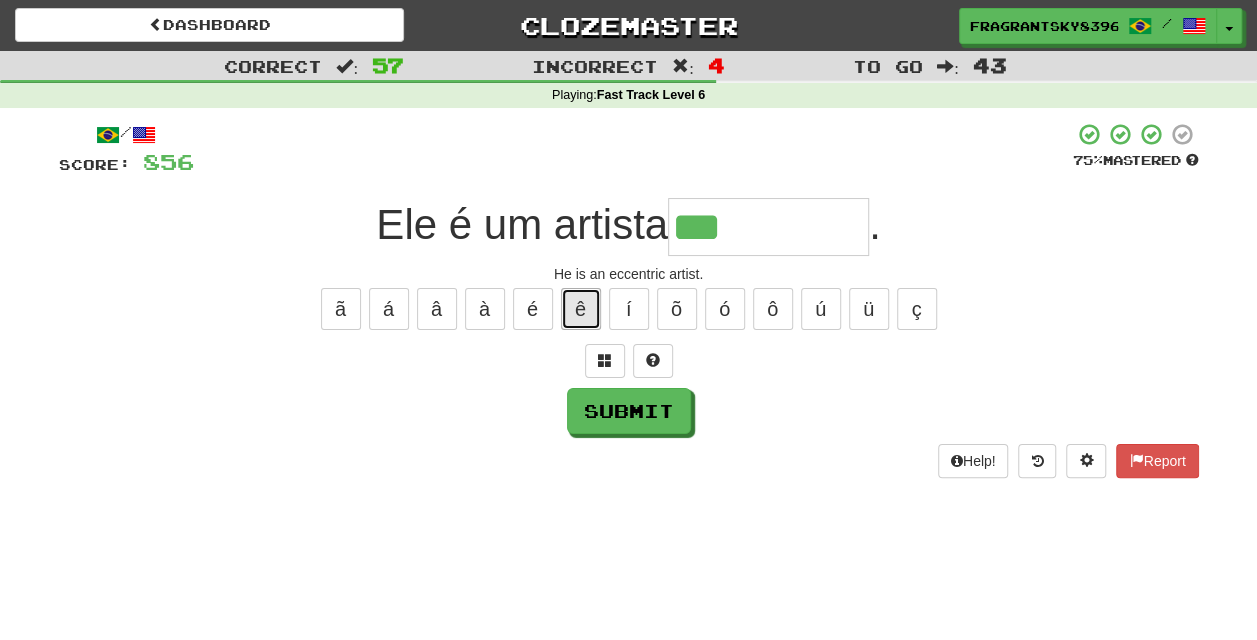 click on "ê" at bounding box center [581, 309] 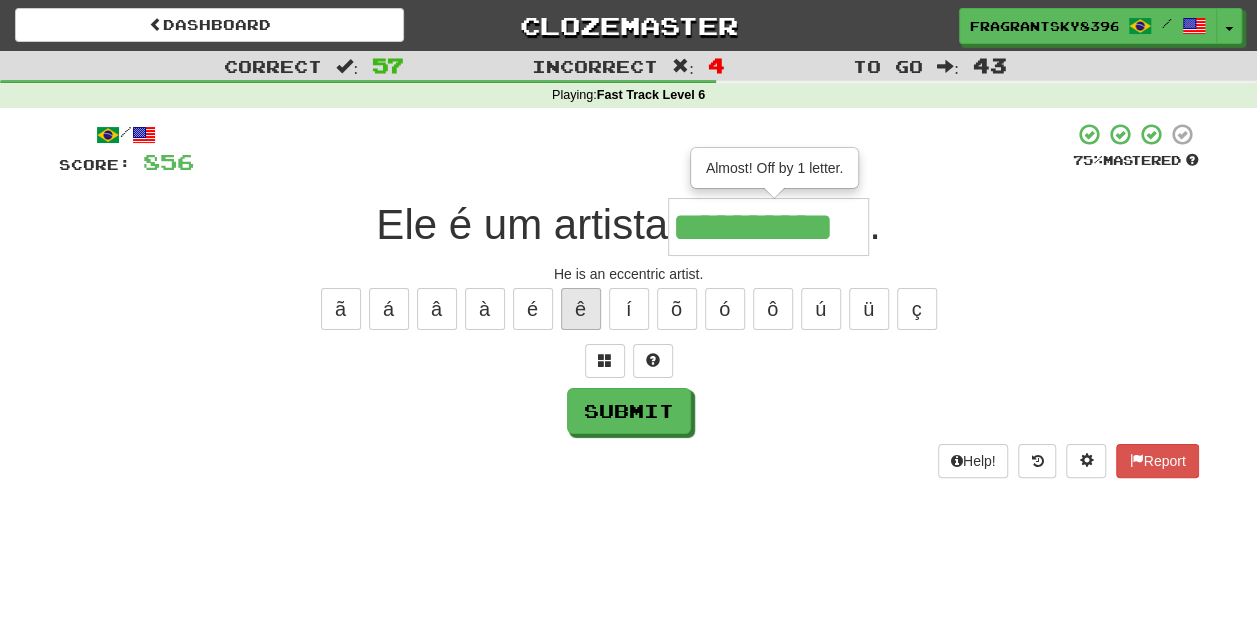 type on "**********" 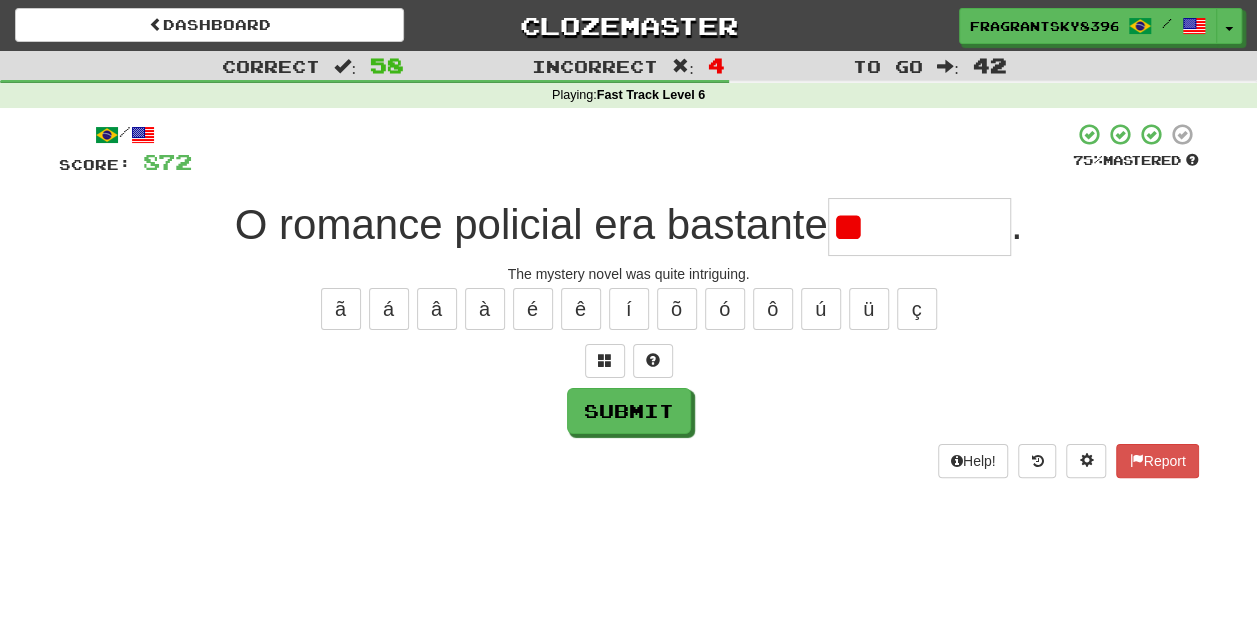 type on "*" 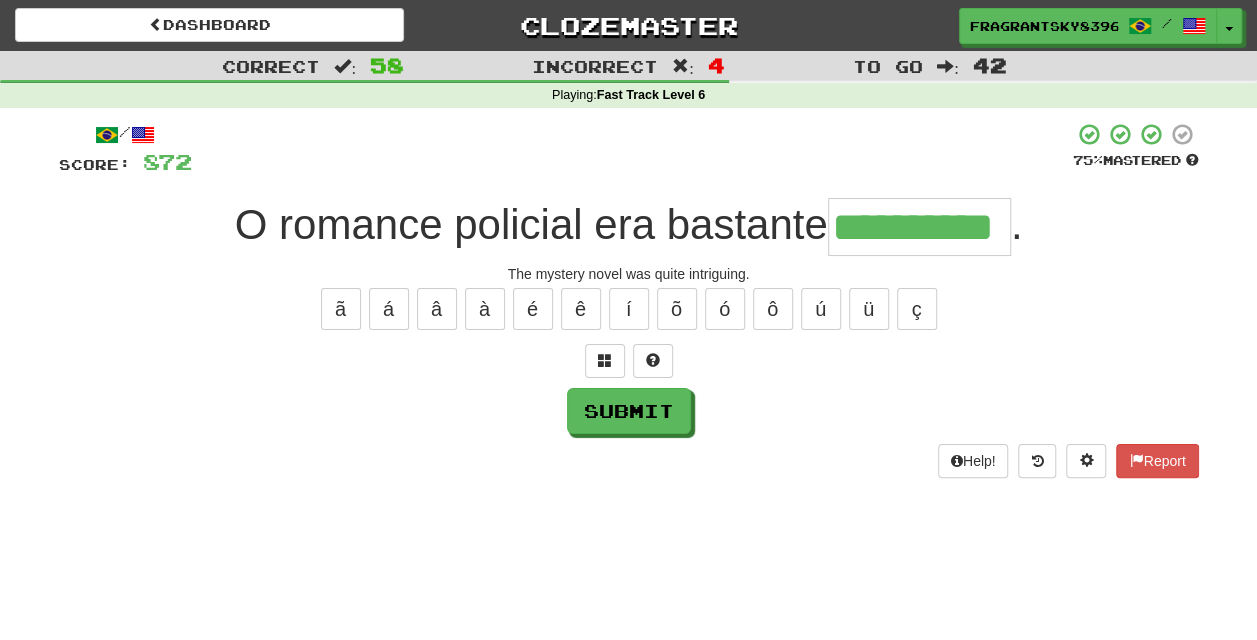 type on "**********" 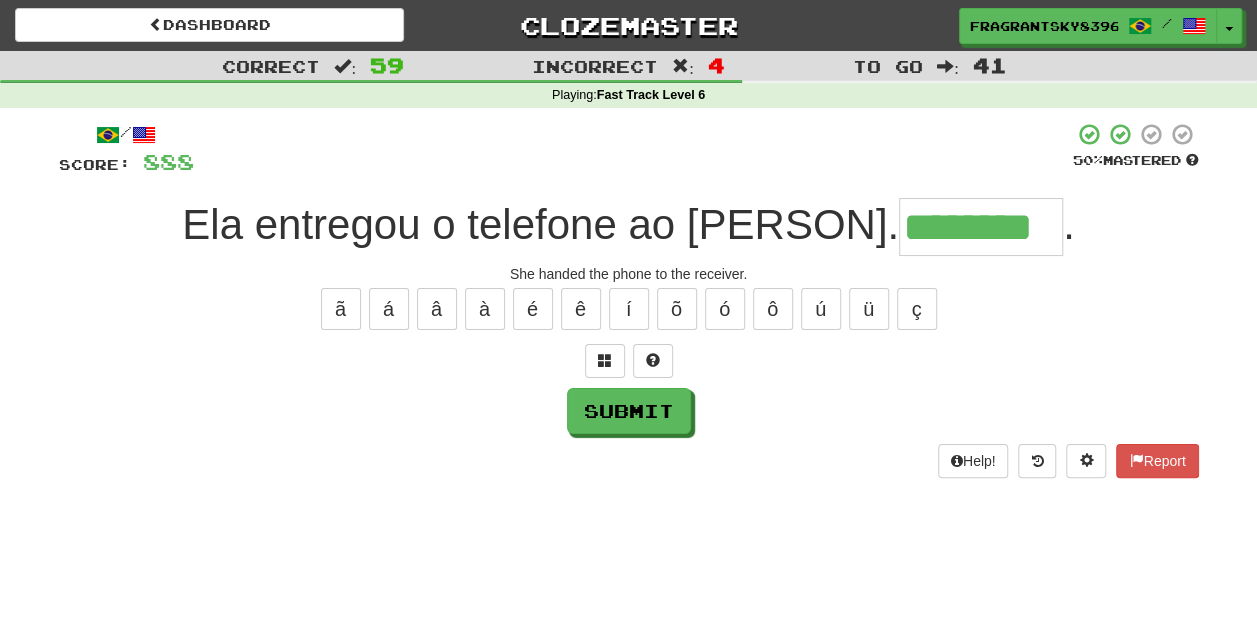 type on "********" 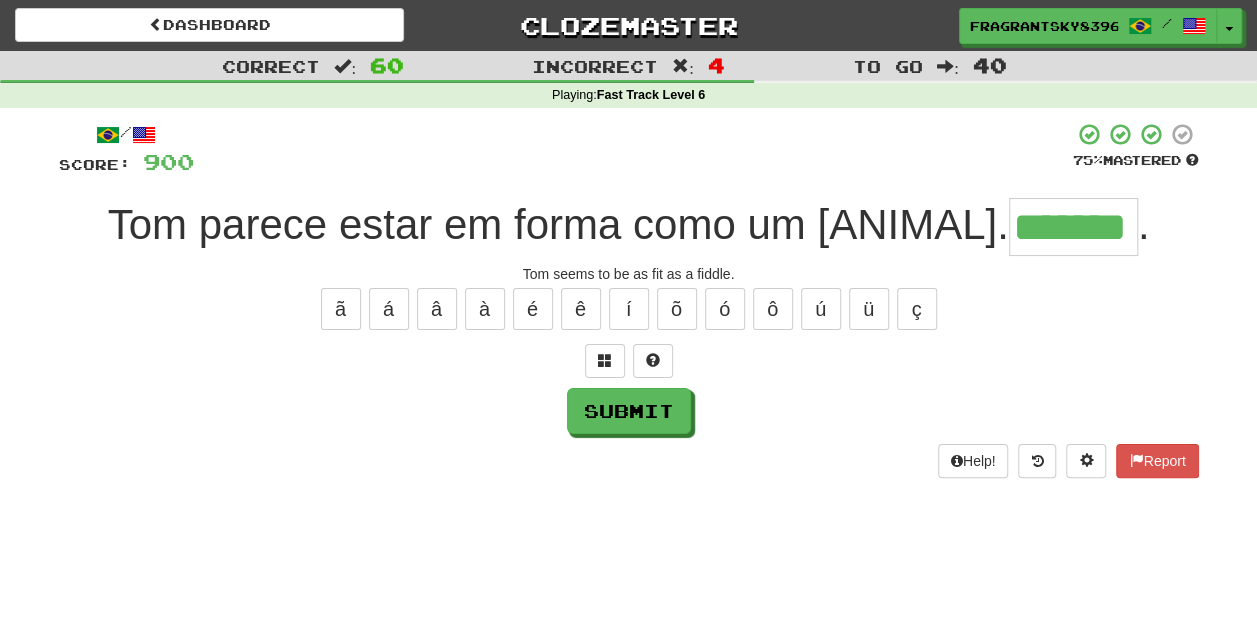 type on "*******" 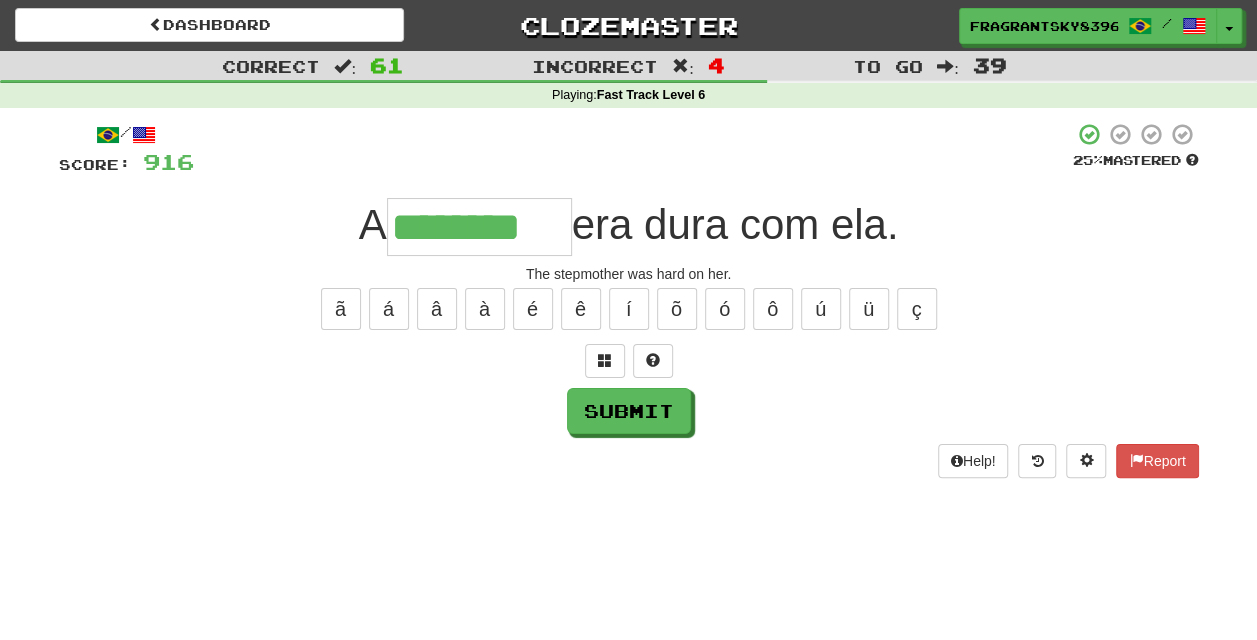 type on "********" 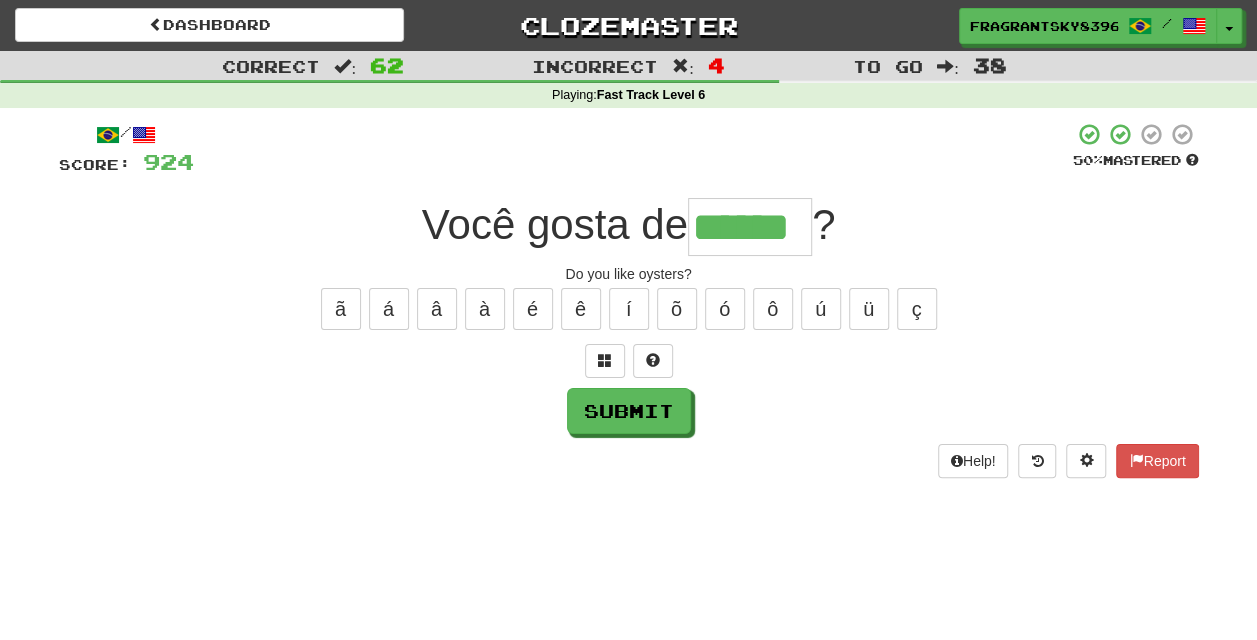 type on "******" 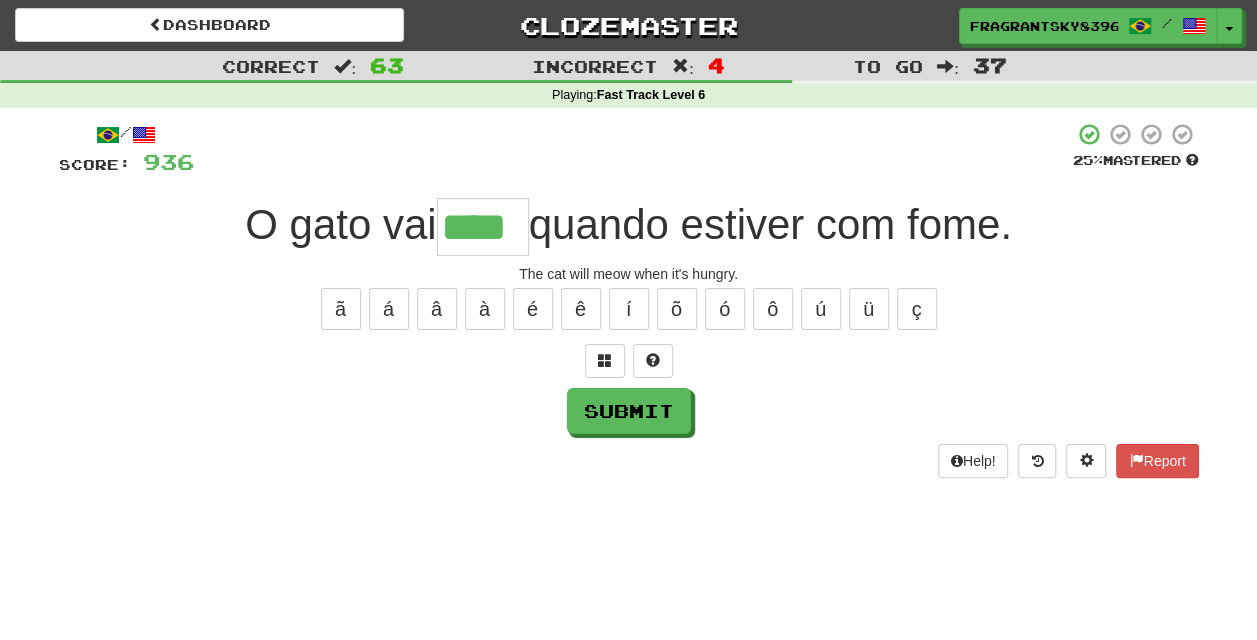 type on "****" 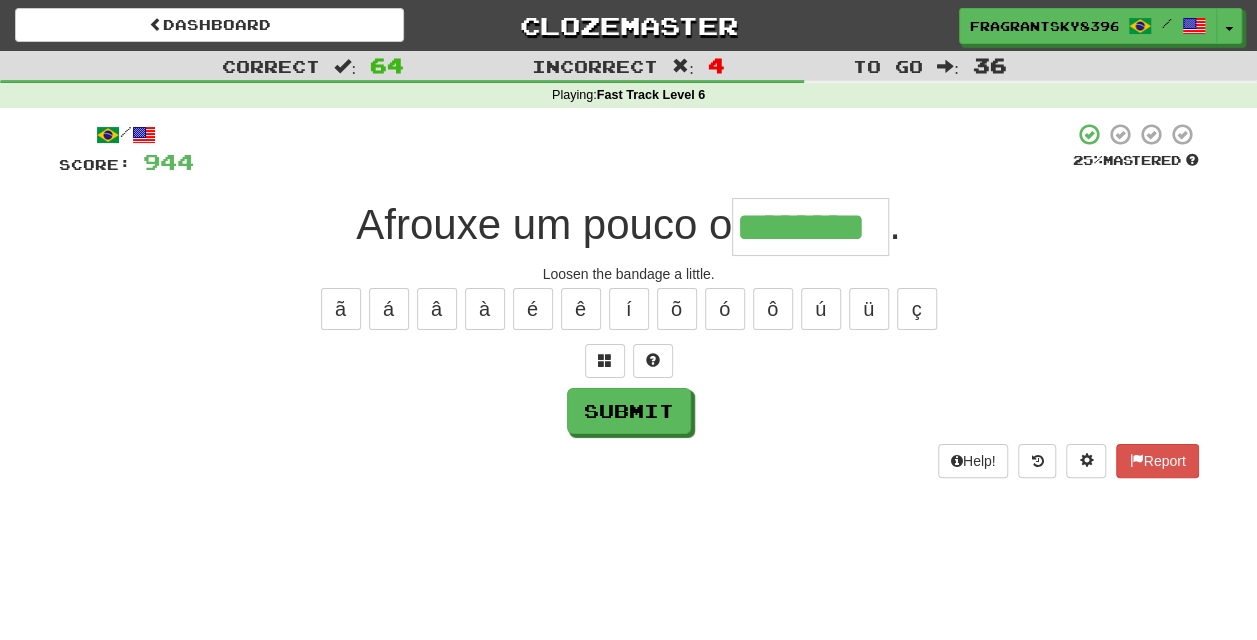 type on "********" 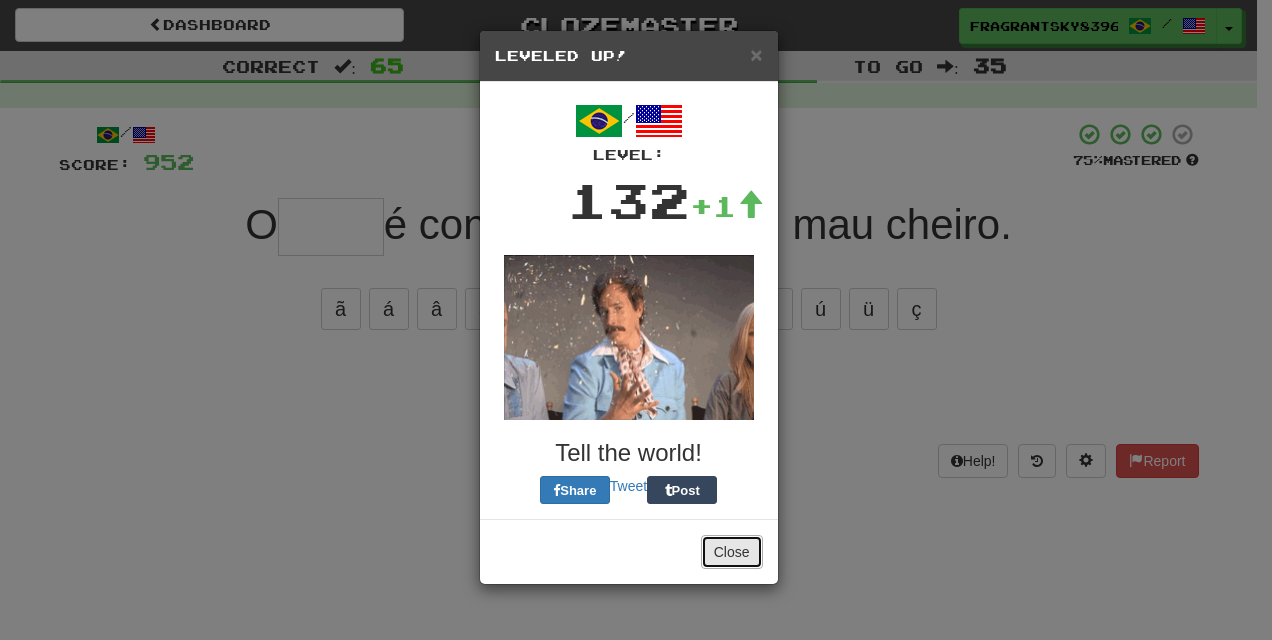 click on "Close" at bounding box center (732, 552) 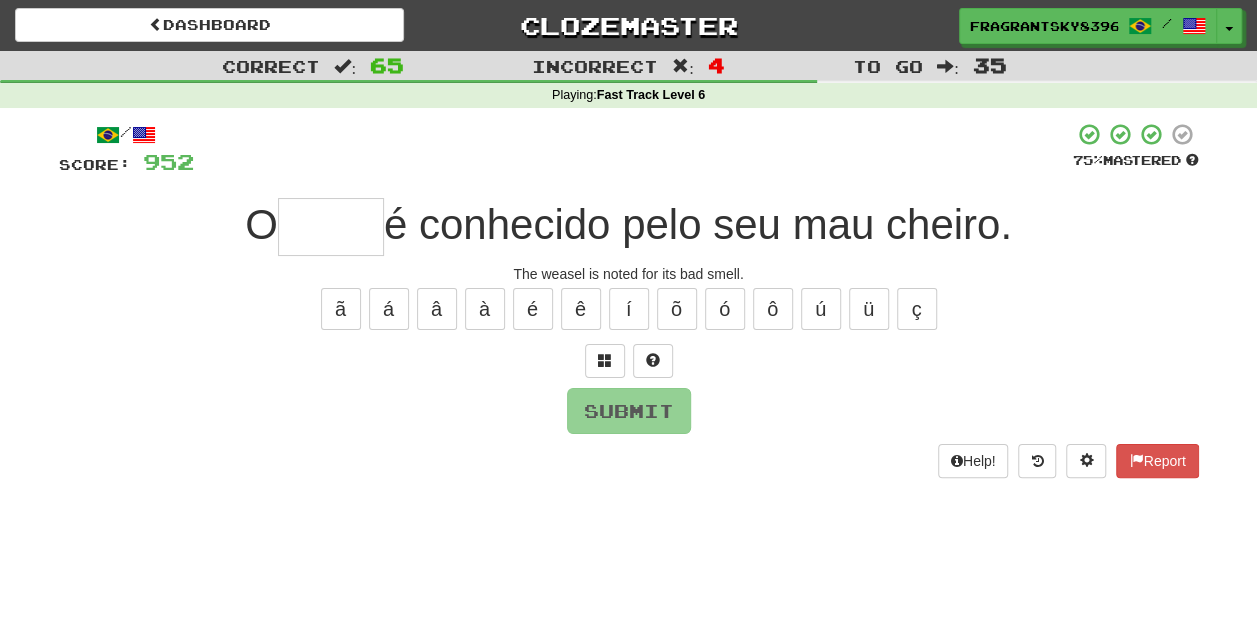 click at bounding box center [331, 227] 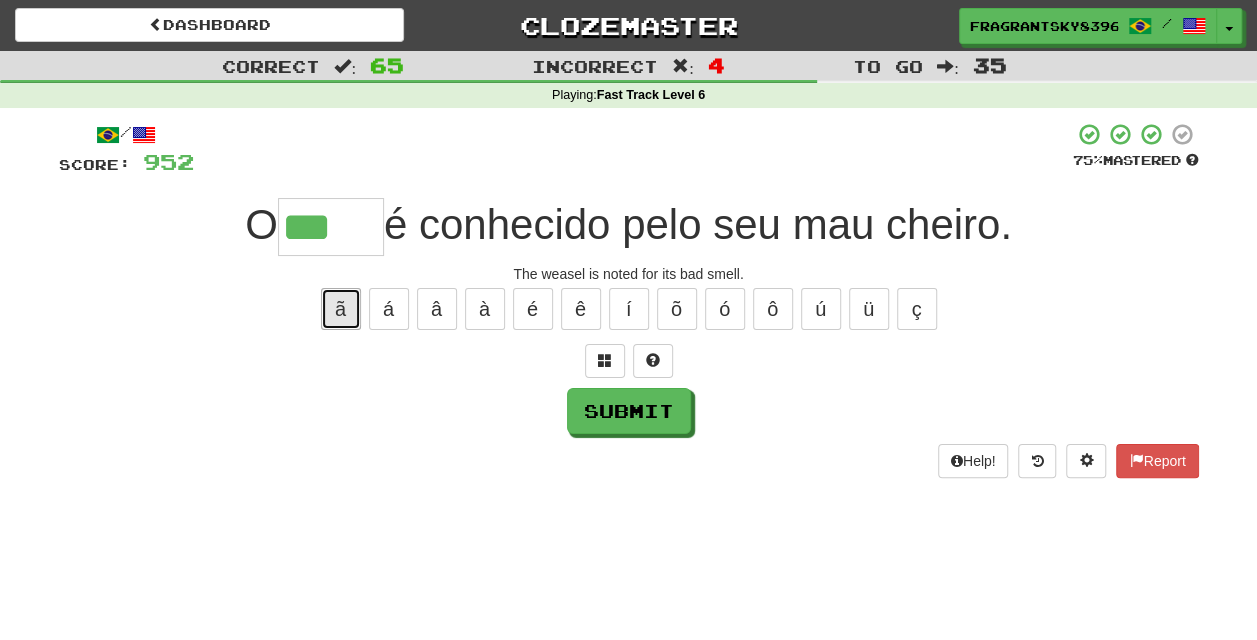 click on "ã" at bounding box center [341, 309] 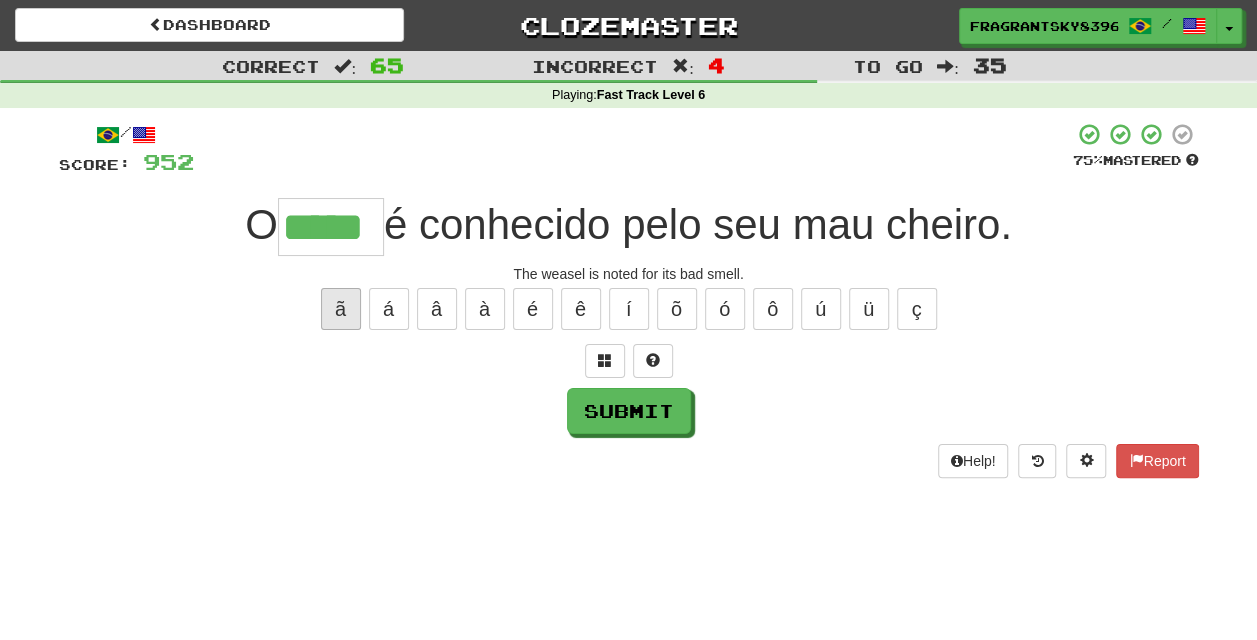 type on "*****" 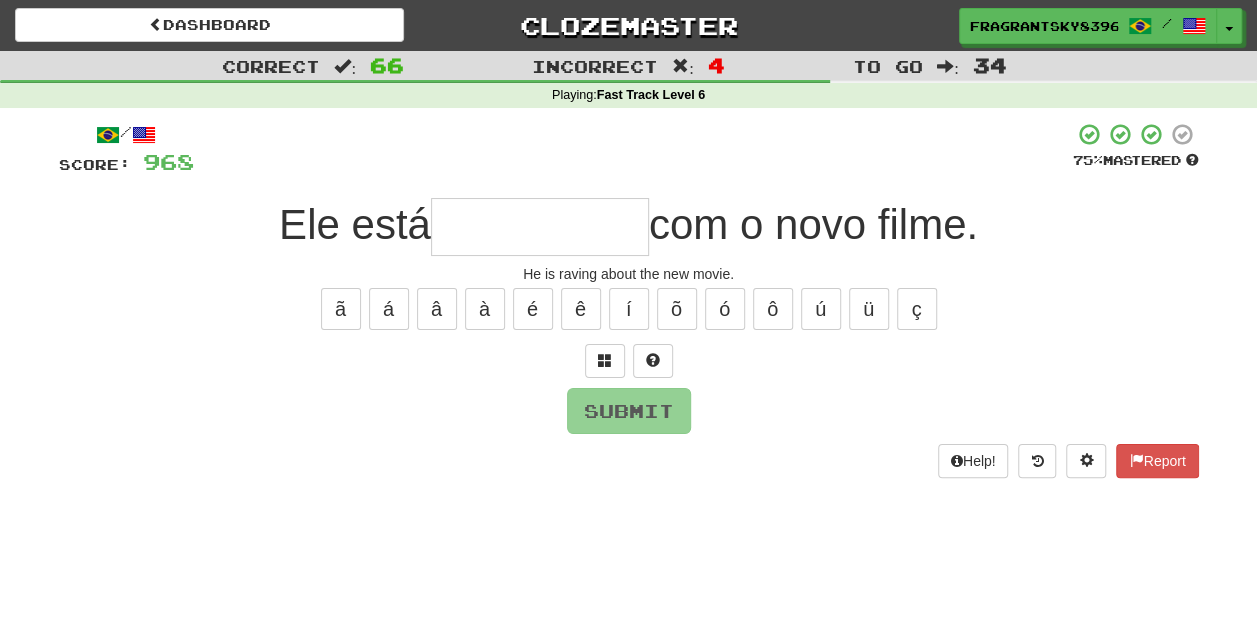 type on "*" 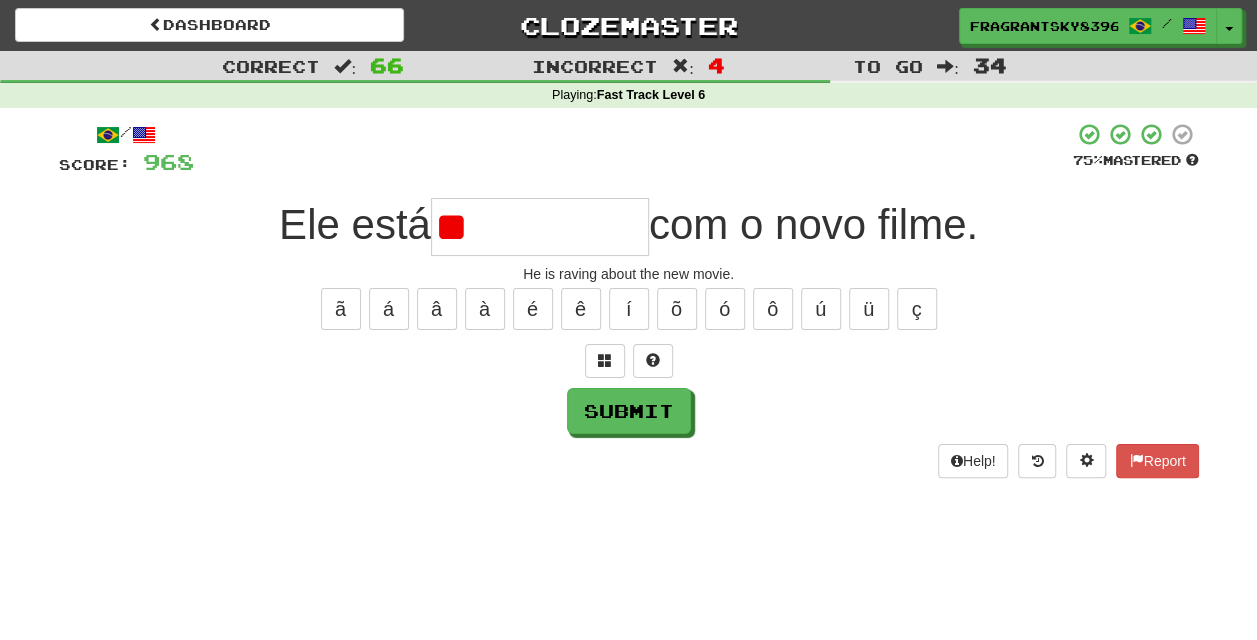 type on "*********" 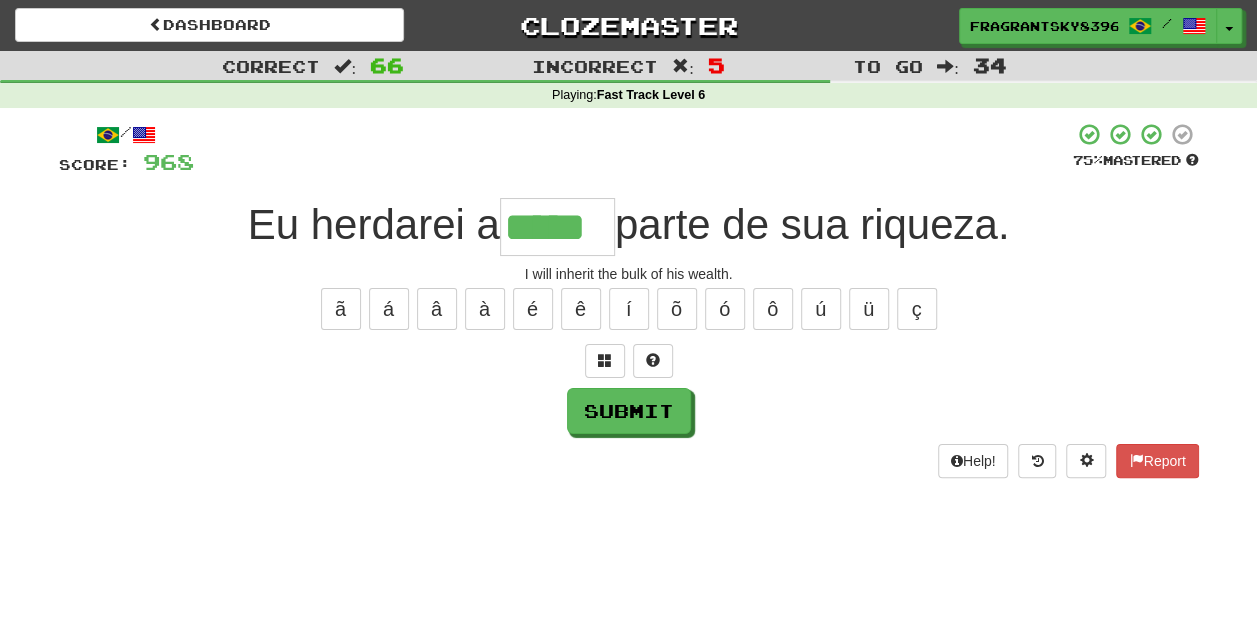 type on "*****" 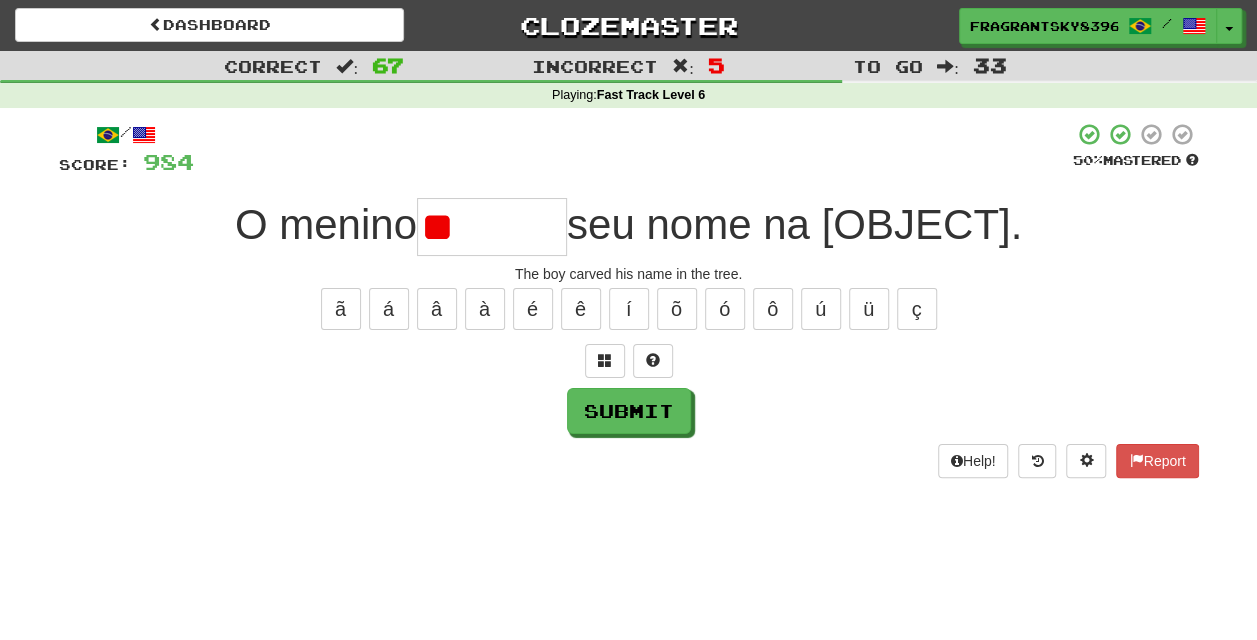type on "*" 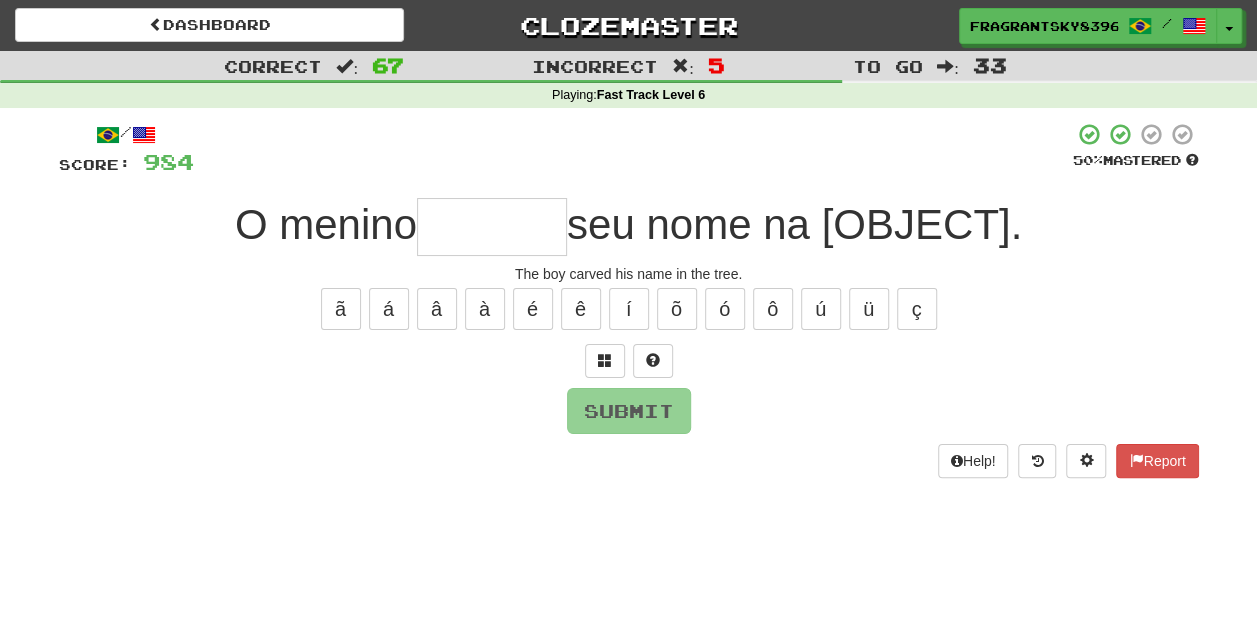type on "*" 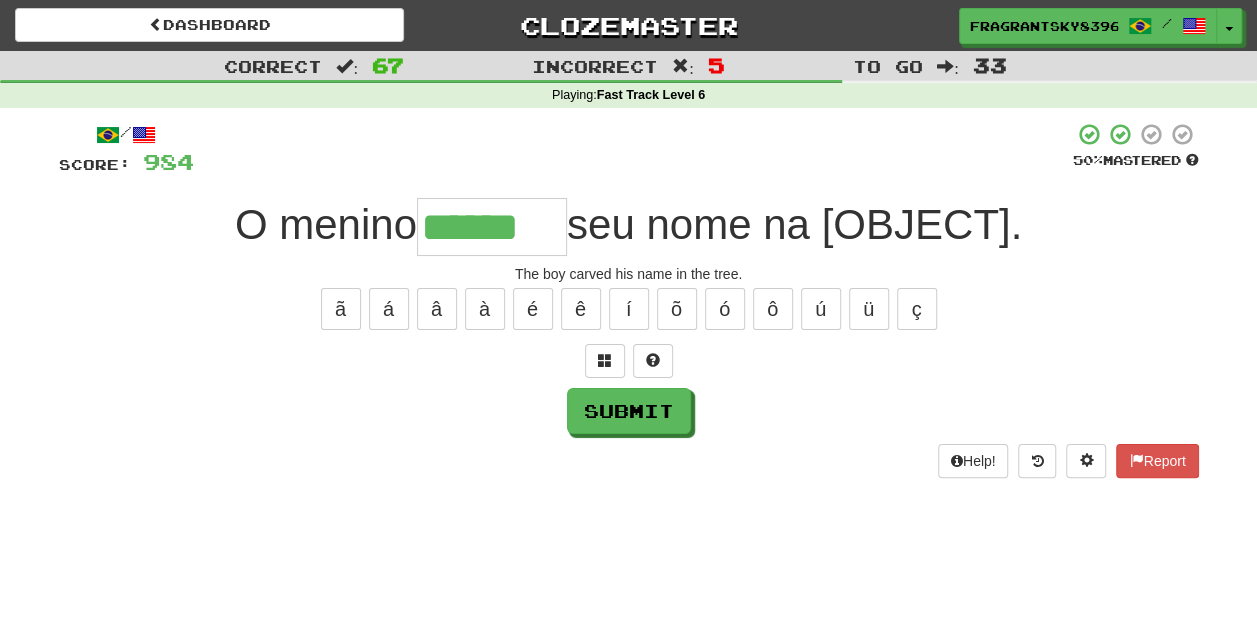 type on "******" 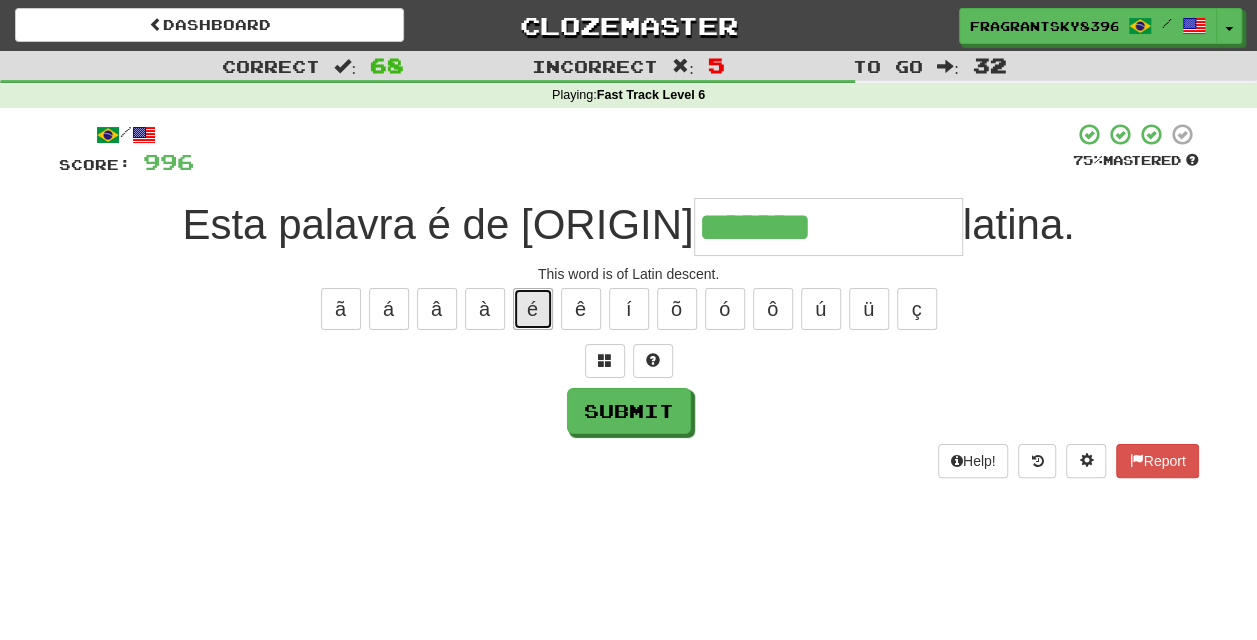 click on "é" at bounding box center [533, 309] 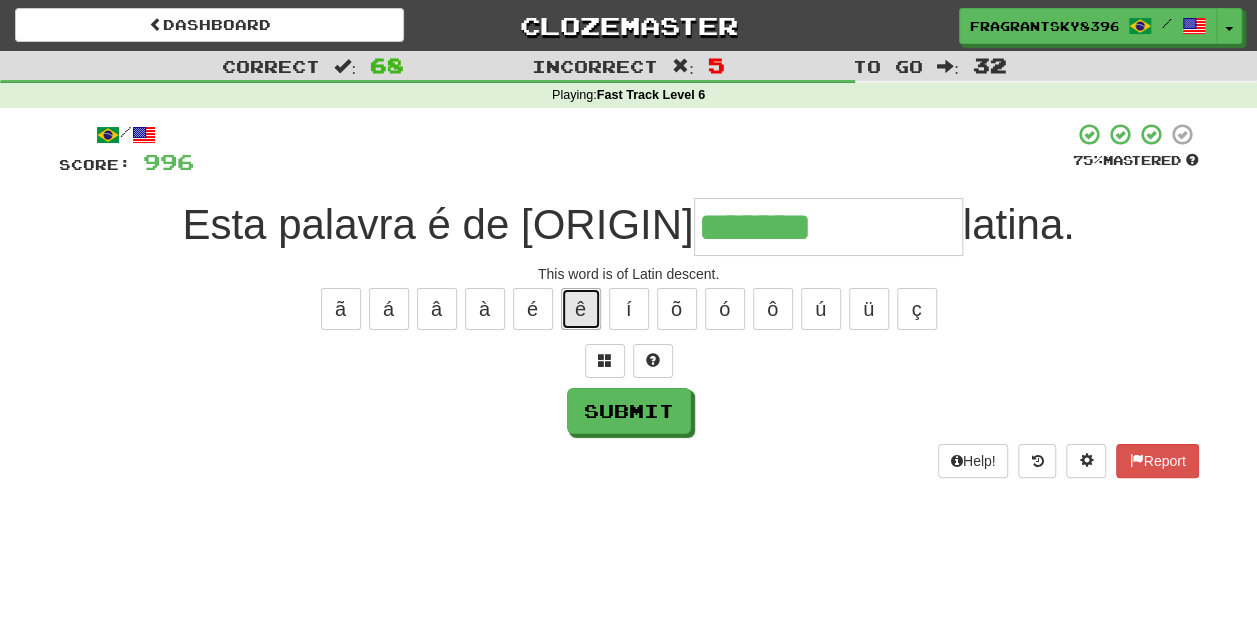 click on "ê" at bounding box center [581, 309] 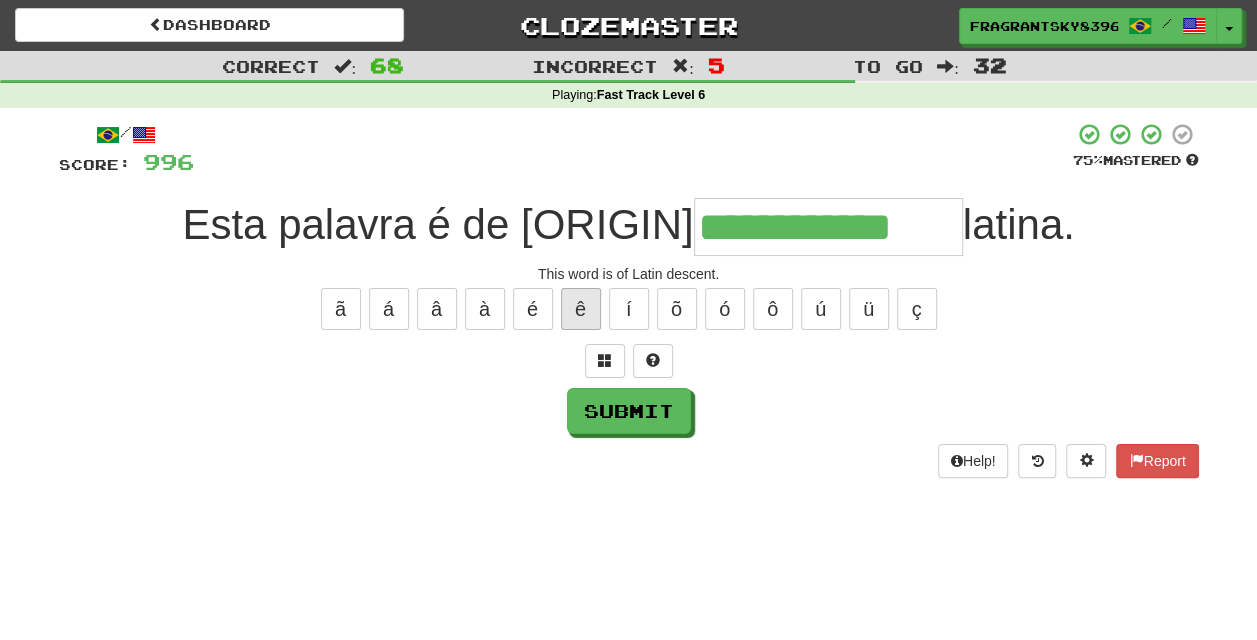 type on "**********" 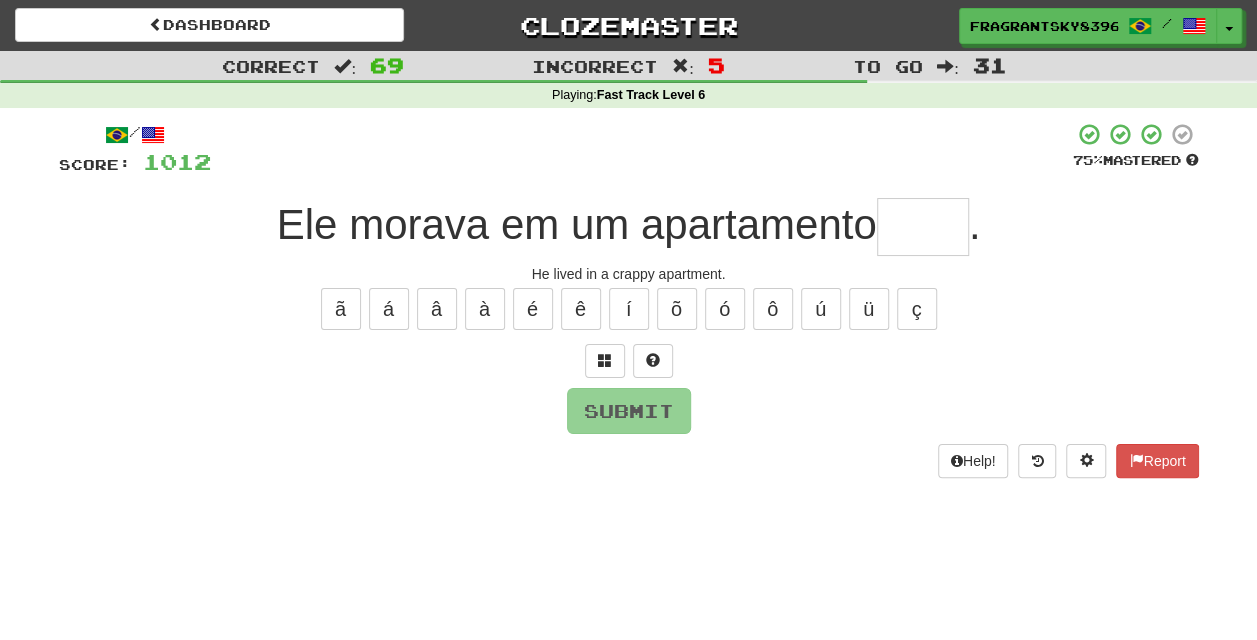 type on "*" 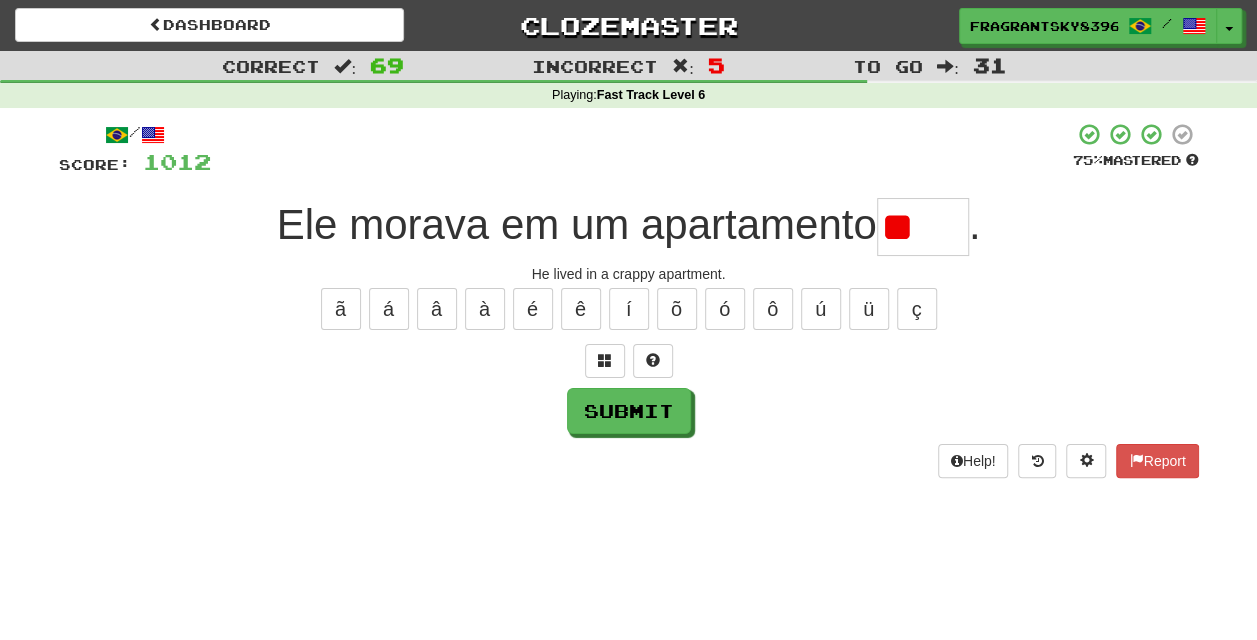 type on "*" 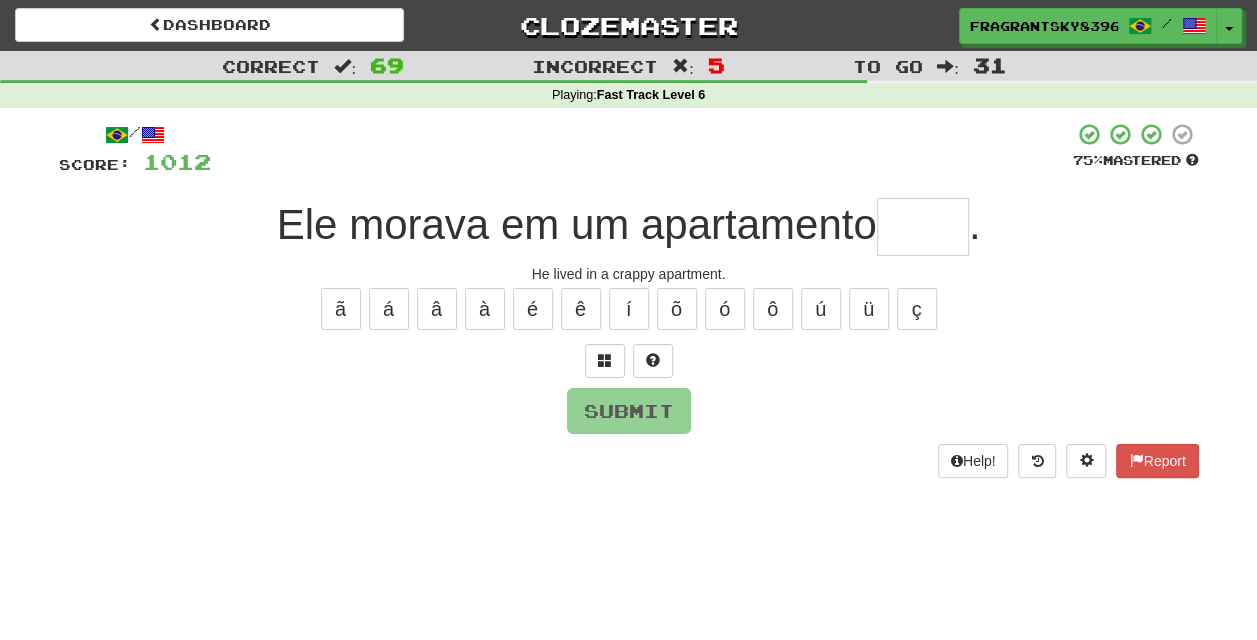 type on "*" 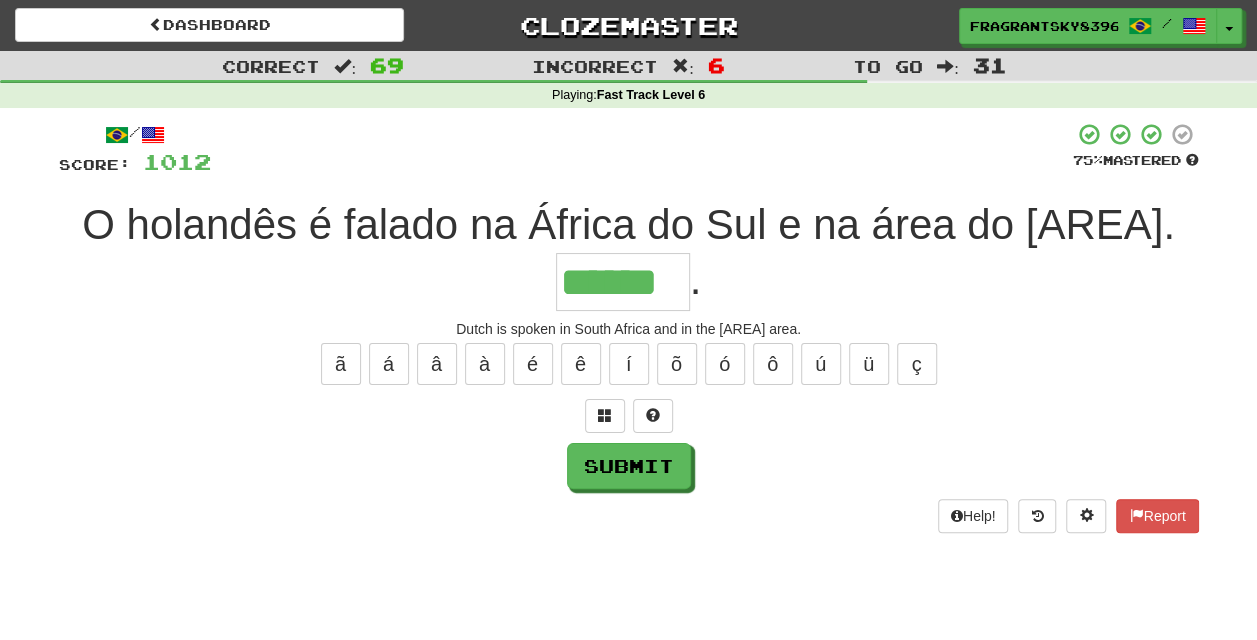 type on "******" 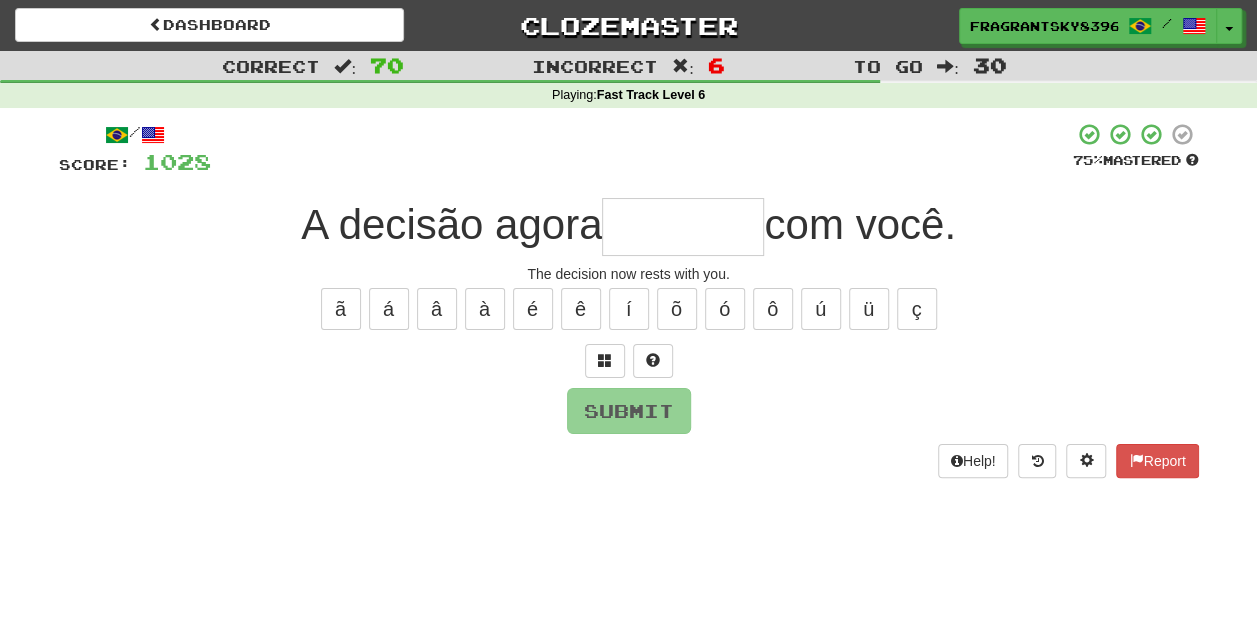 type on "*" 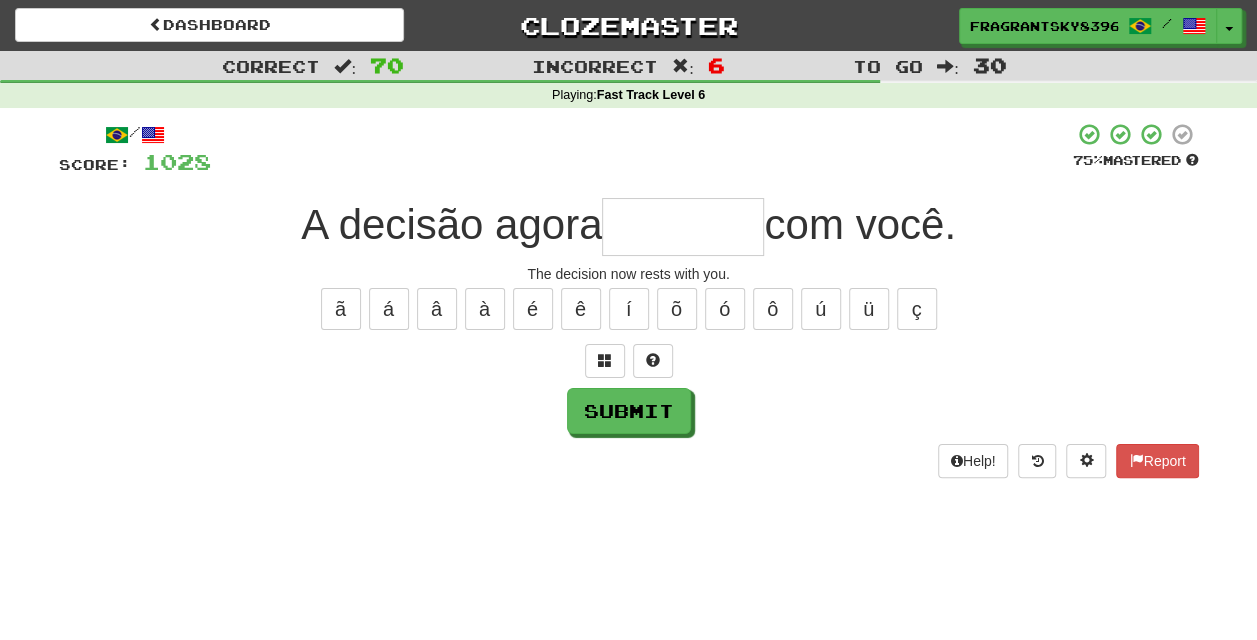 type on "*" 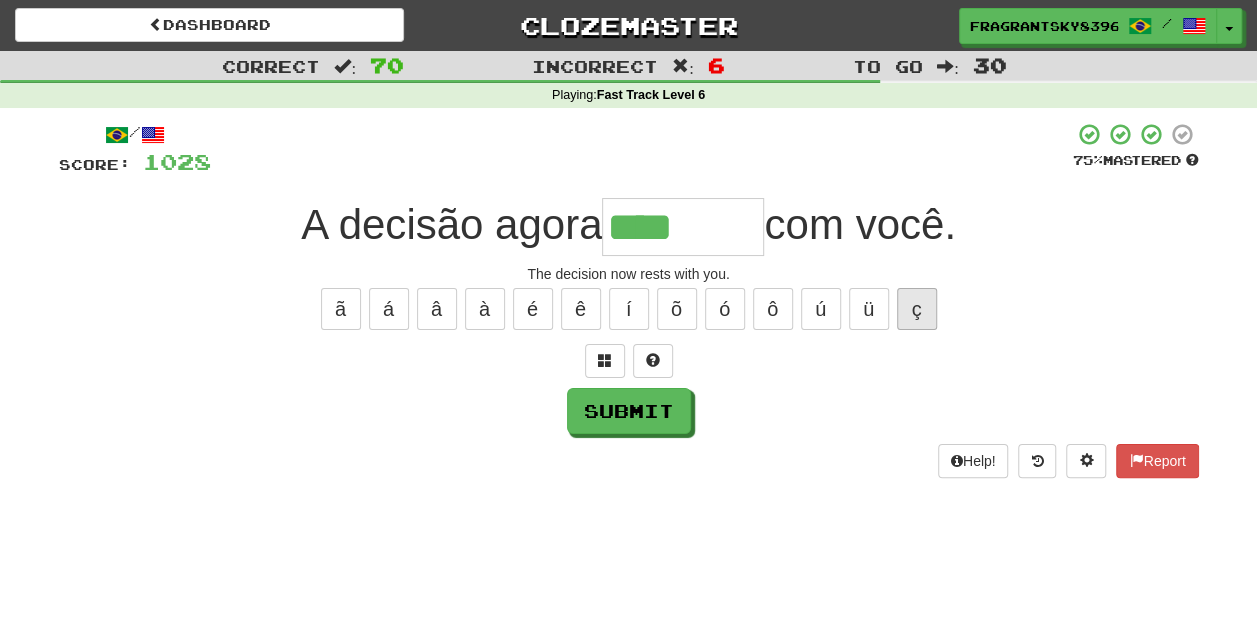 click on "ã á â à é ê í õ ó ô ú ü ç" at bounding box center [629, 309] 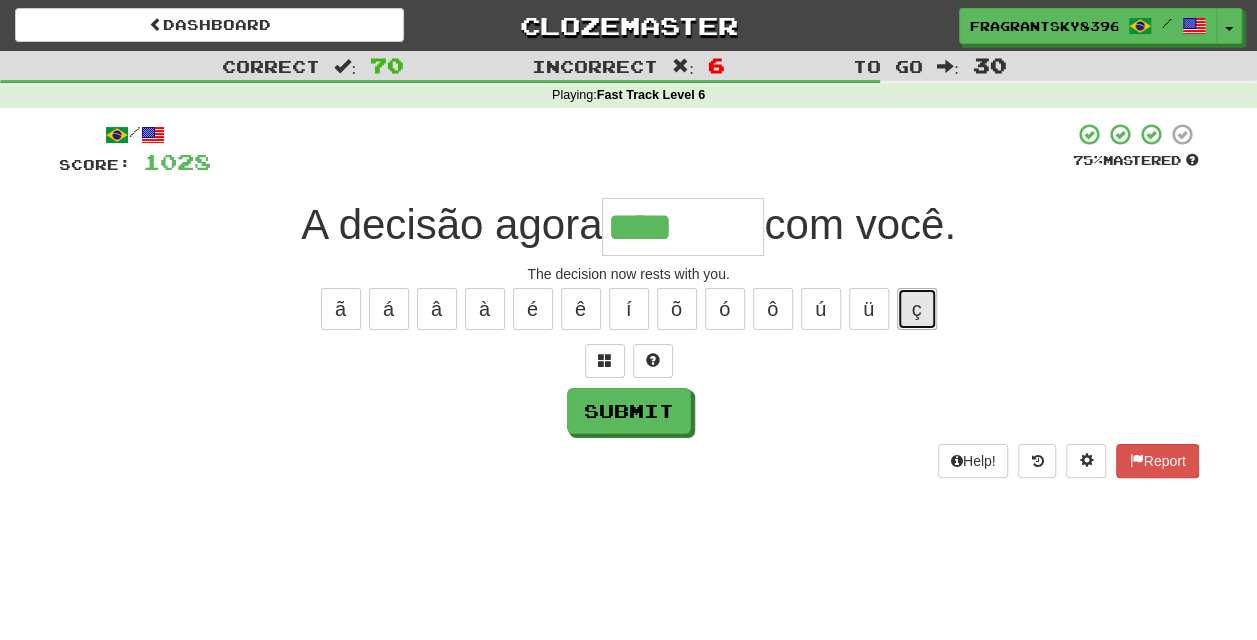 click on "ç" at bounding box center [917, 309] 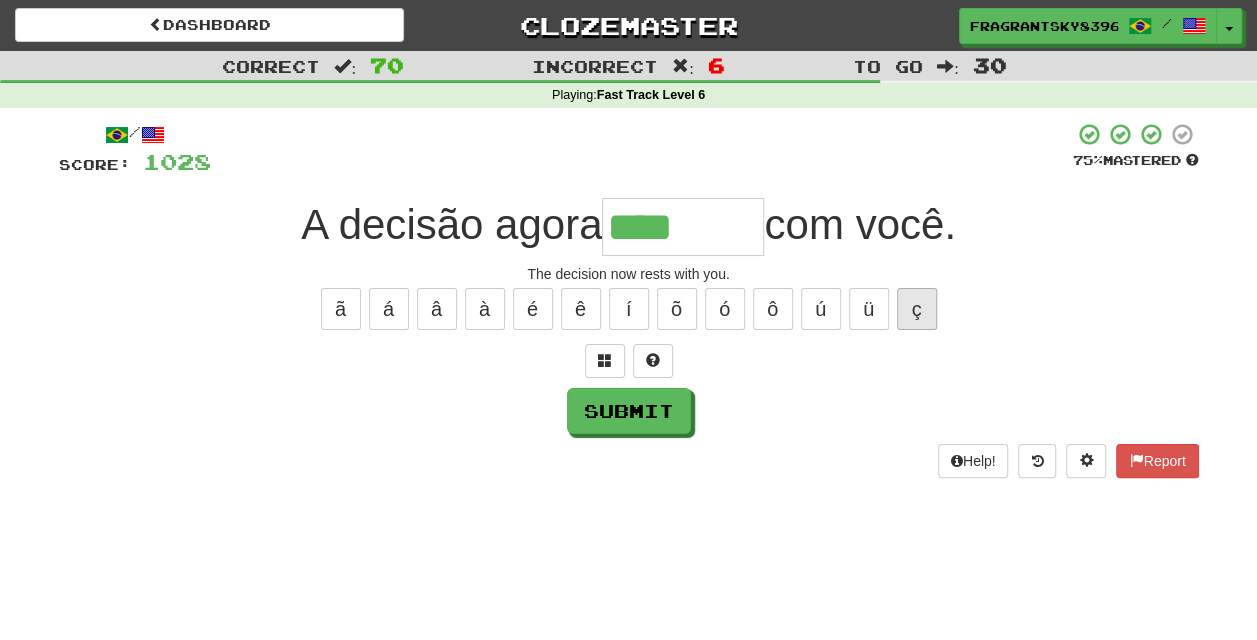 type on "*******" 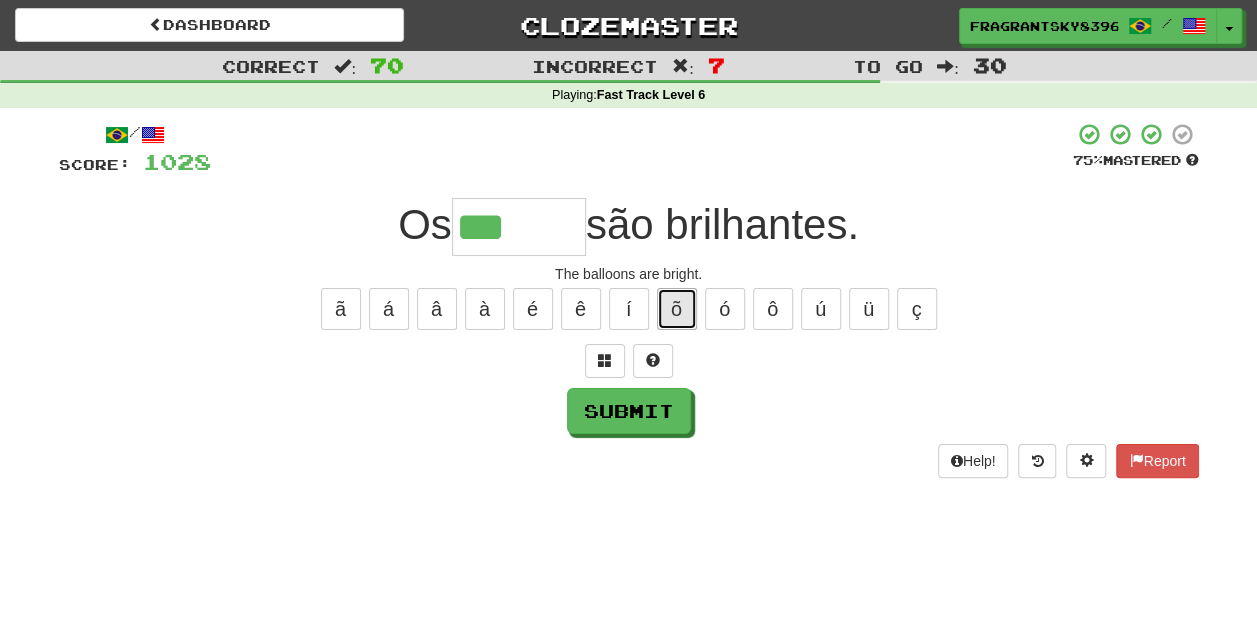 click on "õ" at bounding box center (677, 309) 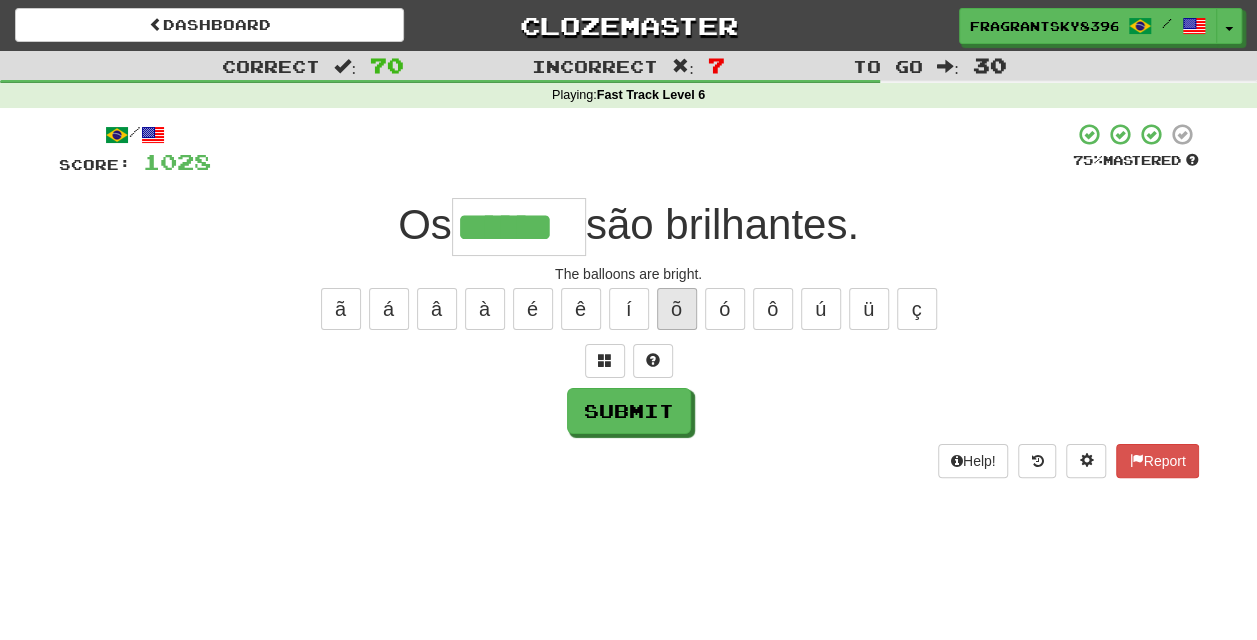 type on "******" 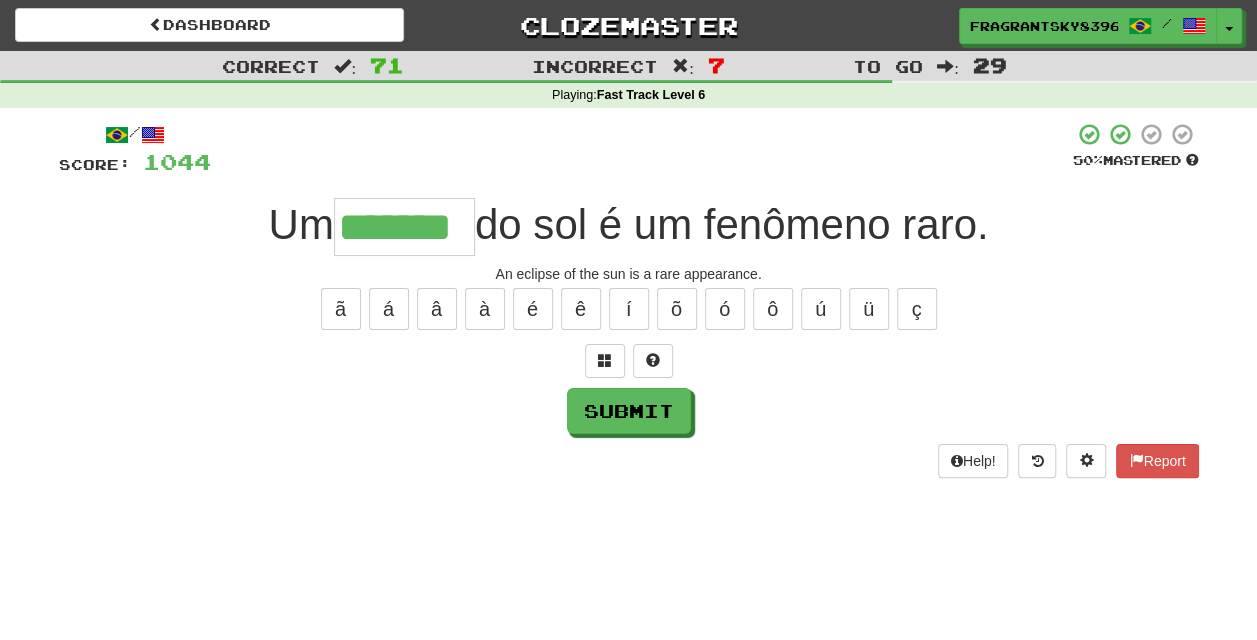type on "*******" 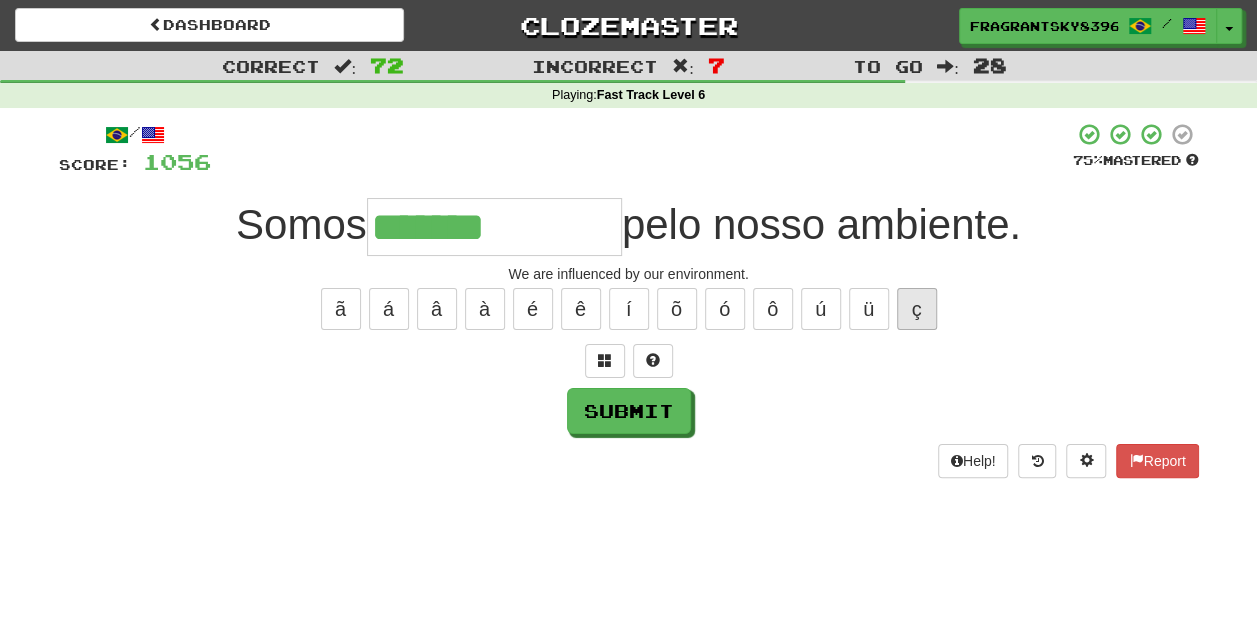 drag, startPoint x: 902, startPoint y: 334, endPoint x: 917, endPoint y: 317, distance: 22.671568 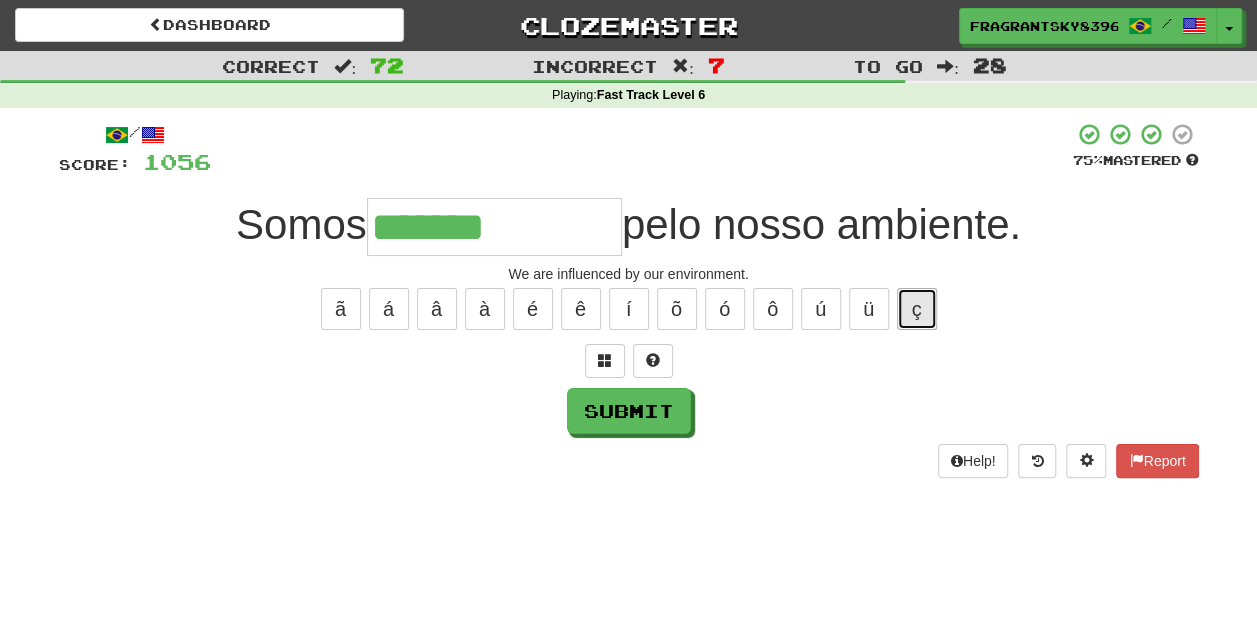 click on "ç" at bounding box center [917, 309] 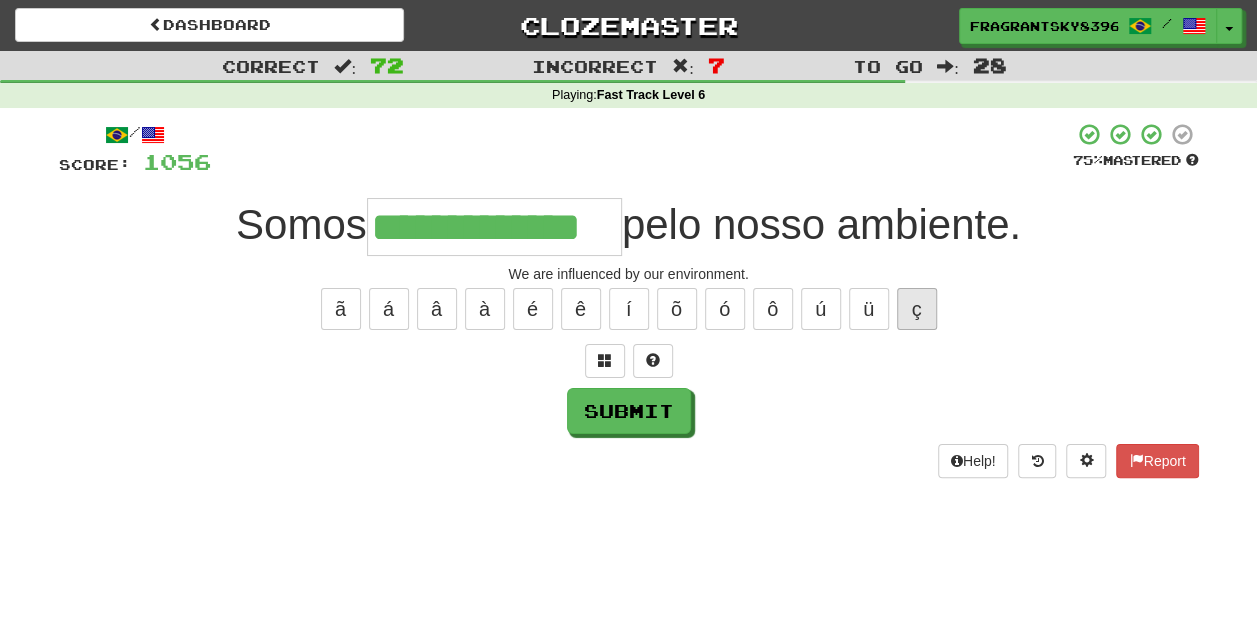 type on "**********" 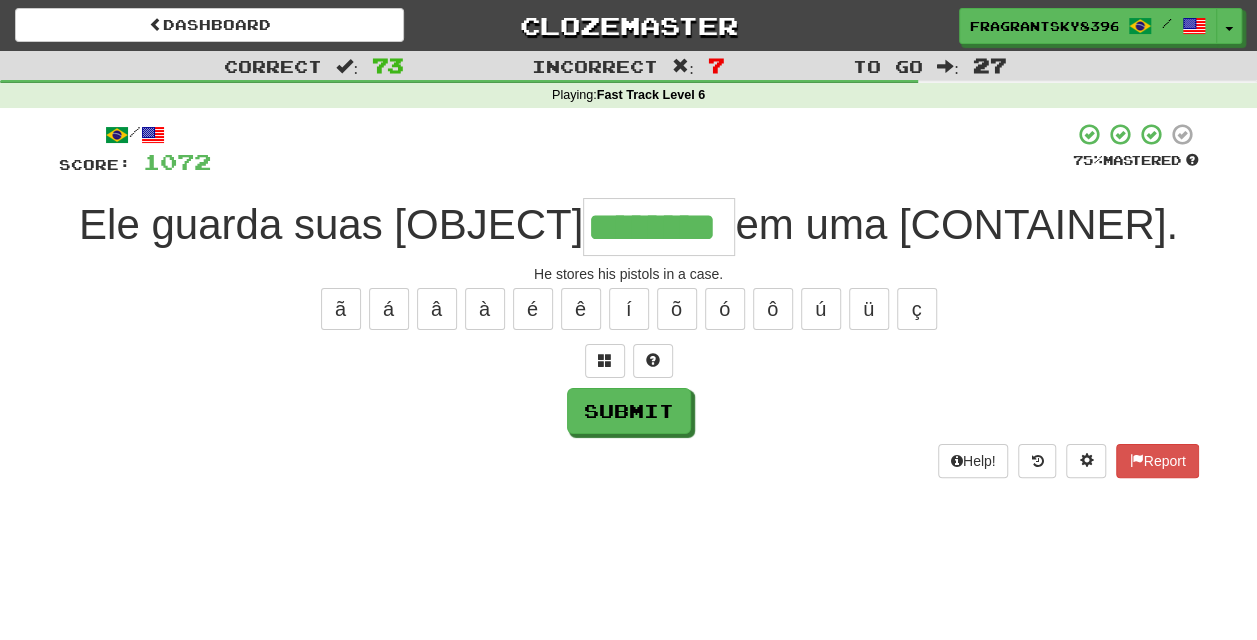 type on "********" 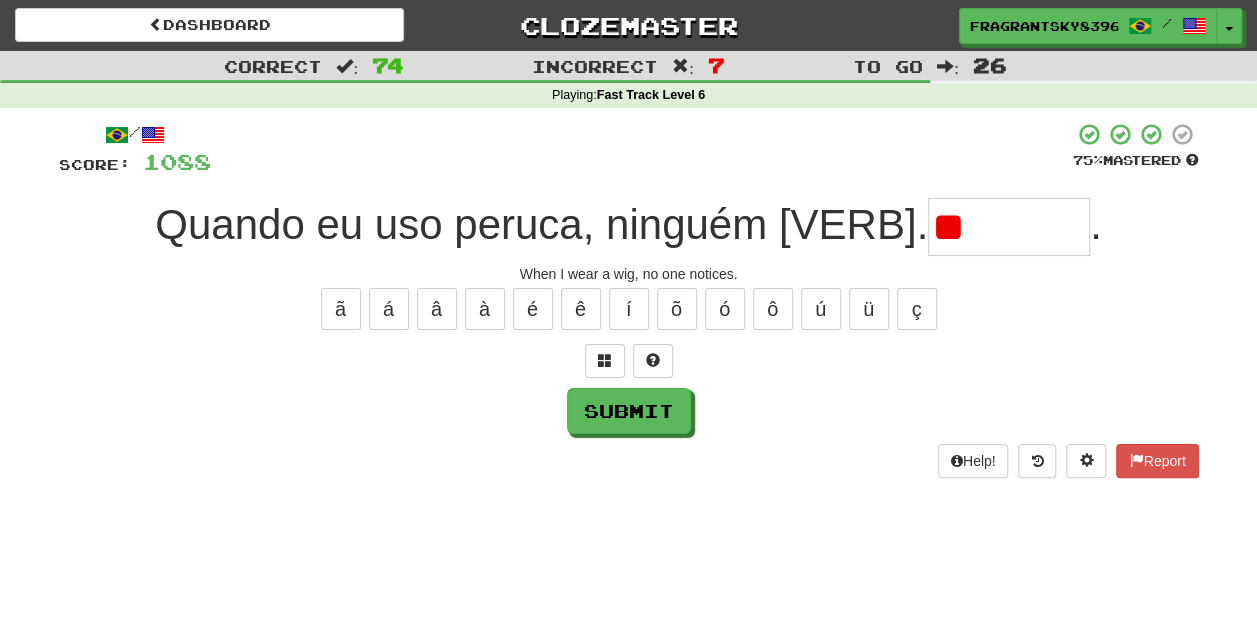type on "*" 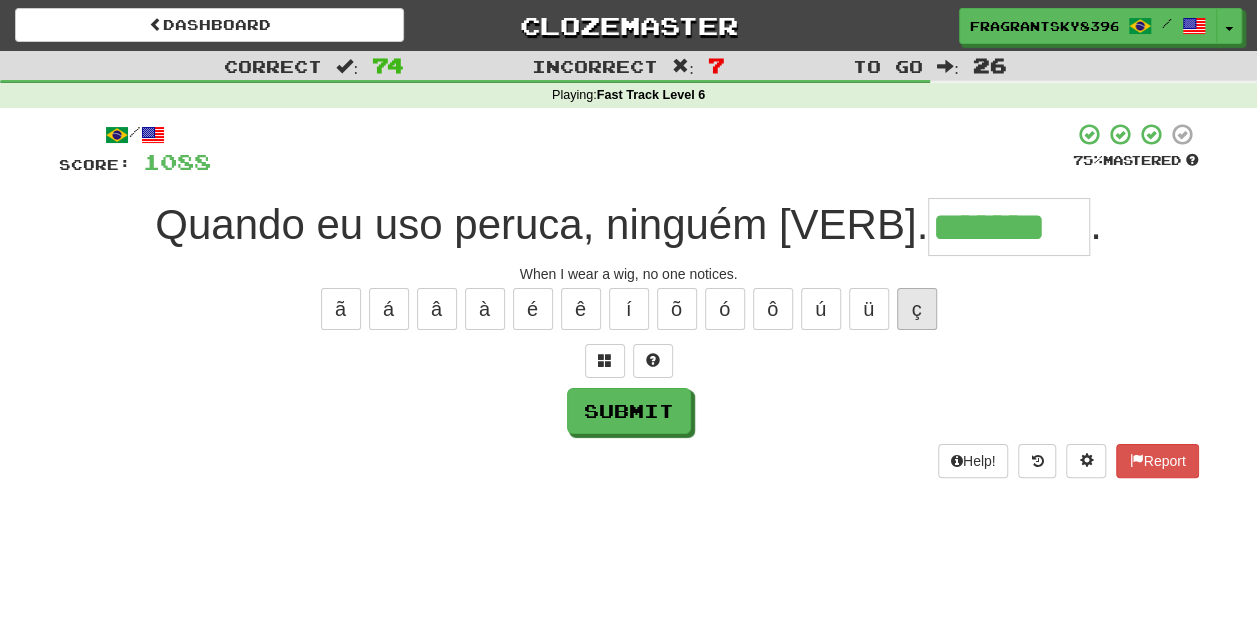 type on "*******" 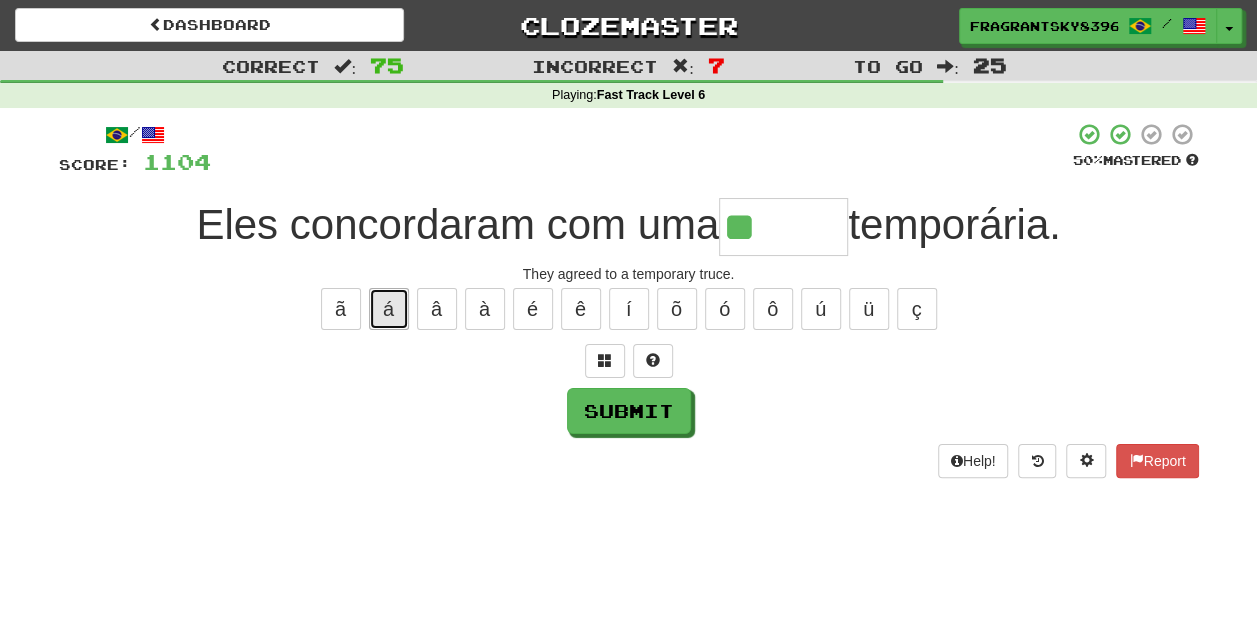 click on "á" at bounding box center (389, 309) 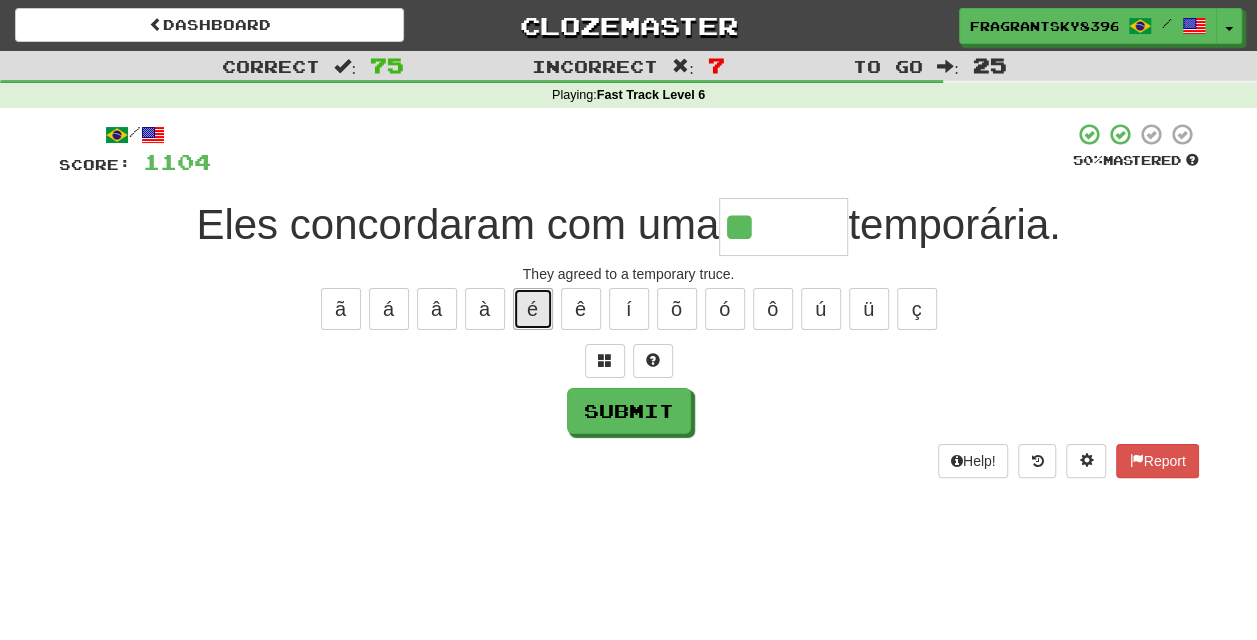 click on "é" at bounding box center [533, 309] 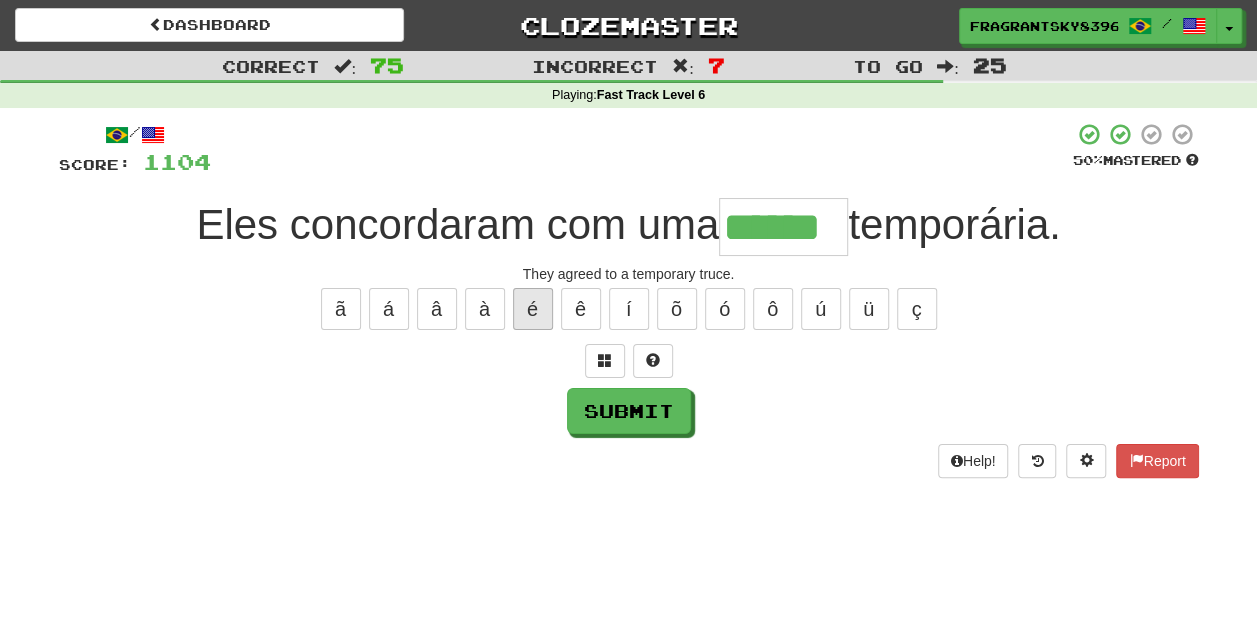 type on "******" 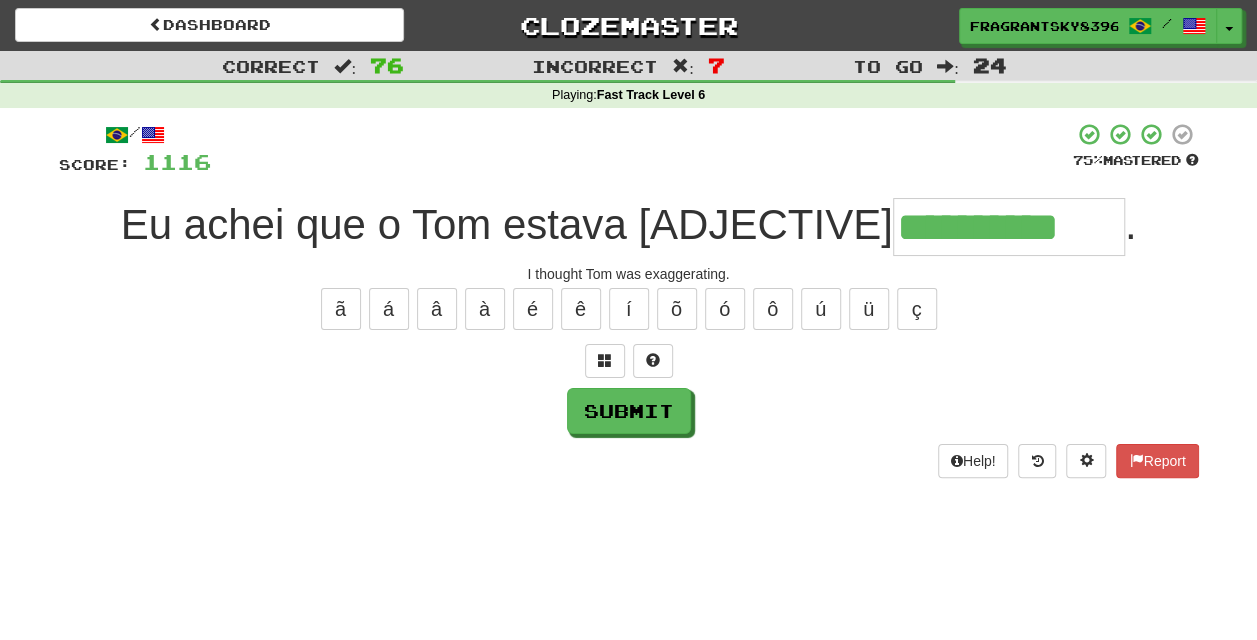 type on "**********" 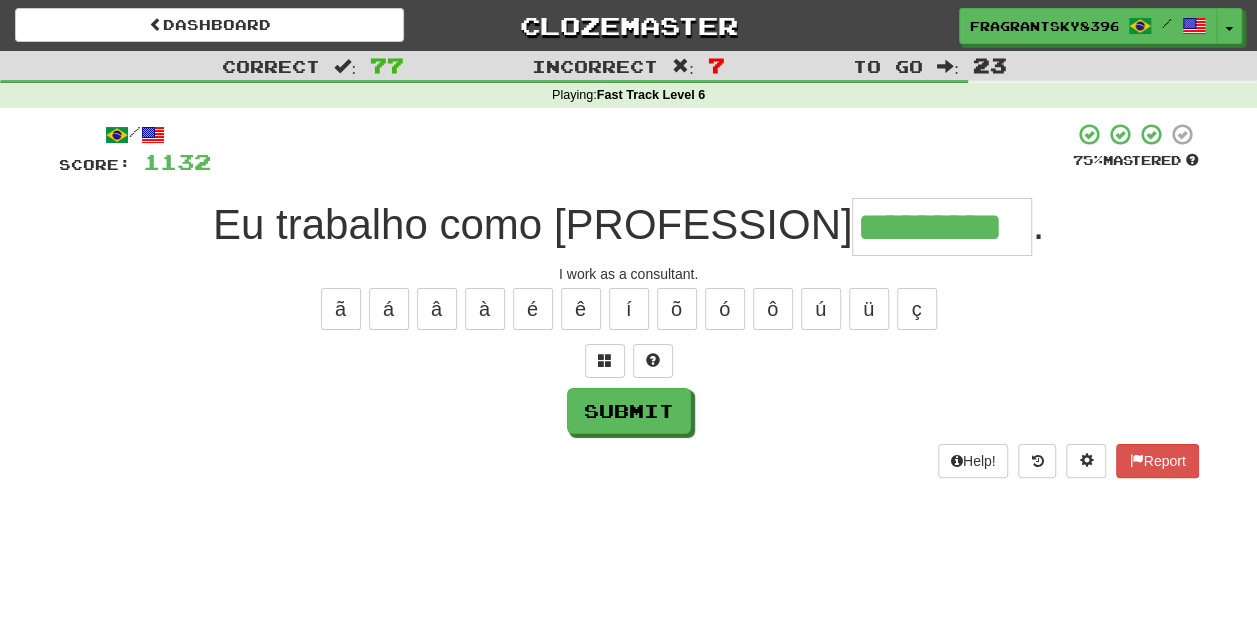 type on "*********" 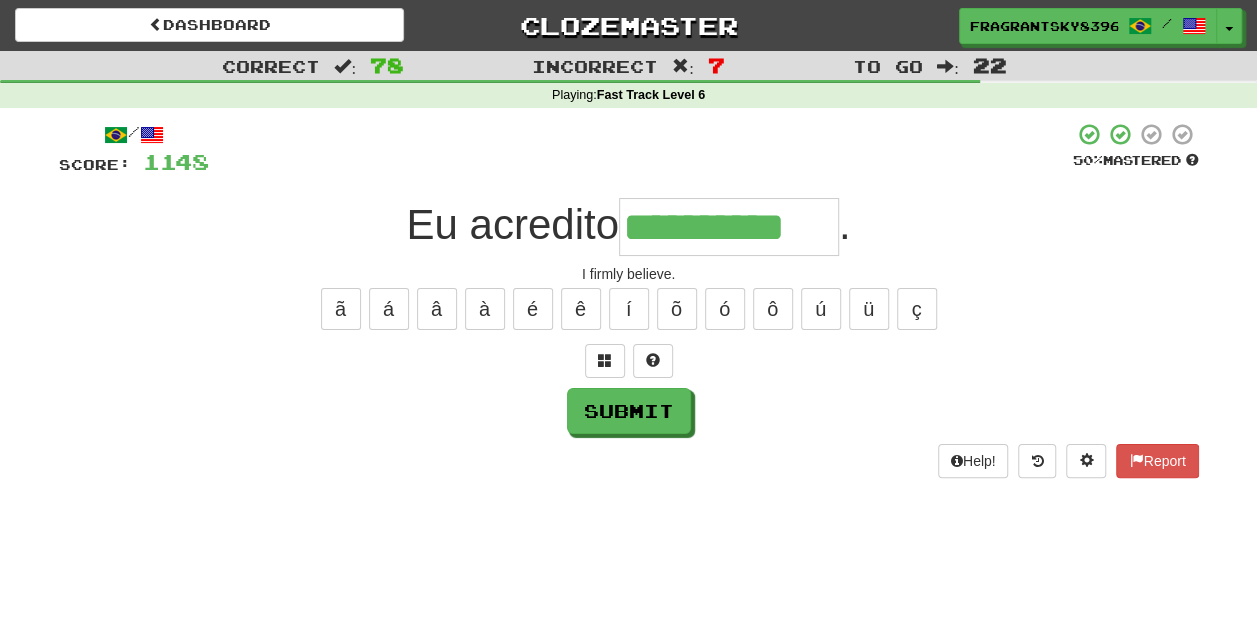 type on "**********" 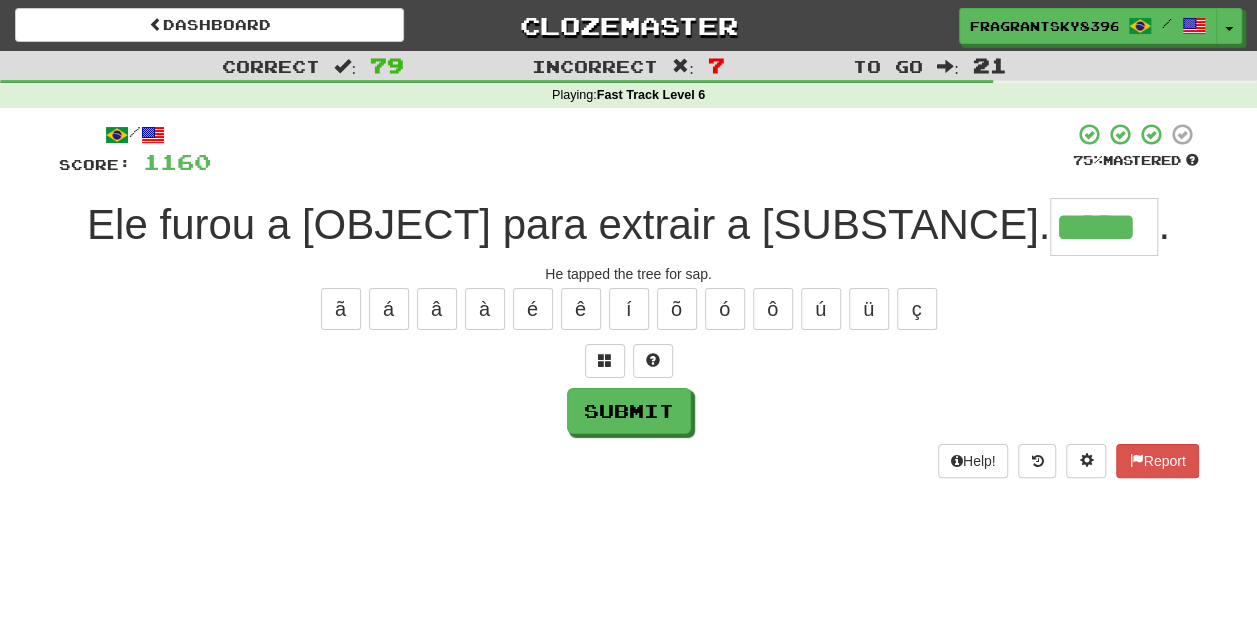 type on "*****" 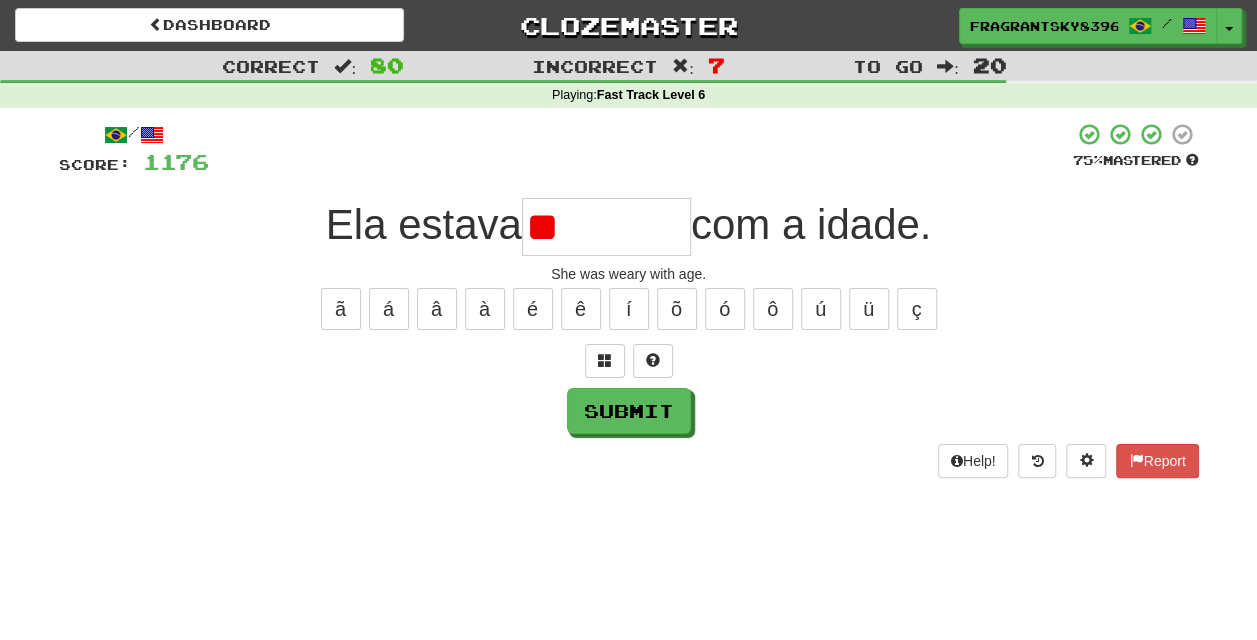 type on "*" 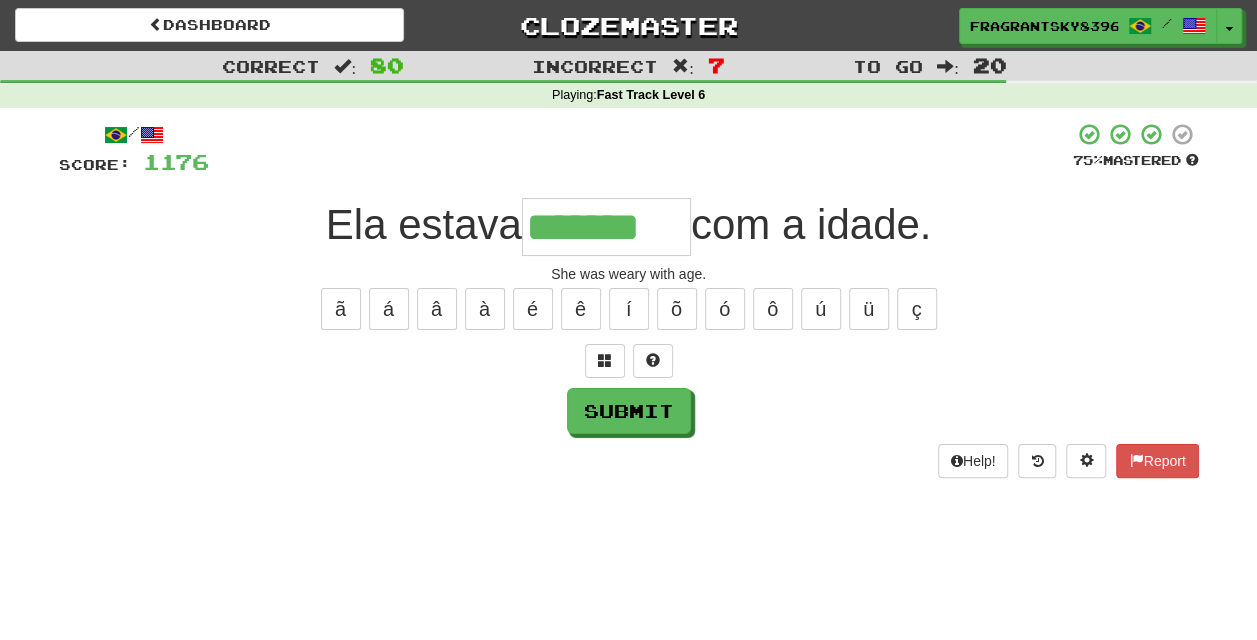 type on "*******" 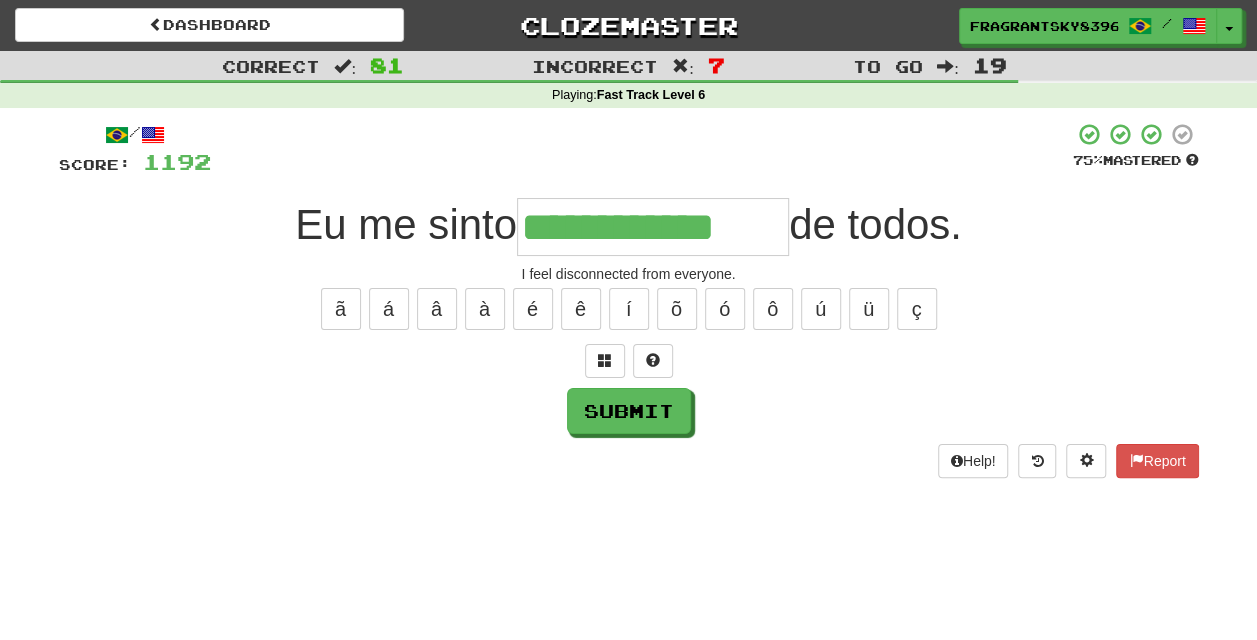 type on "**********" 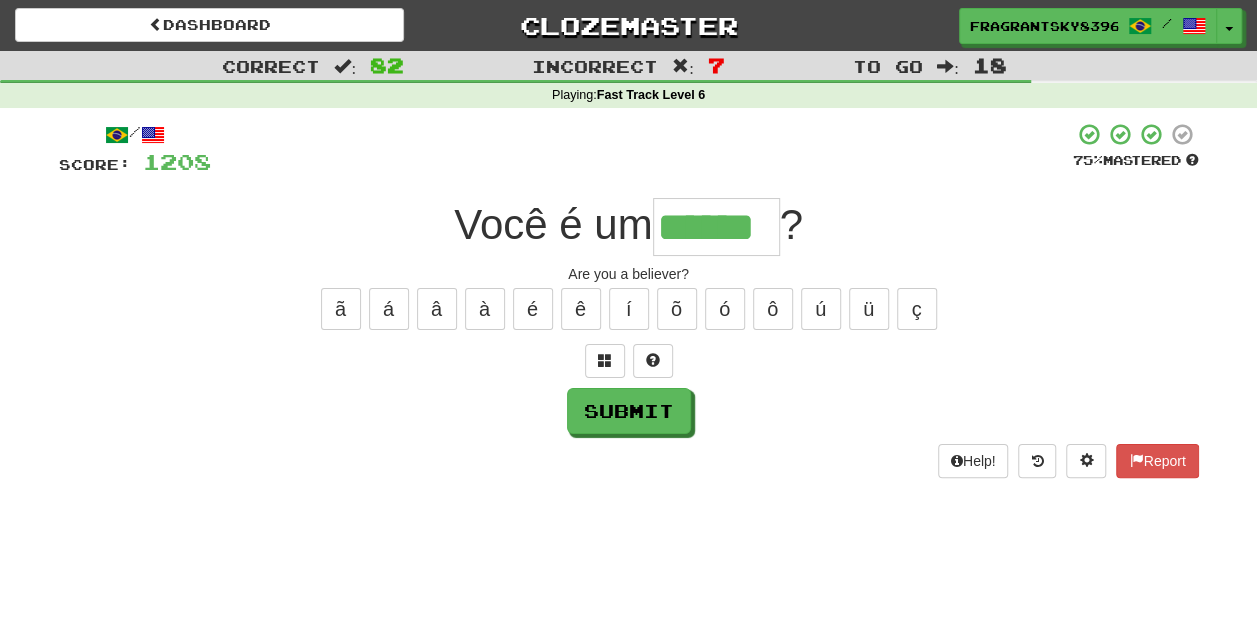 type on "******" 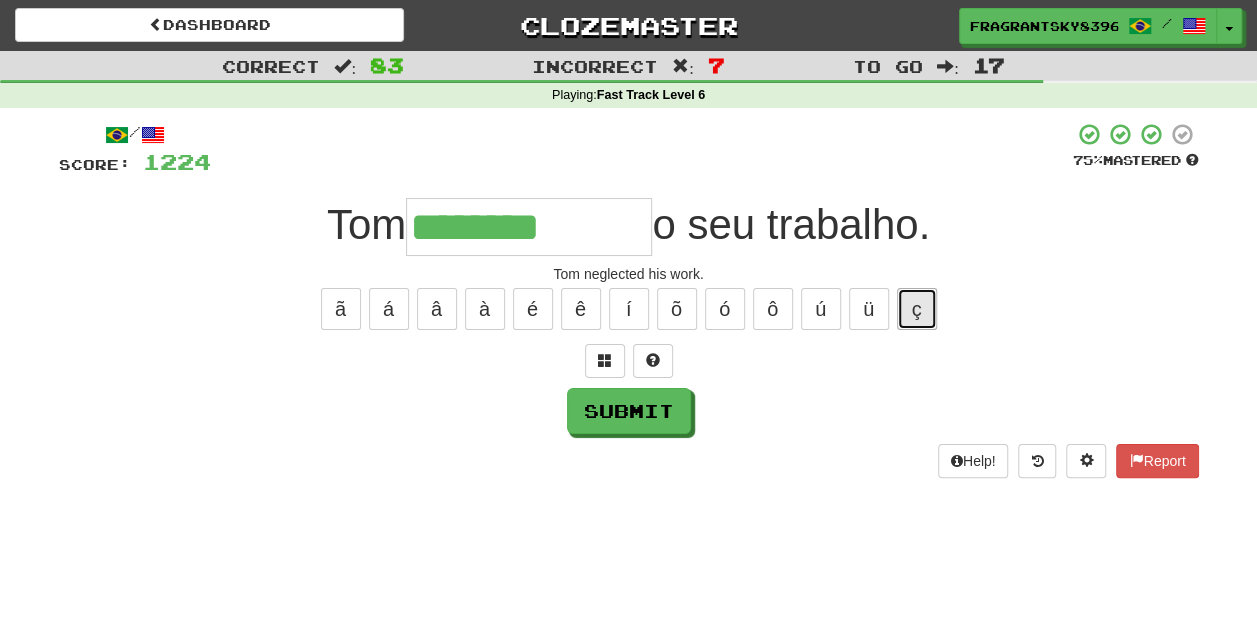 click on "ç" at bounding box center [917, 309] 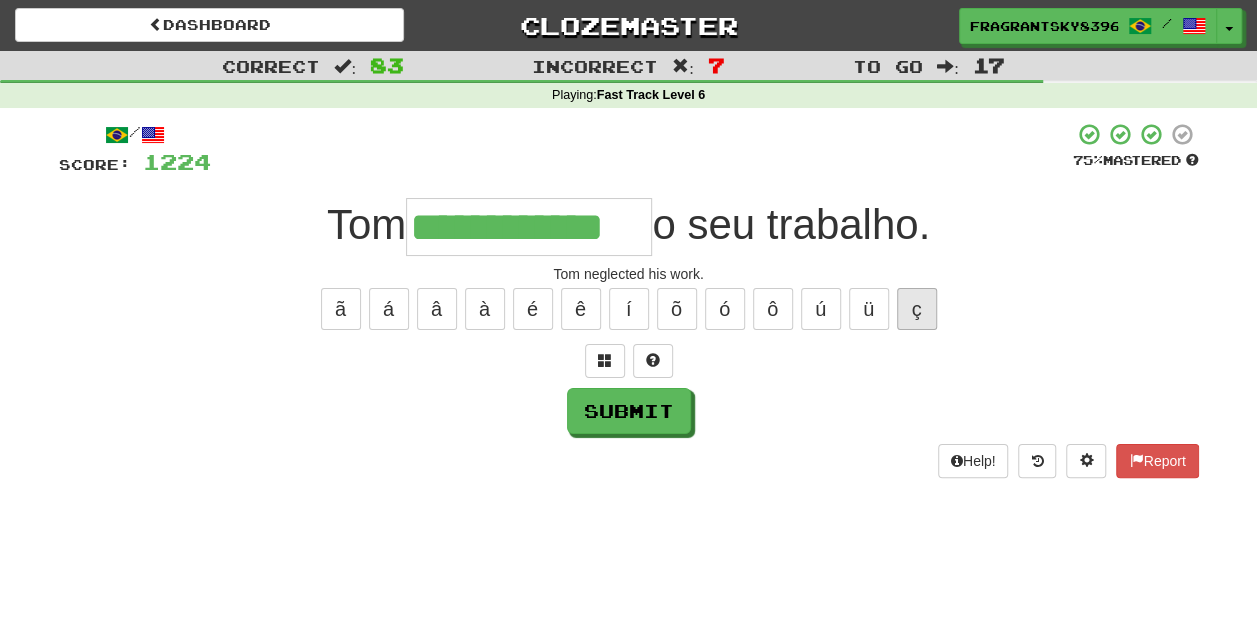 type on "**********" 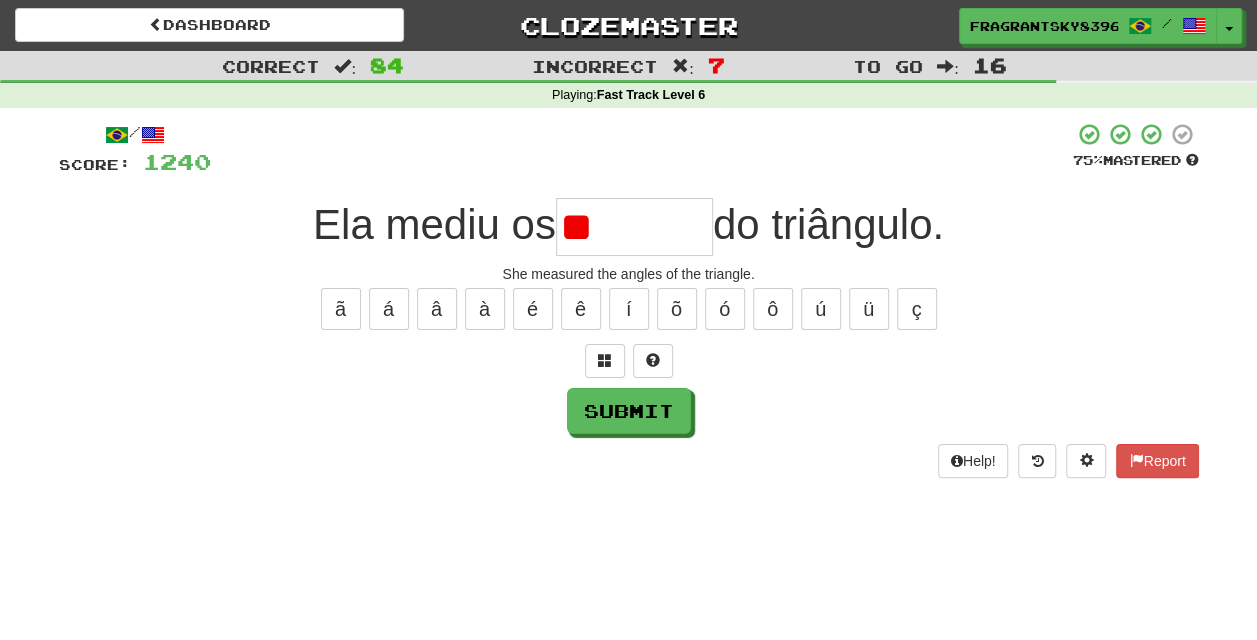 type on "*" 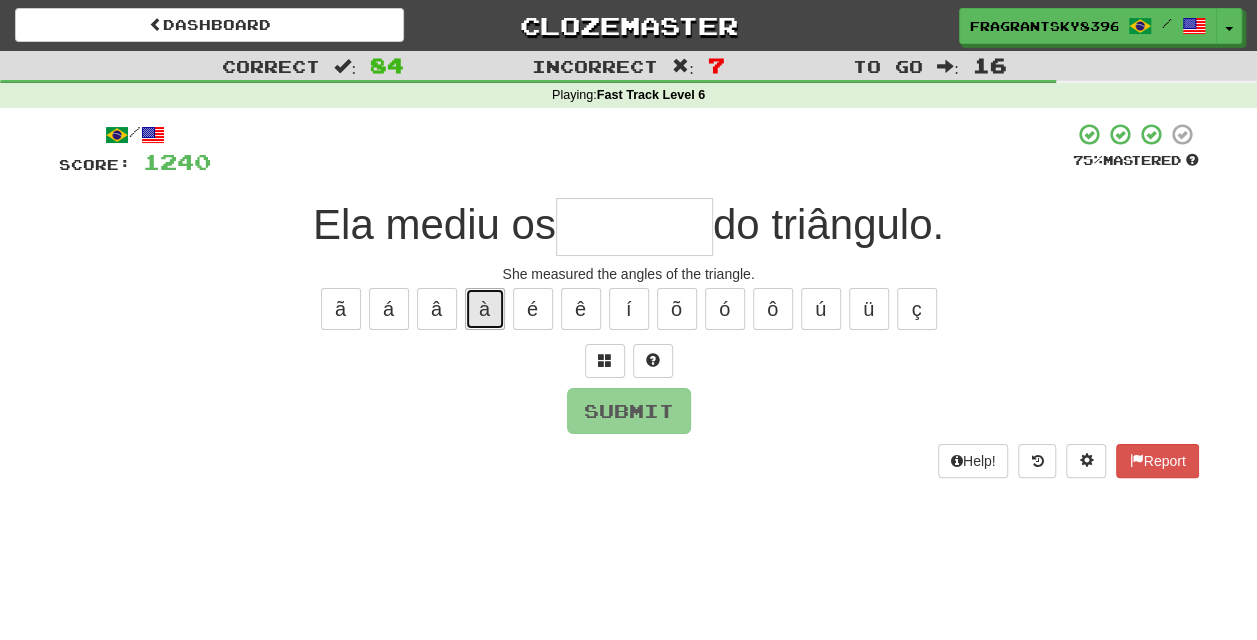 click on "à" at bounding box center [485, 309] 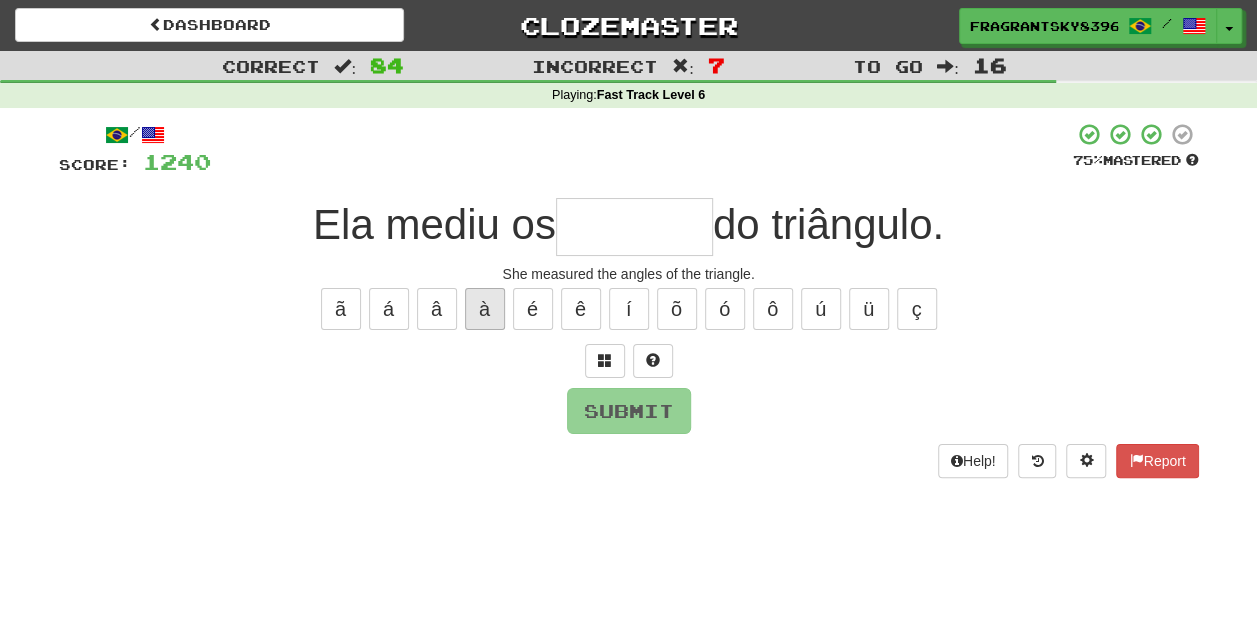 type on "*" 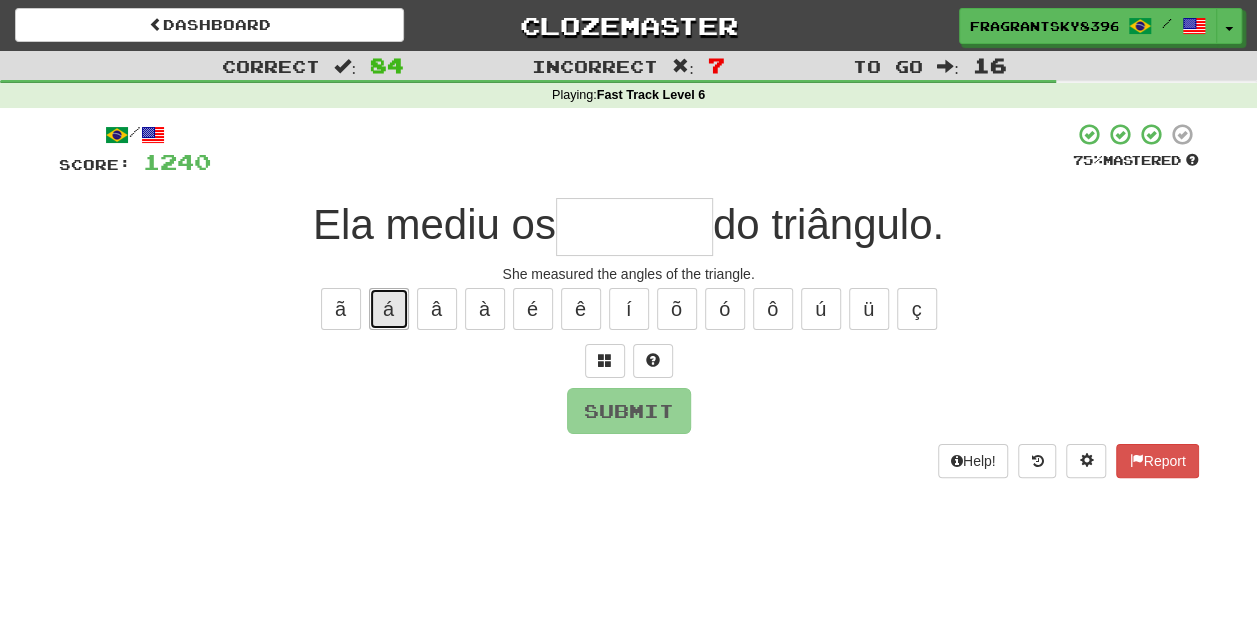 click on "á" at bounding box center (389, 309) 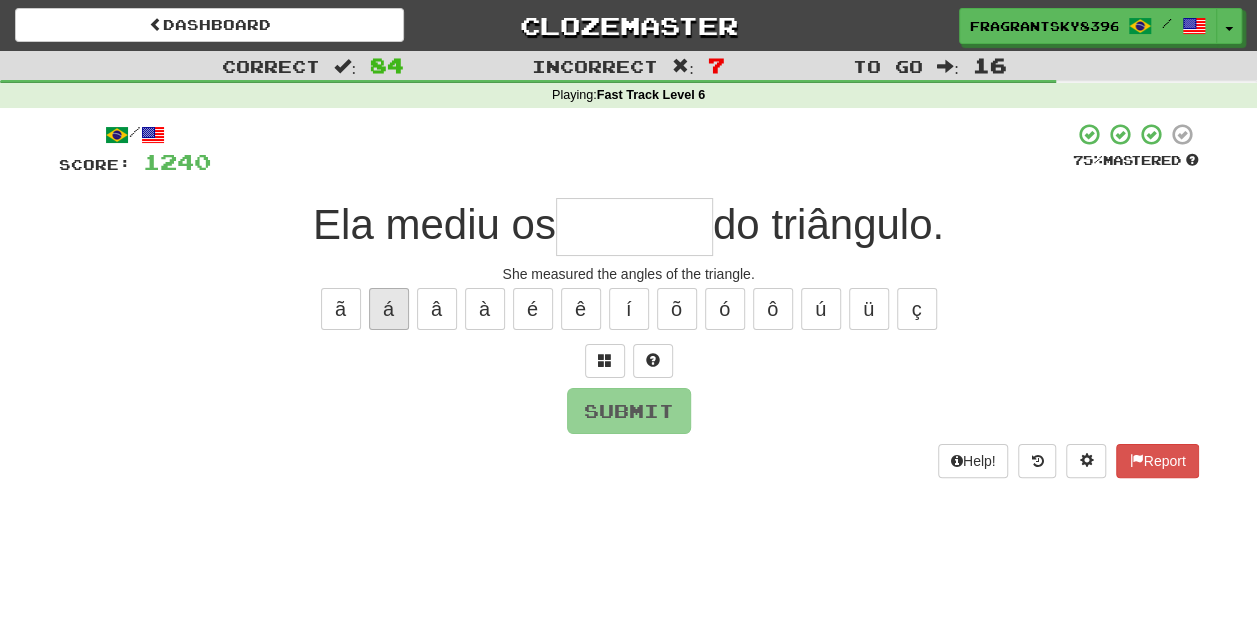 type on "*" 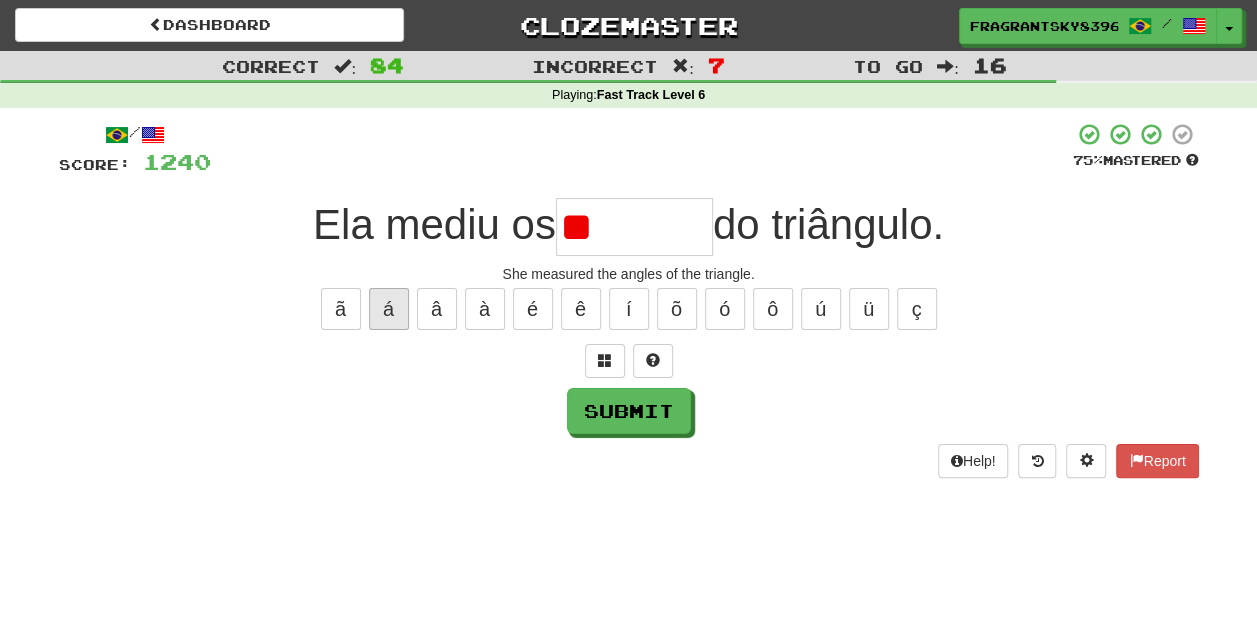 type on "*" 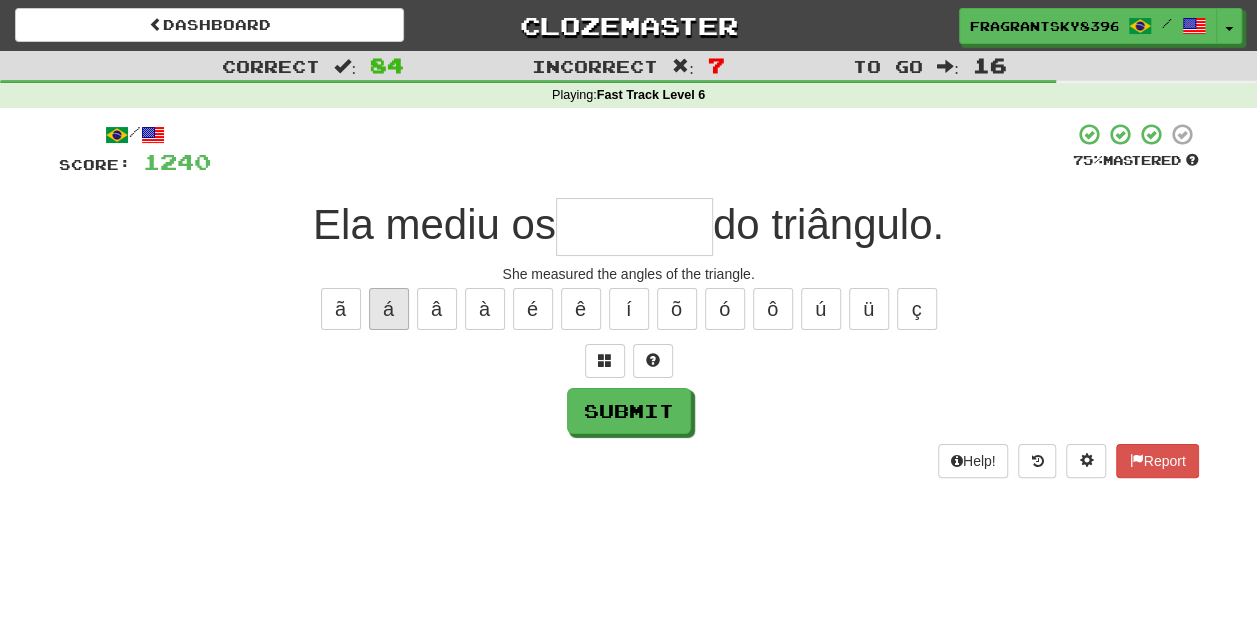 type on "*" 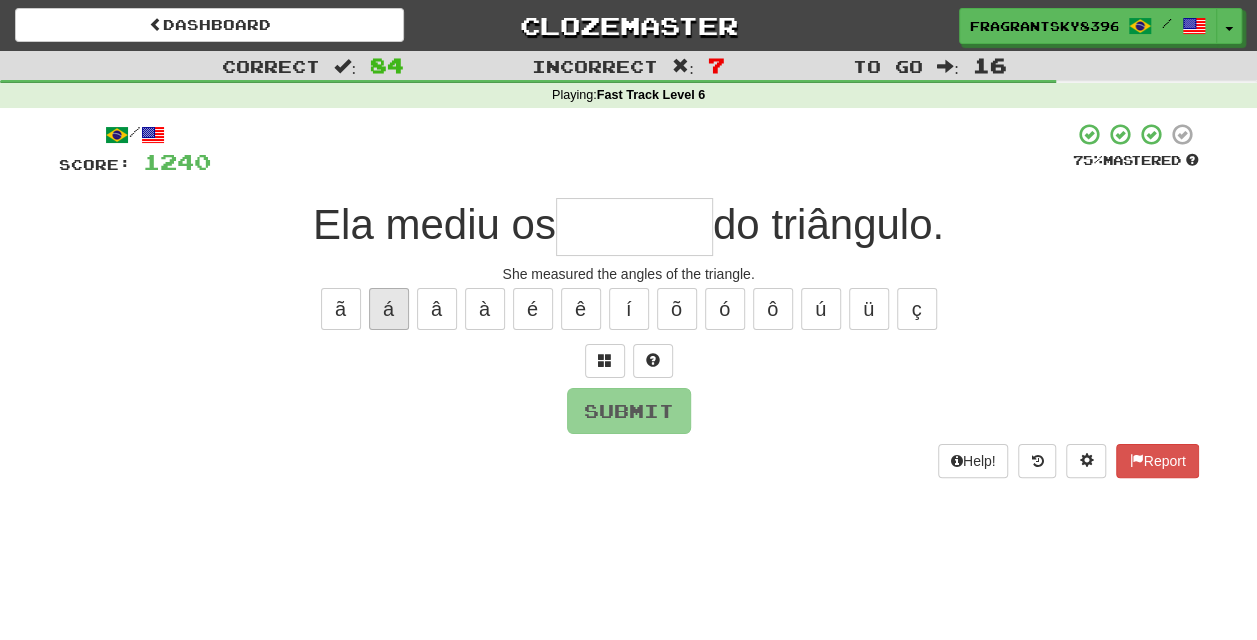 type on "*******" 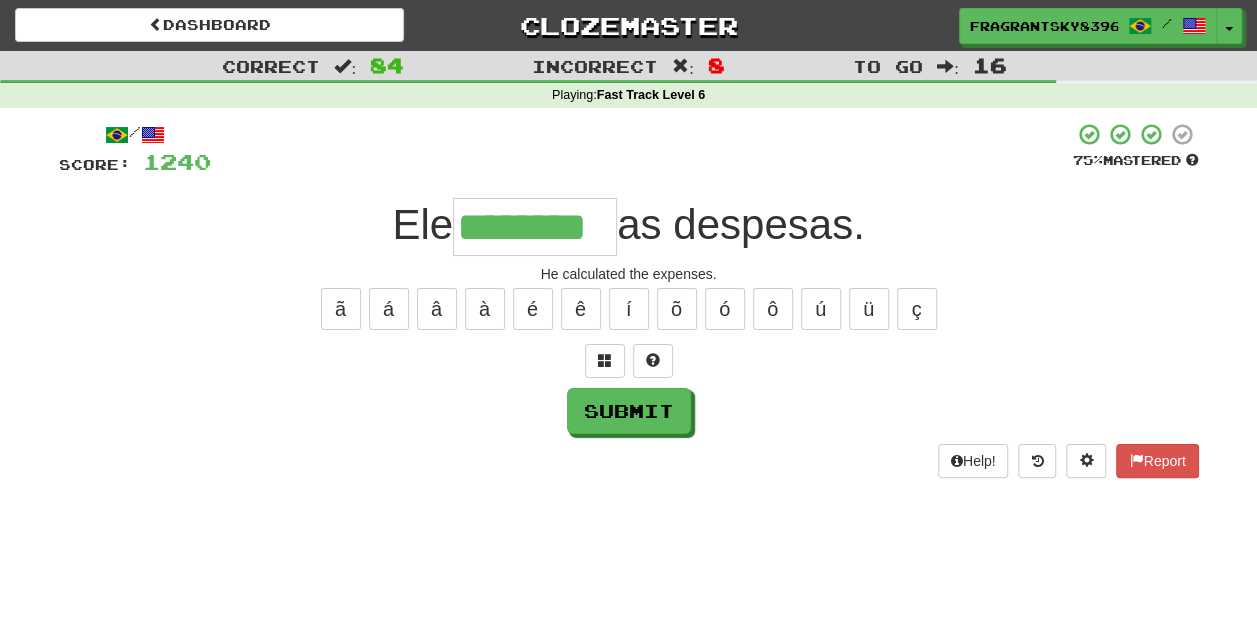 type on "********" 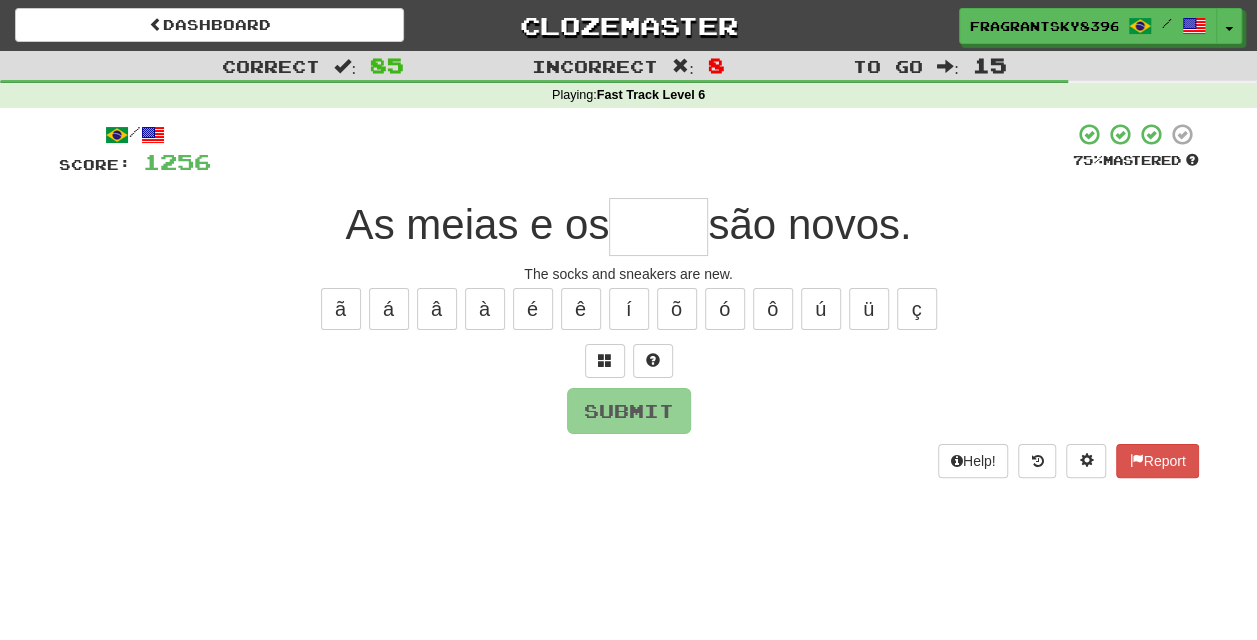type on "*" 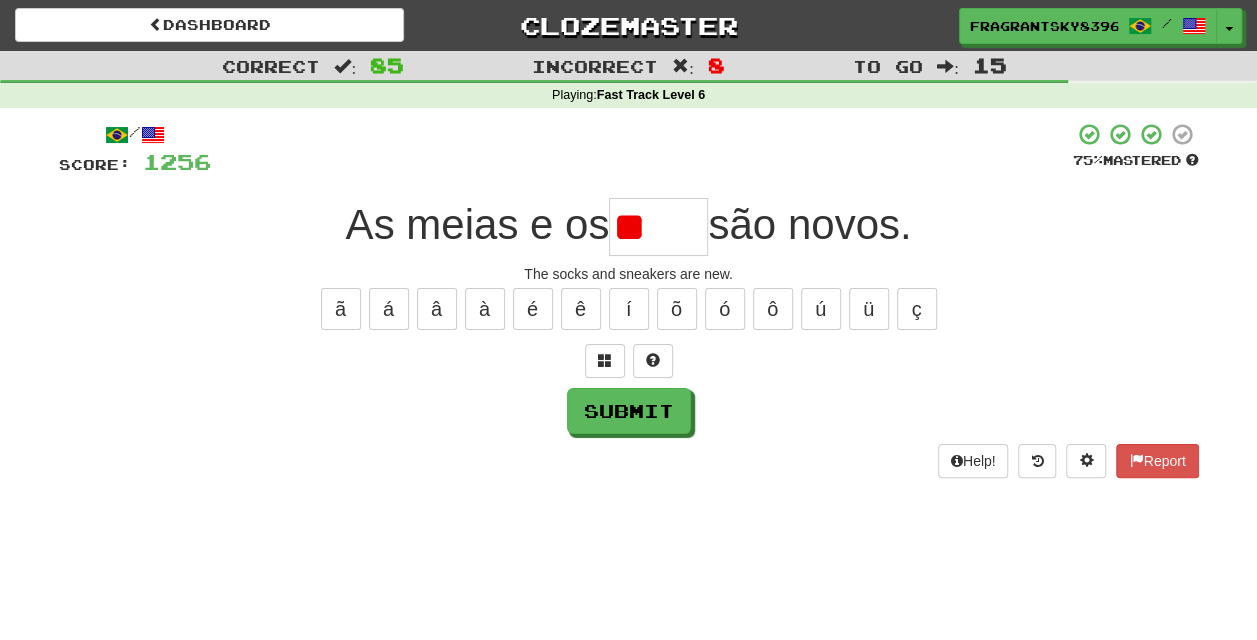 type on "*" 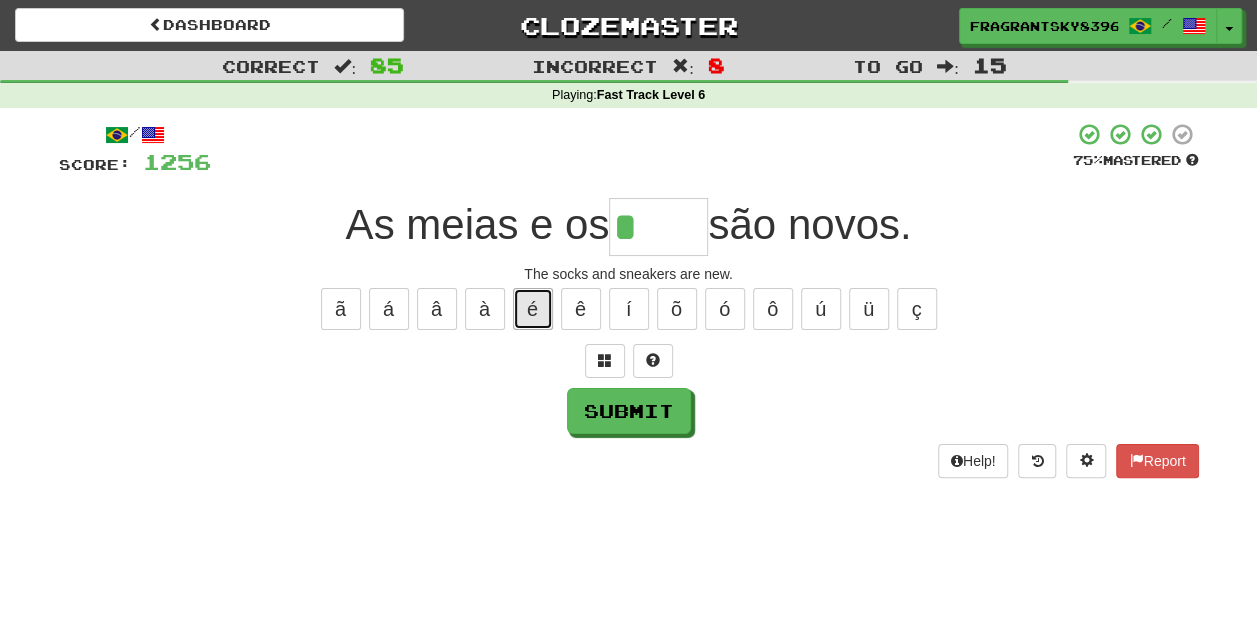 click on "é" at bounding box center (533, 309) 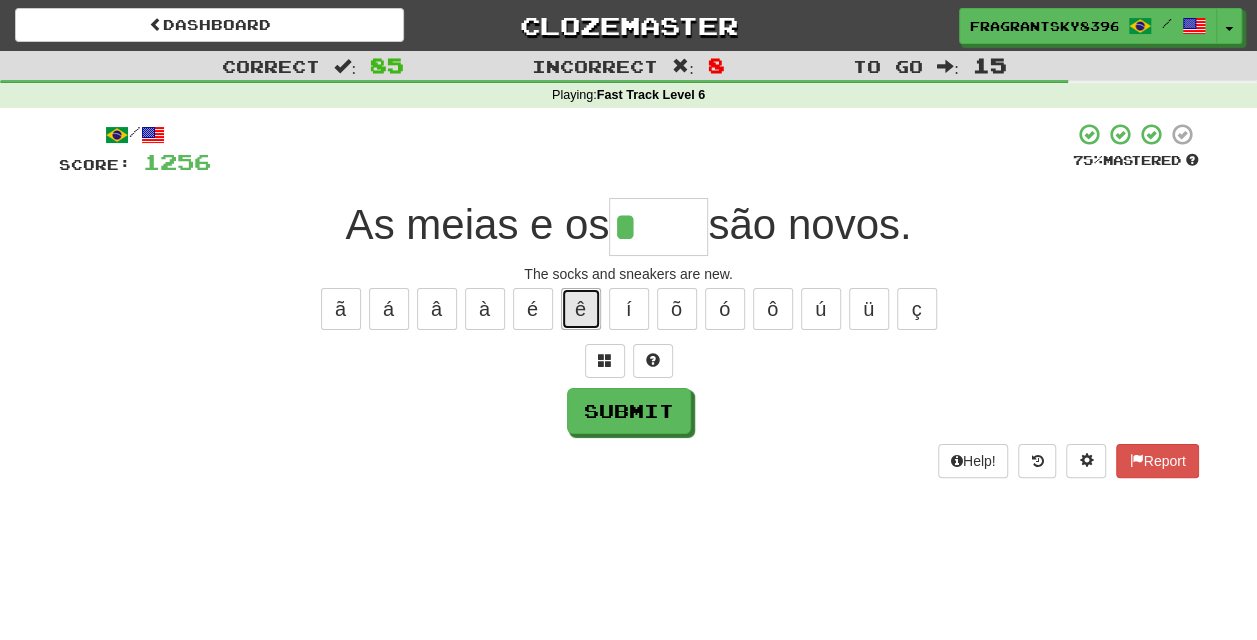 click on "ê" at bounding box center [581, 309] 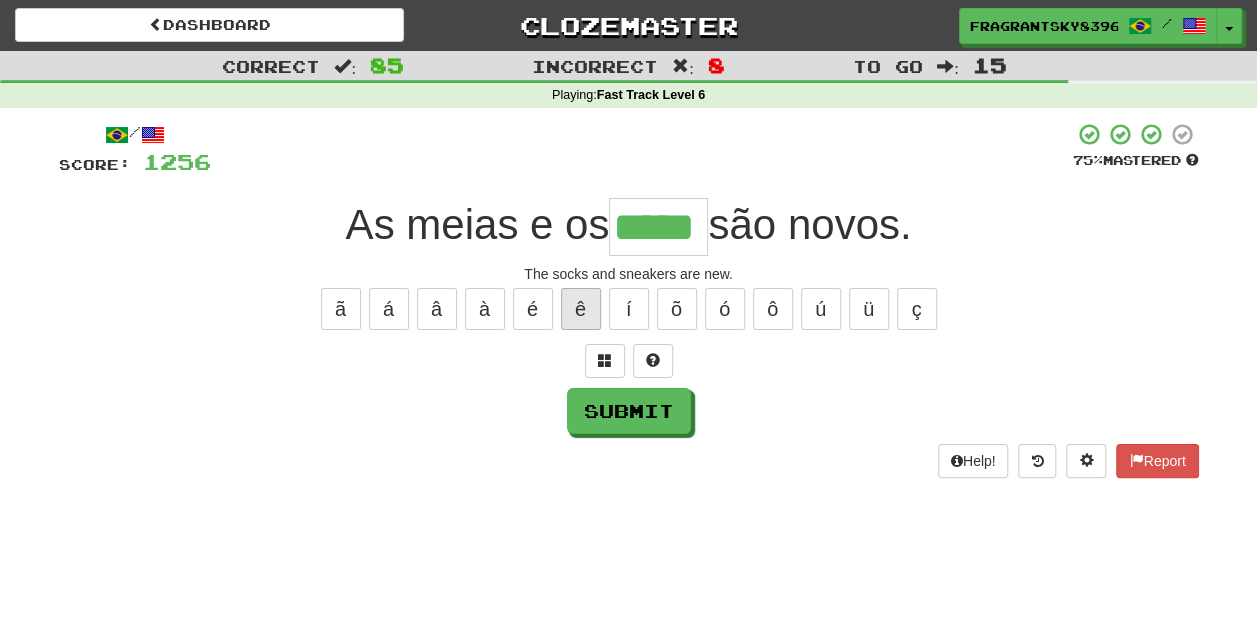 type on "*****" 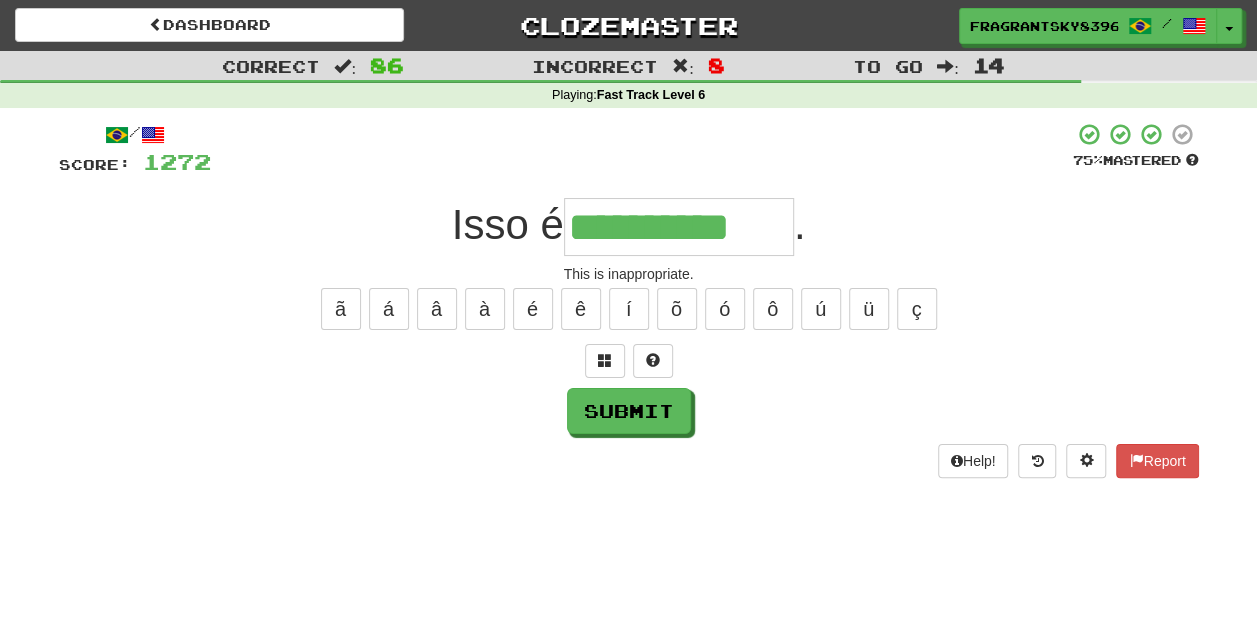 type on "**********" 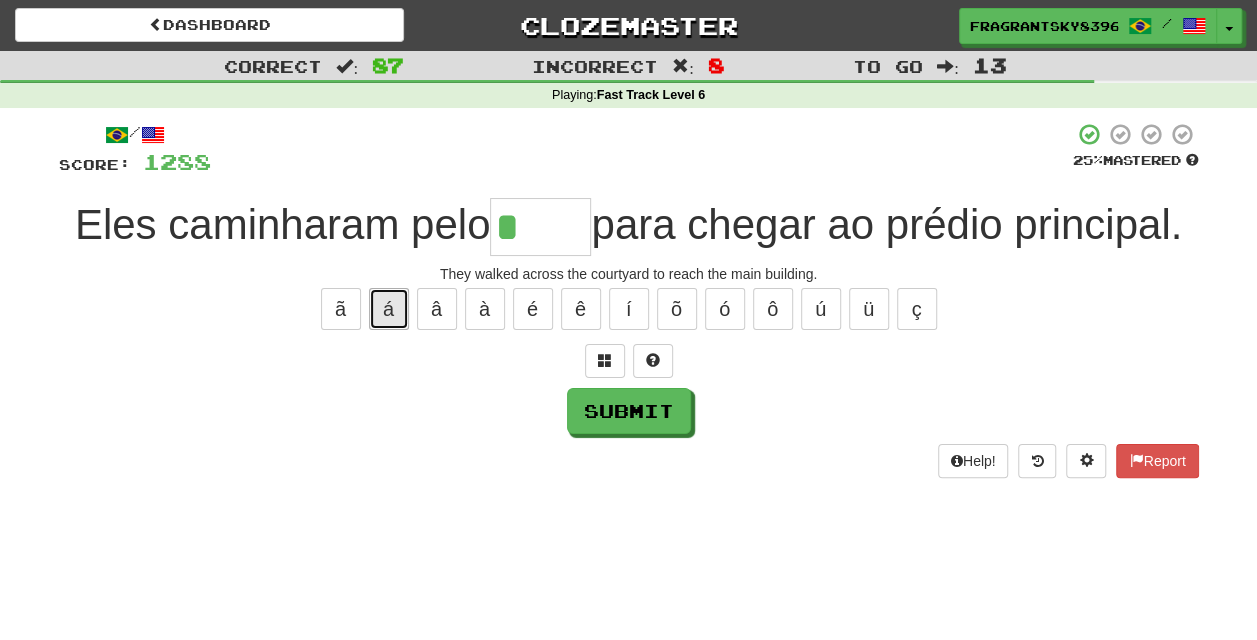 click on "á" at bounding box center (389, 309) 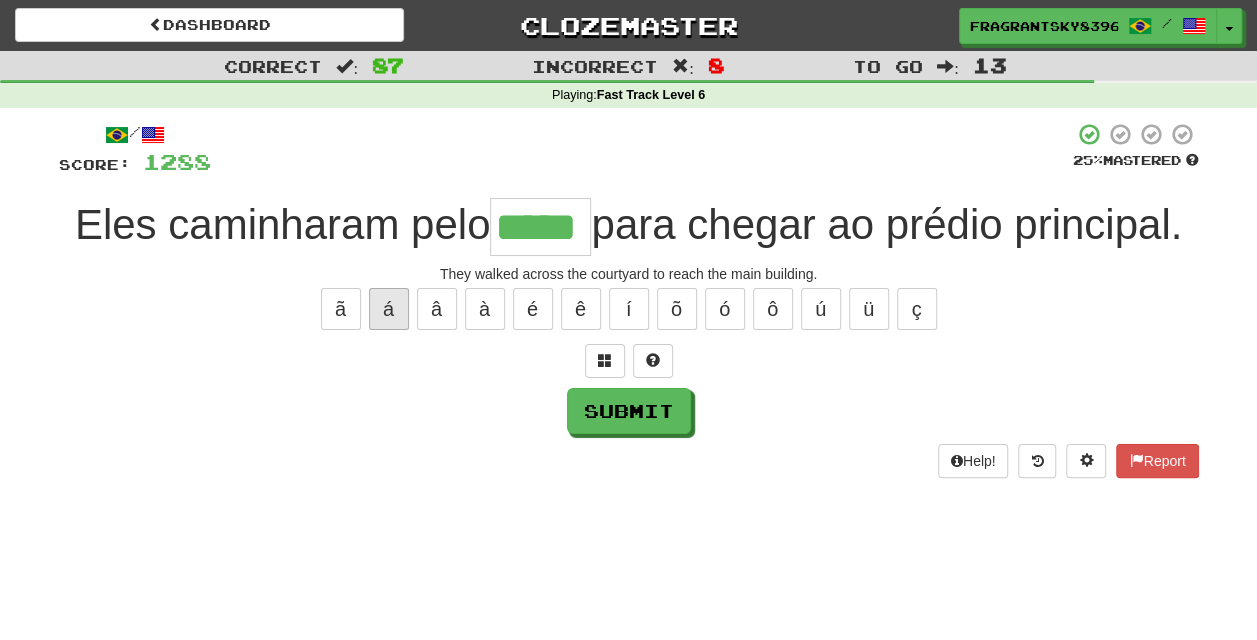type on "*****" 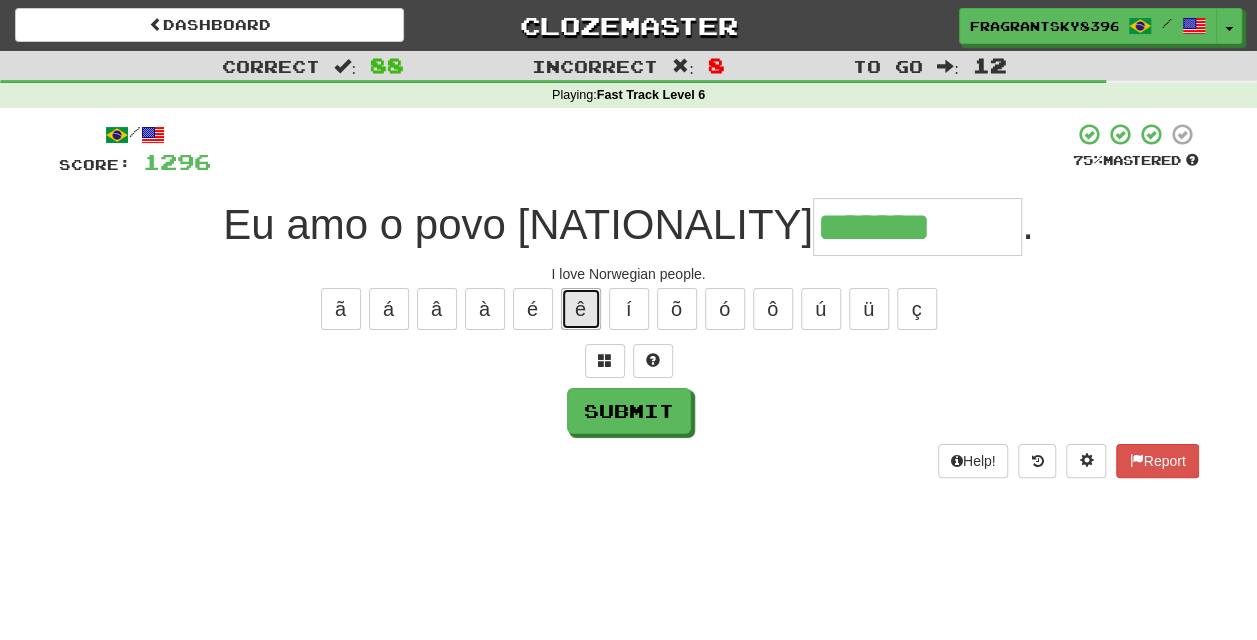 click on "ê" at bounding box center [581, 309] 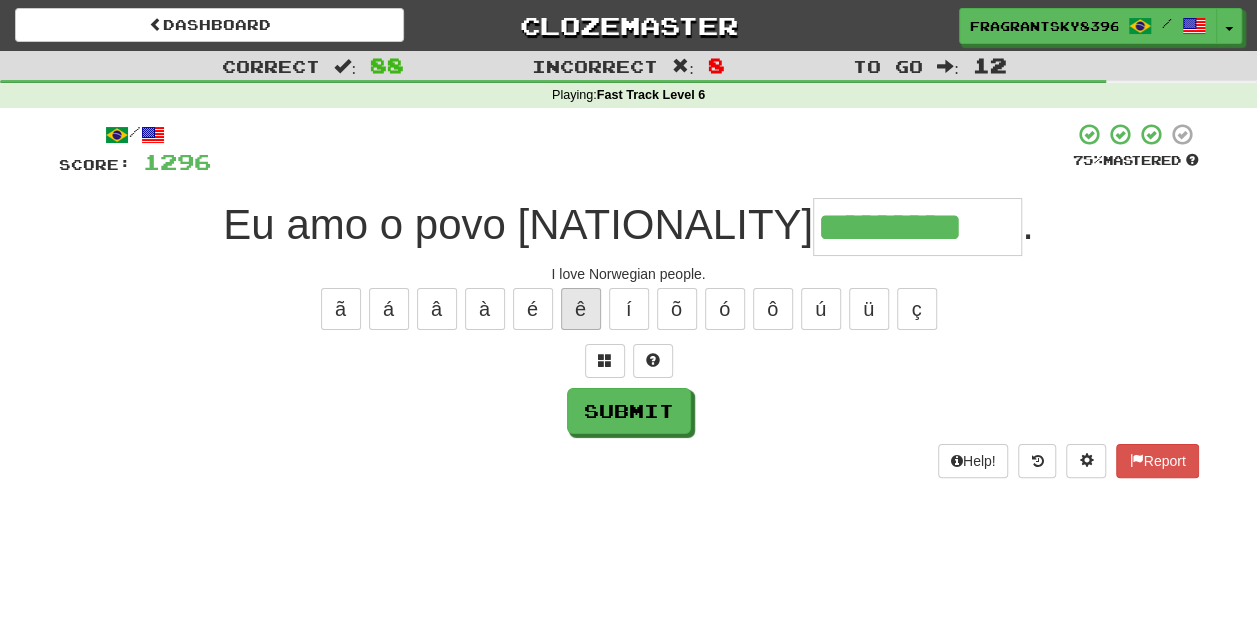 type on "*********" 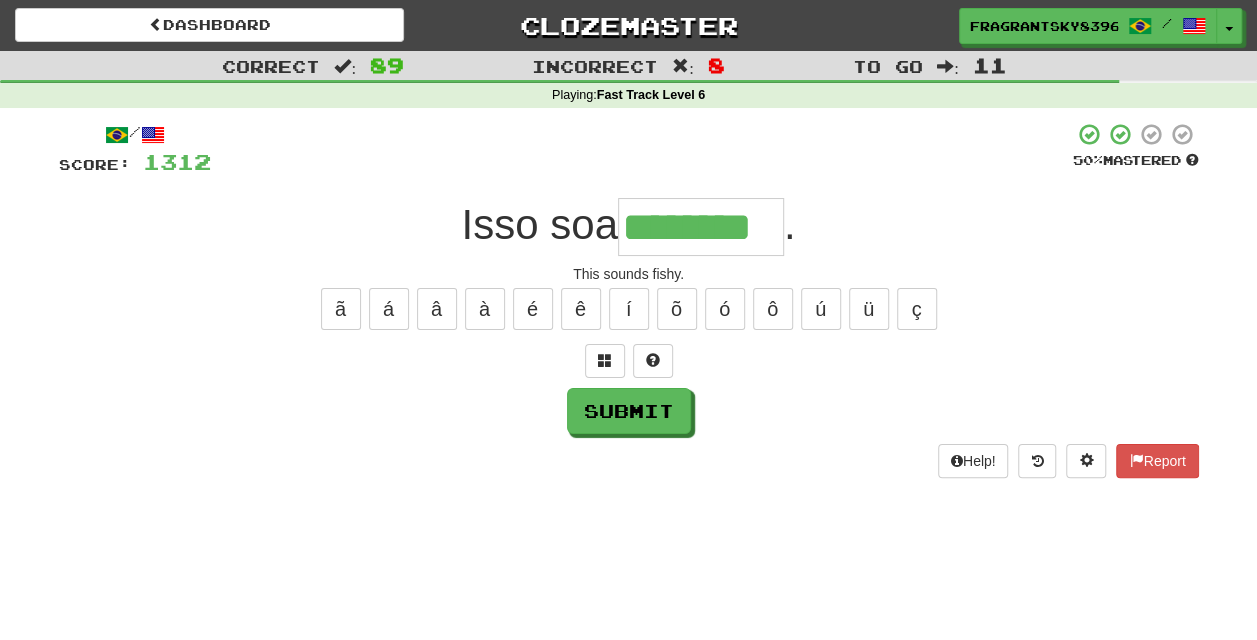 type on "********" 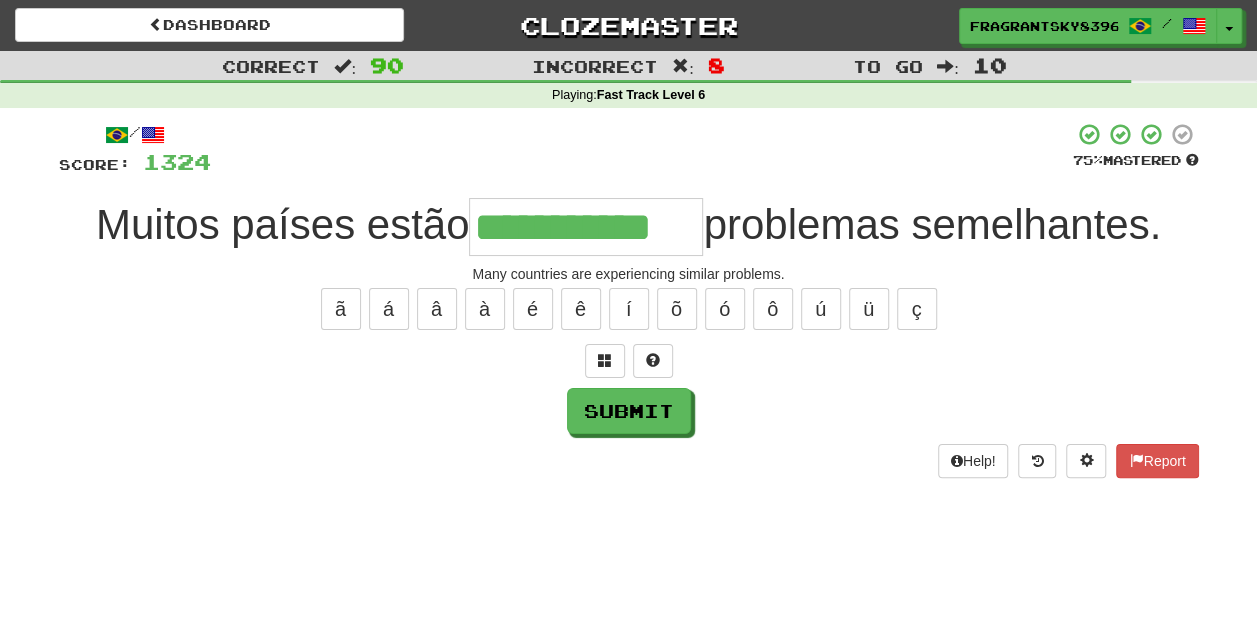 type on "**********" 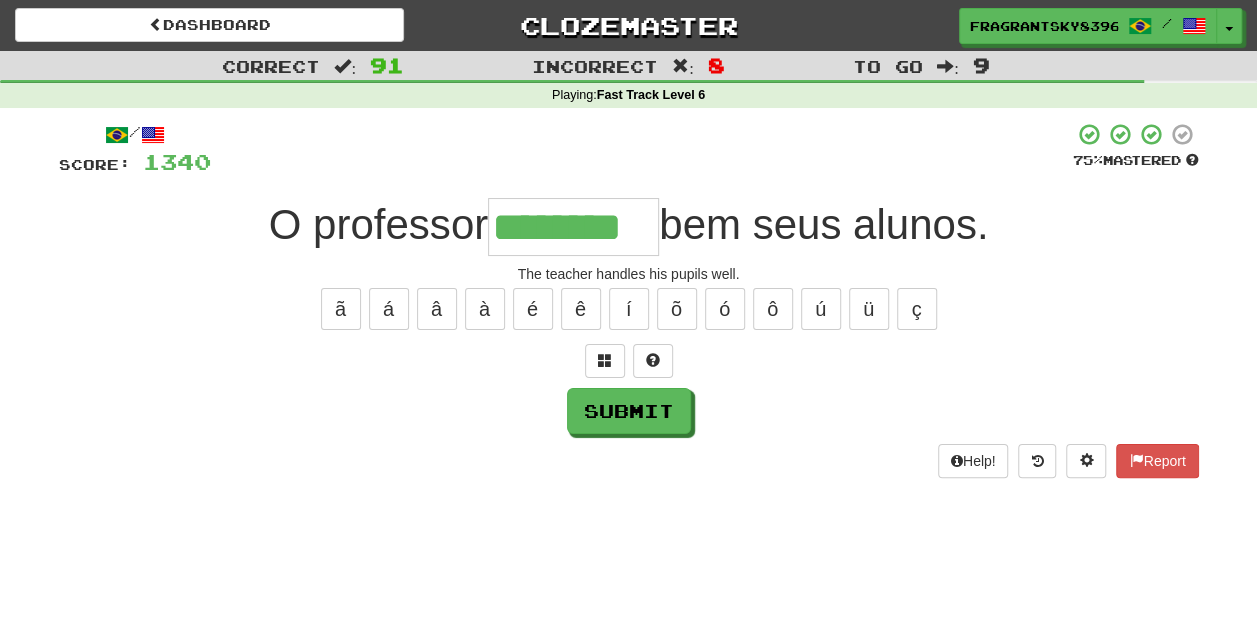 type on "********" 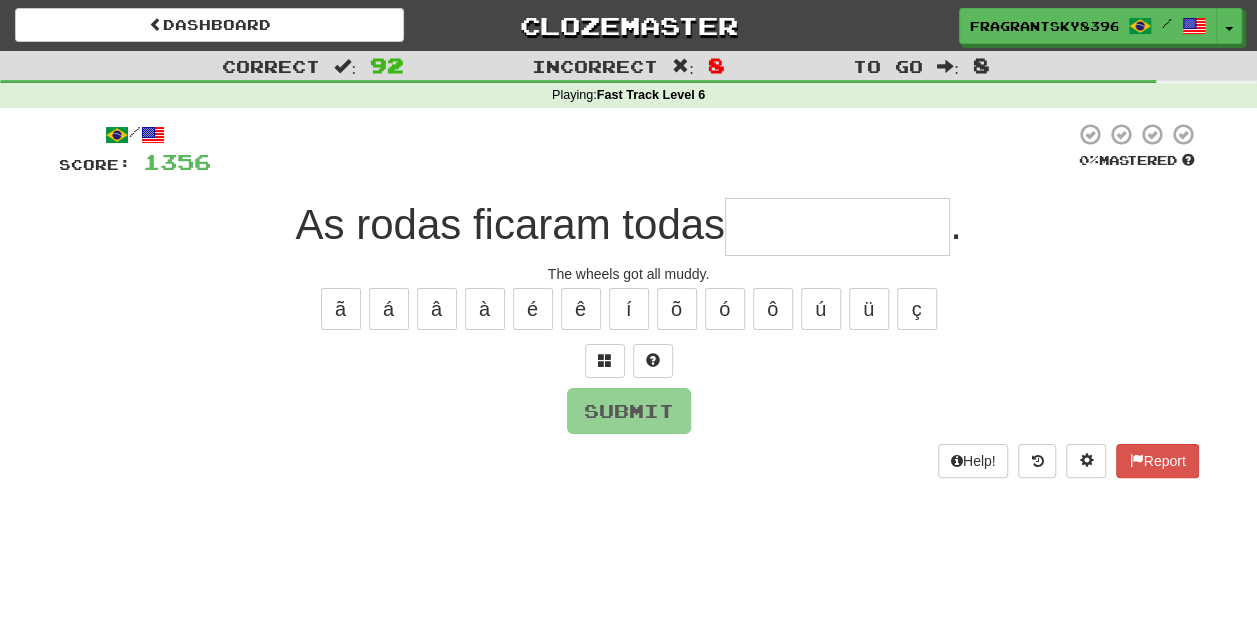 type on "*" 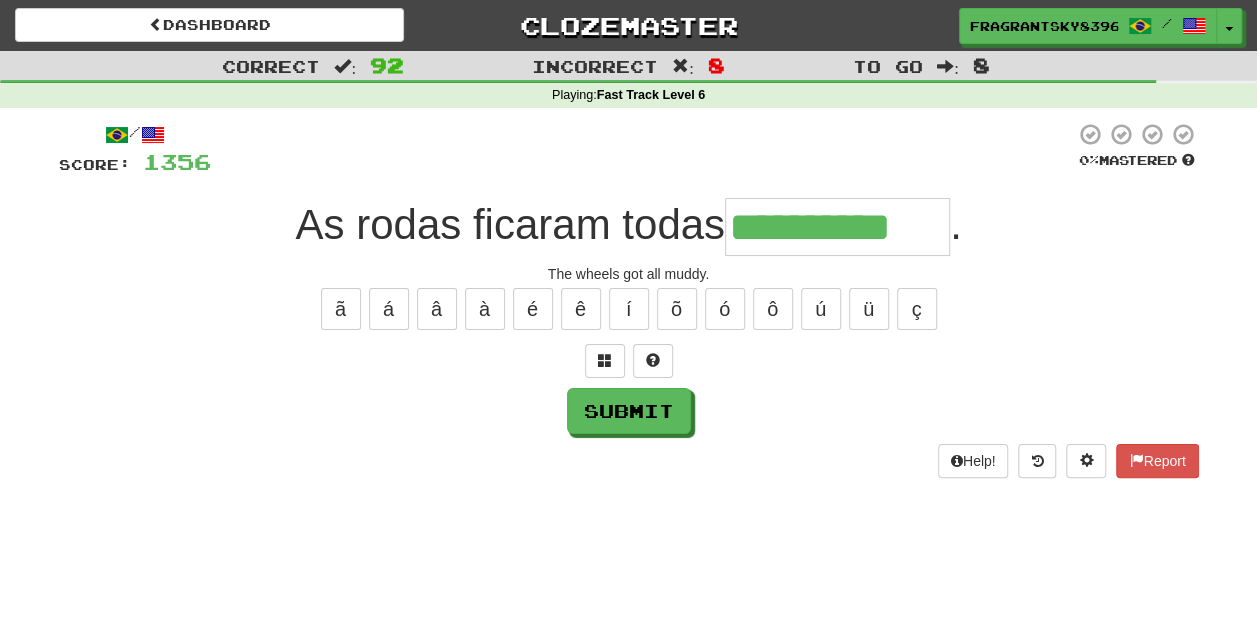 type on "**********" 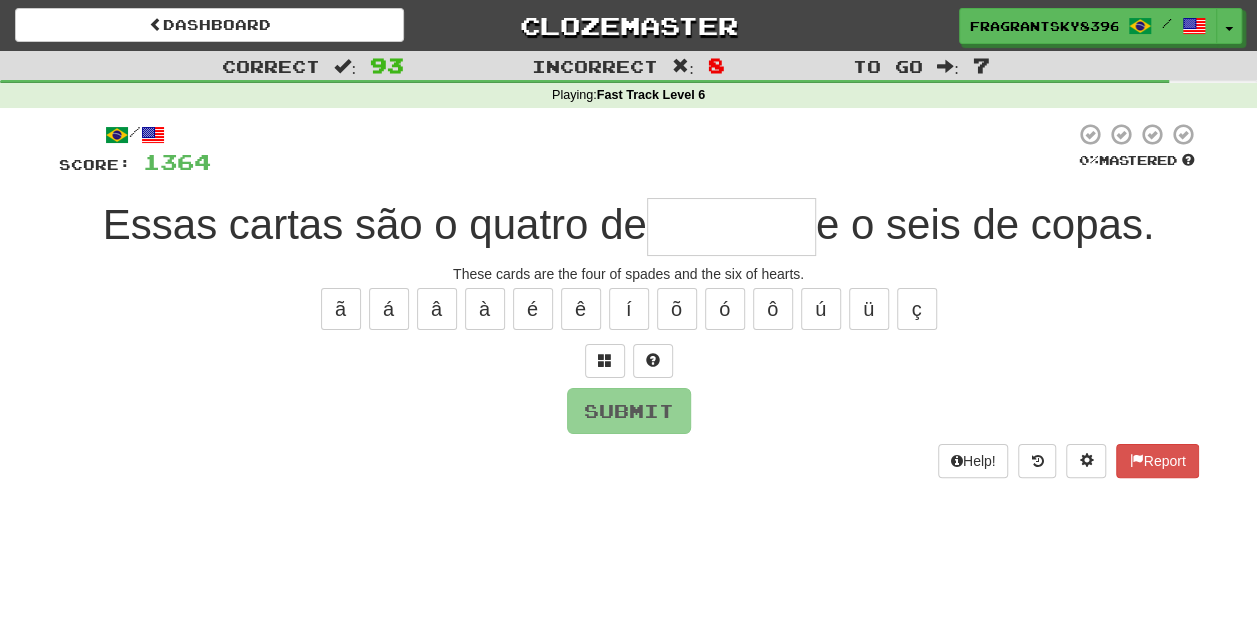 type on "*******" 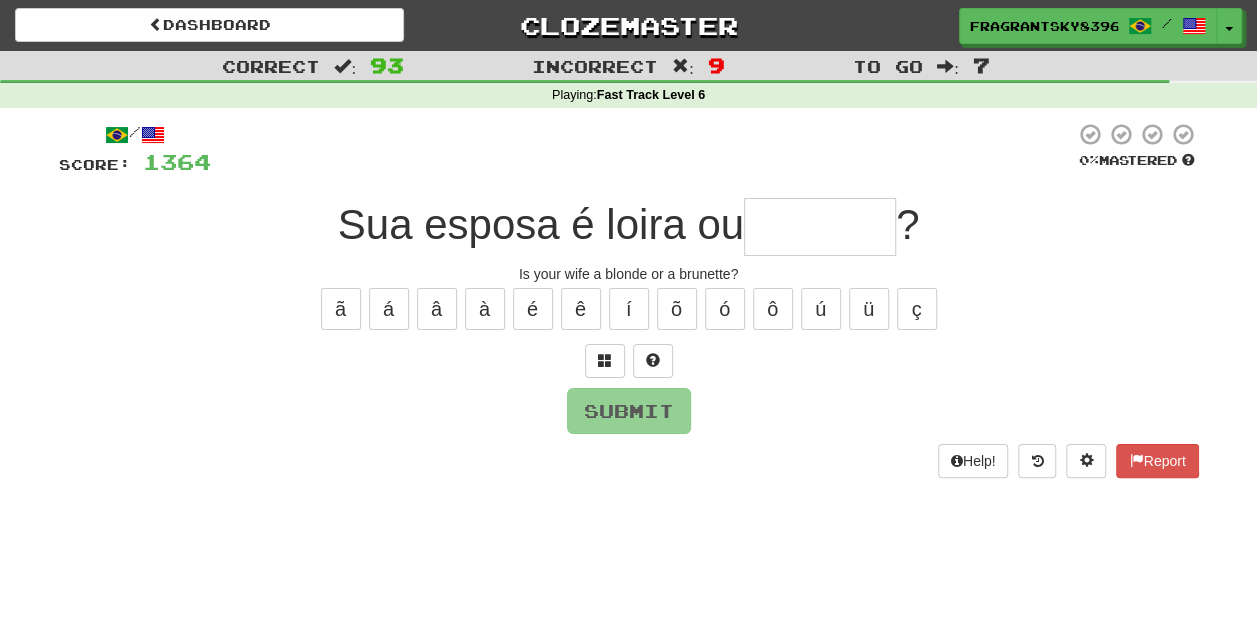 type on "*" 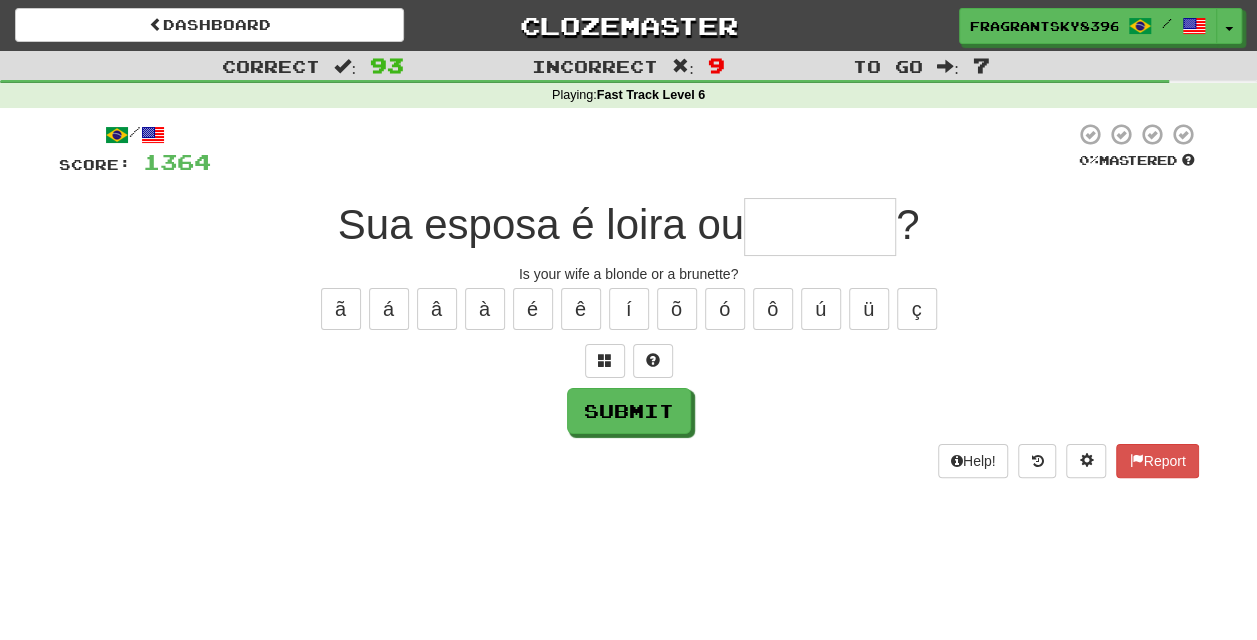 type on "******" 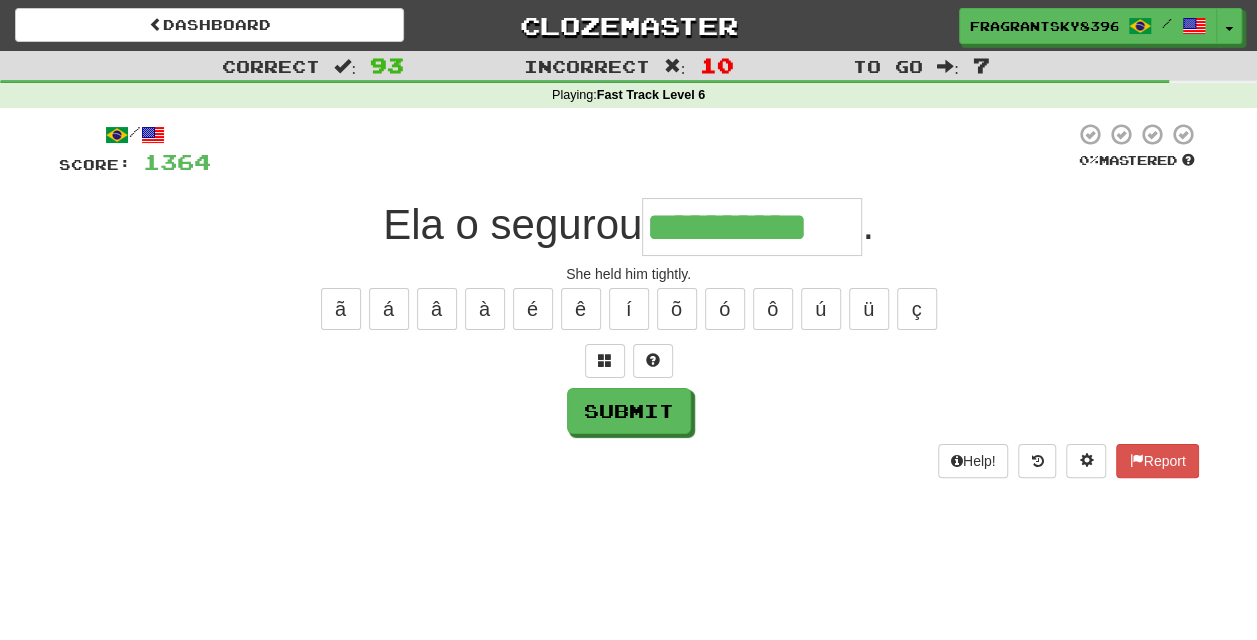 type on "**********" 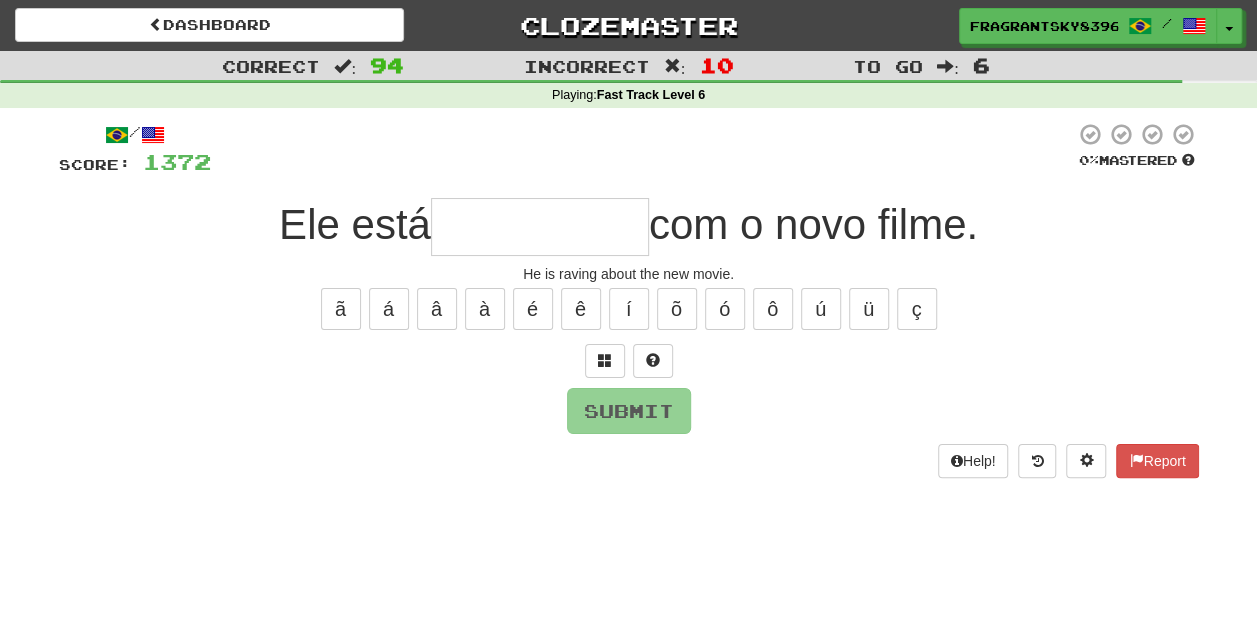 type on "*" 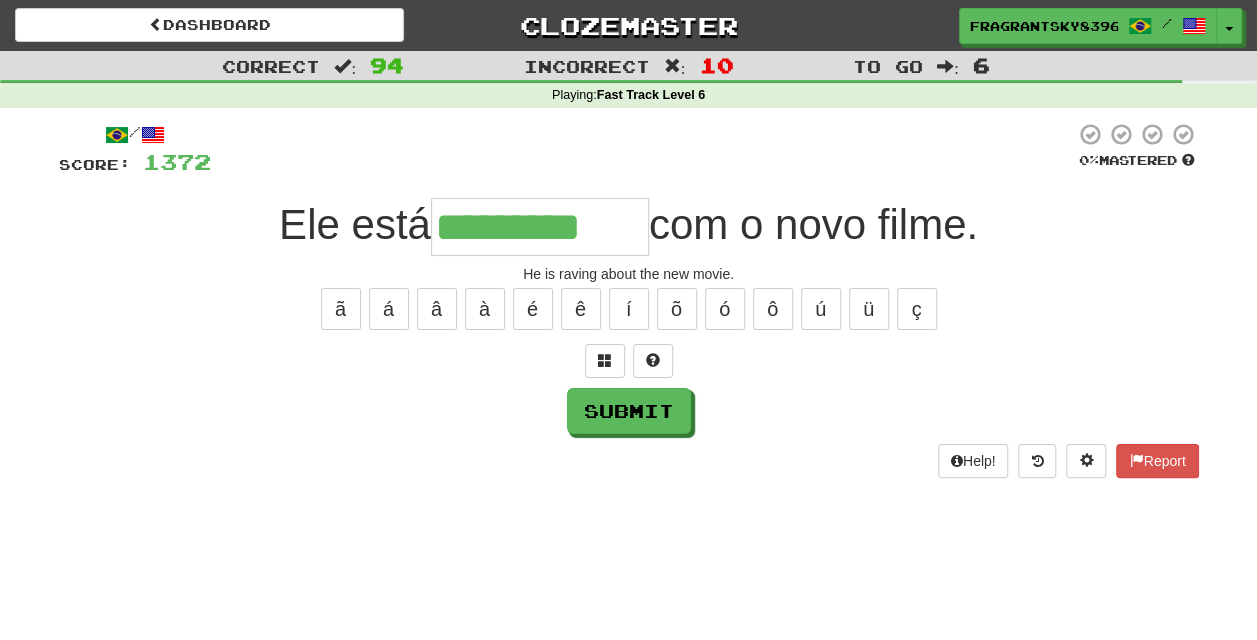 type on "*********" 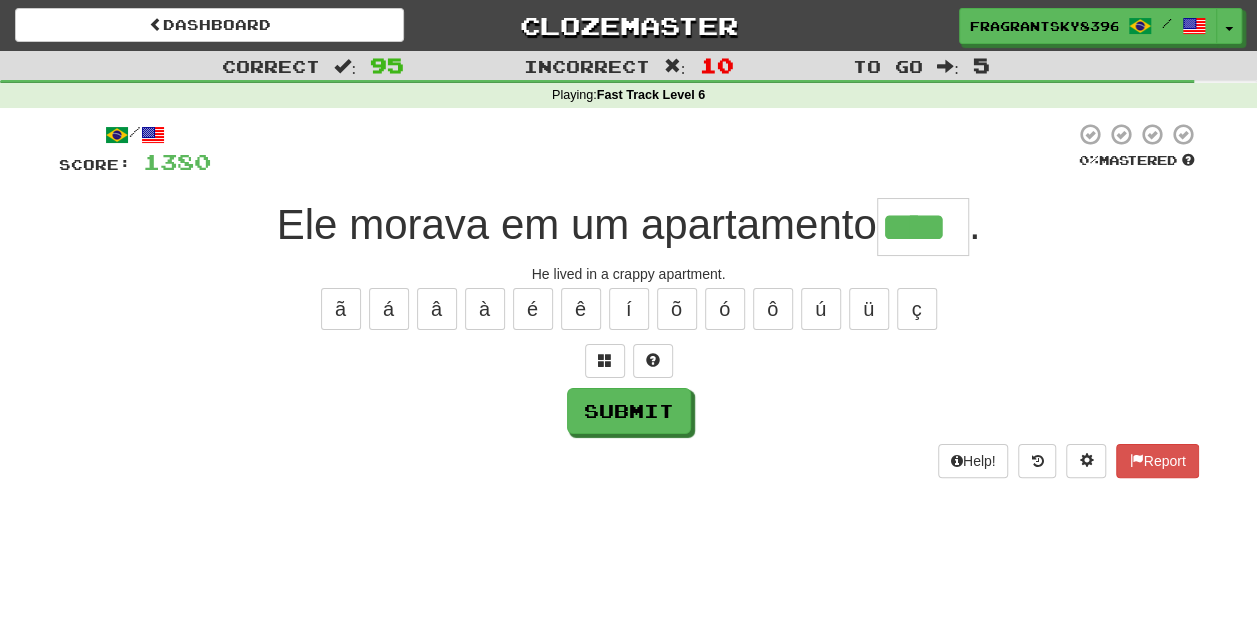 type on "****" 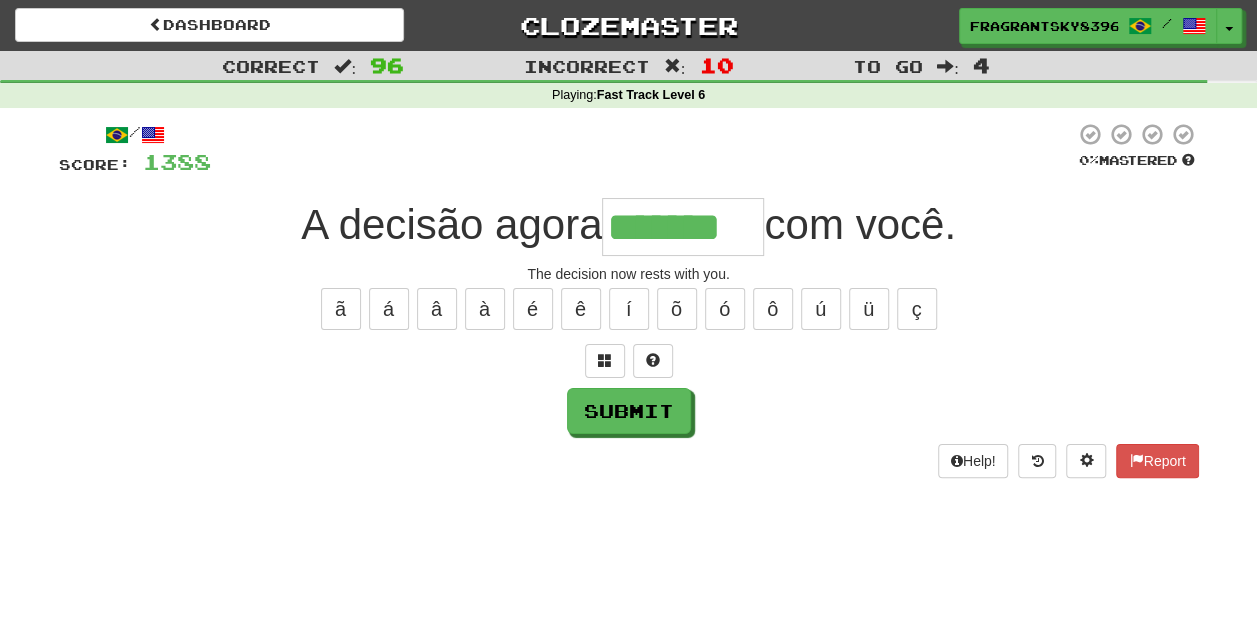 type on "*******" 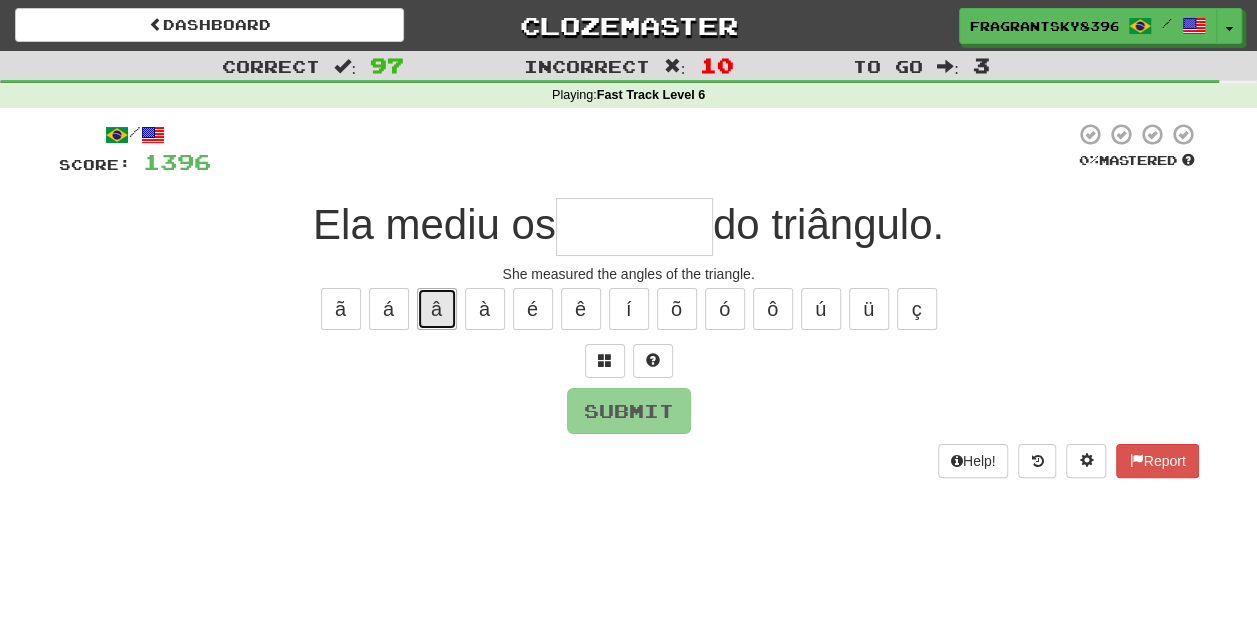click on "â" at bounding box center [437, 309] 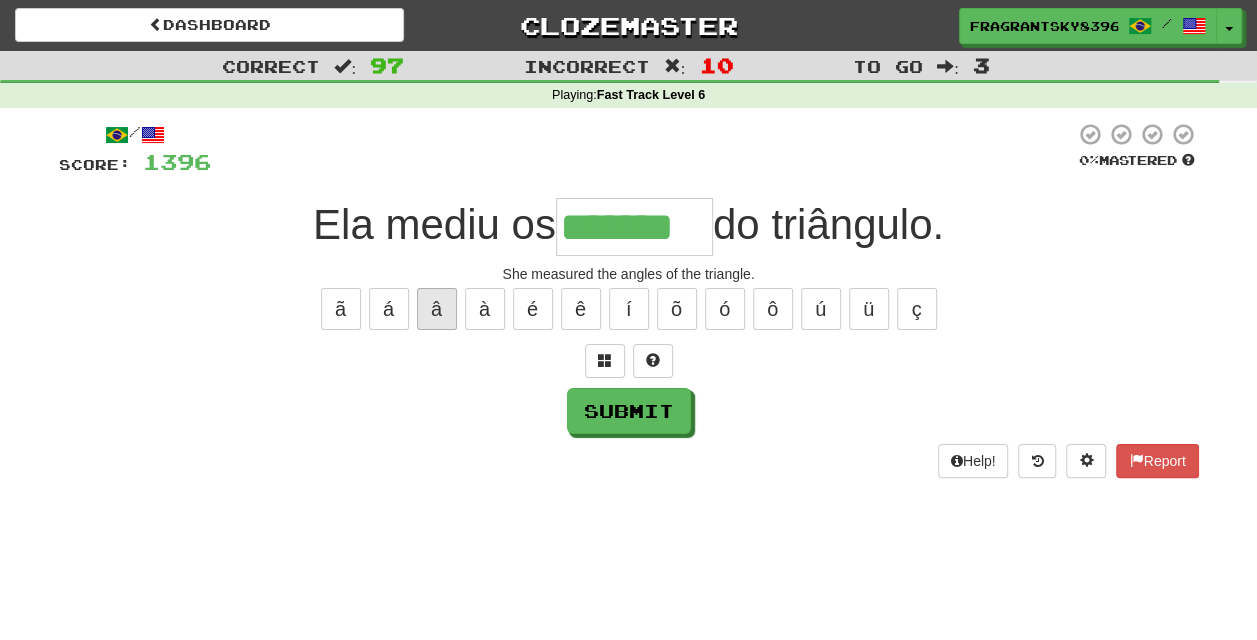 type on "*******" 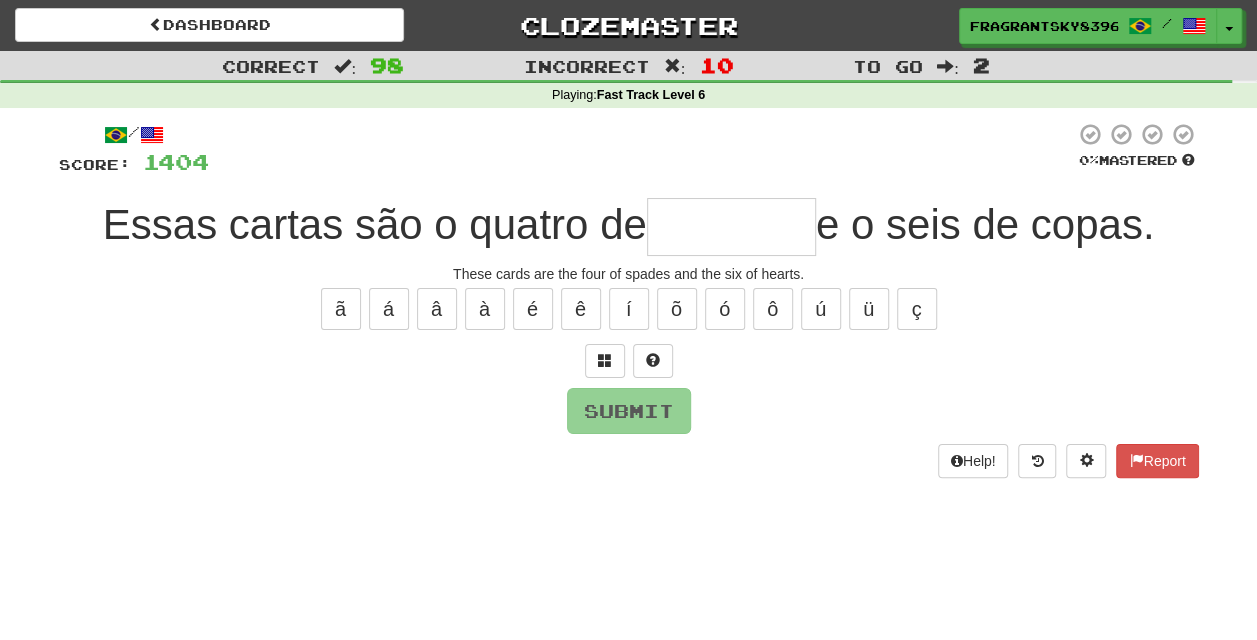 type on "*******" 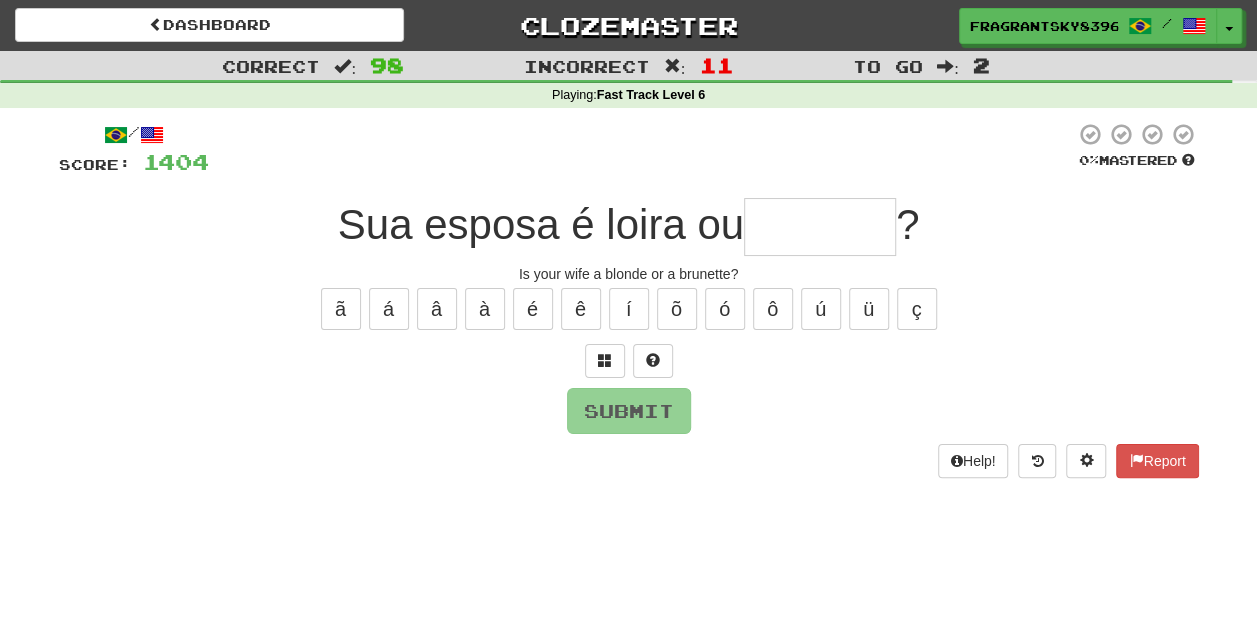 type on "******" 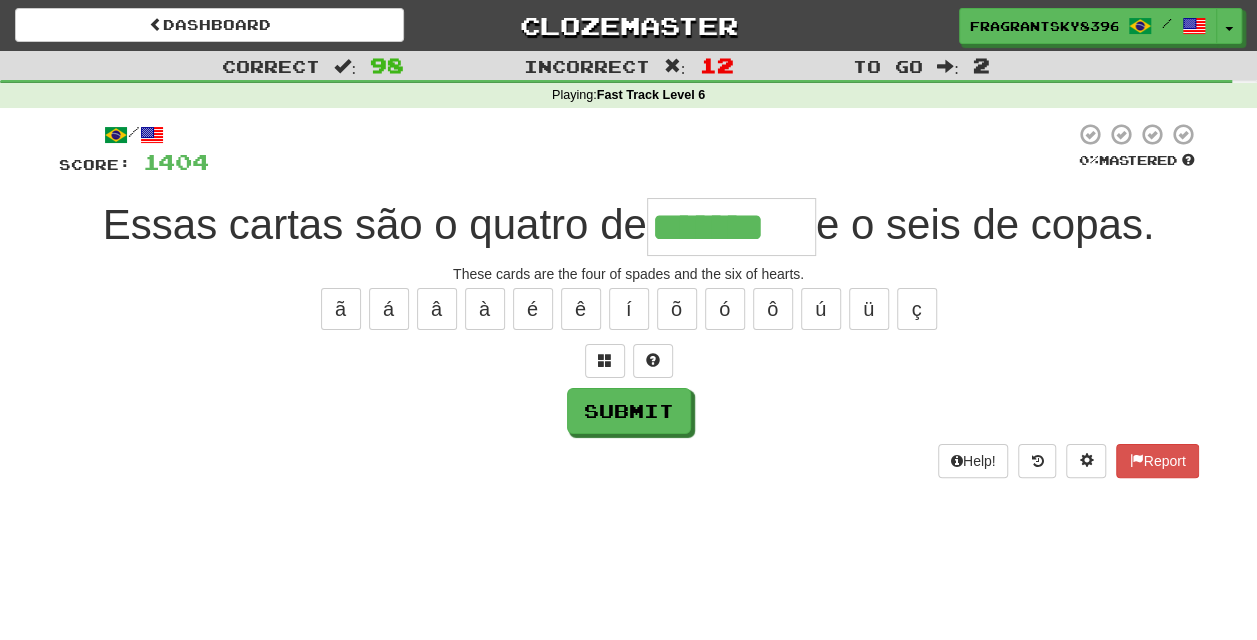 type on "*******" 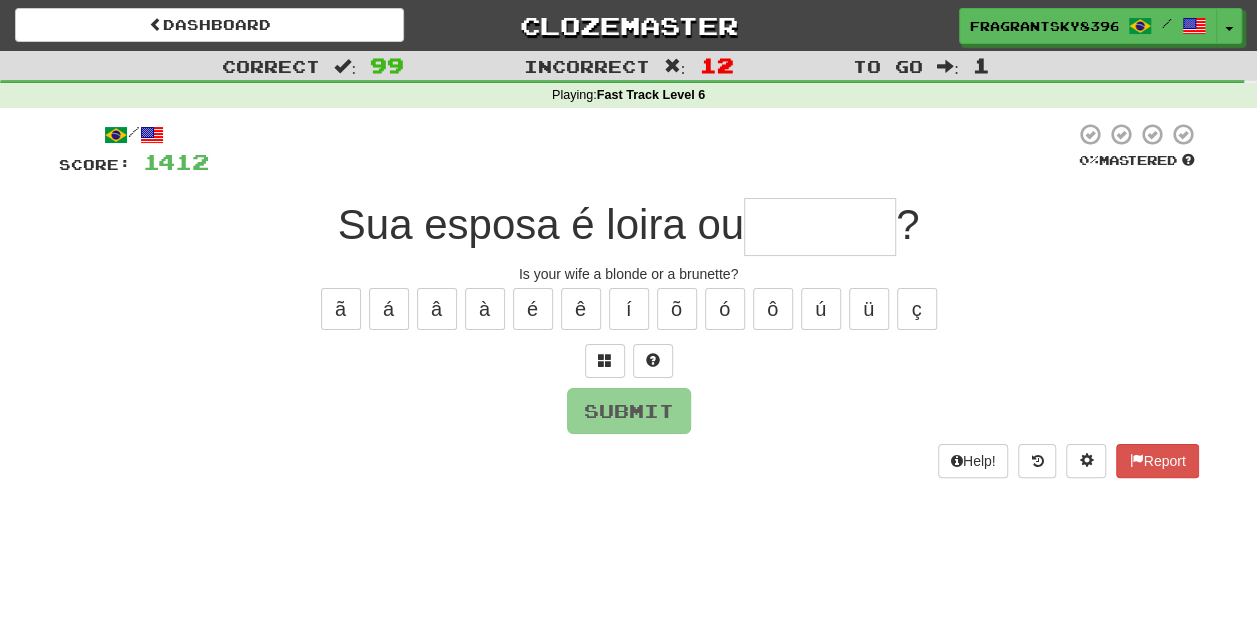 type on "******" 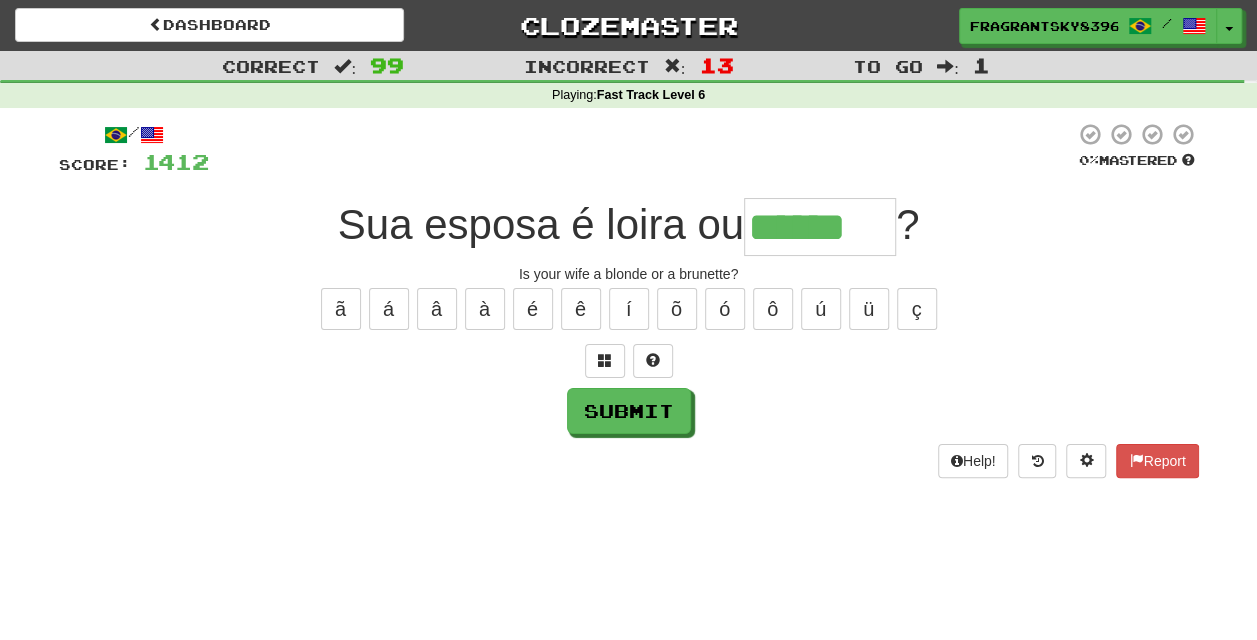 type on "******" 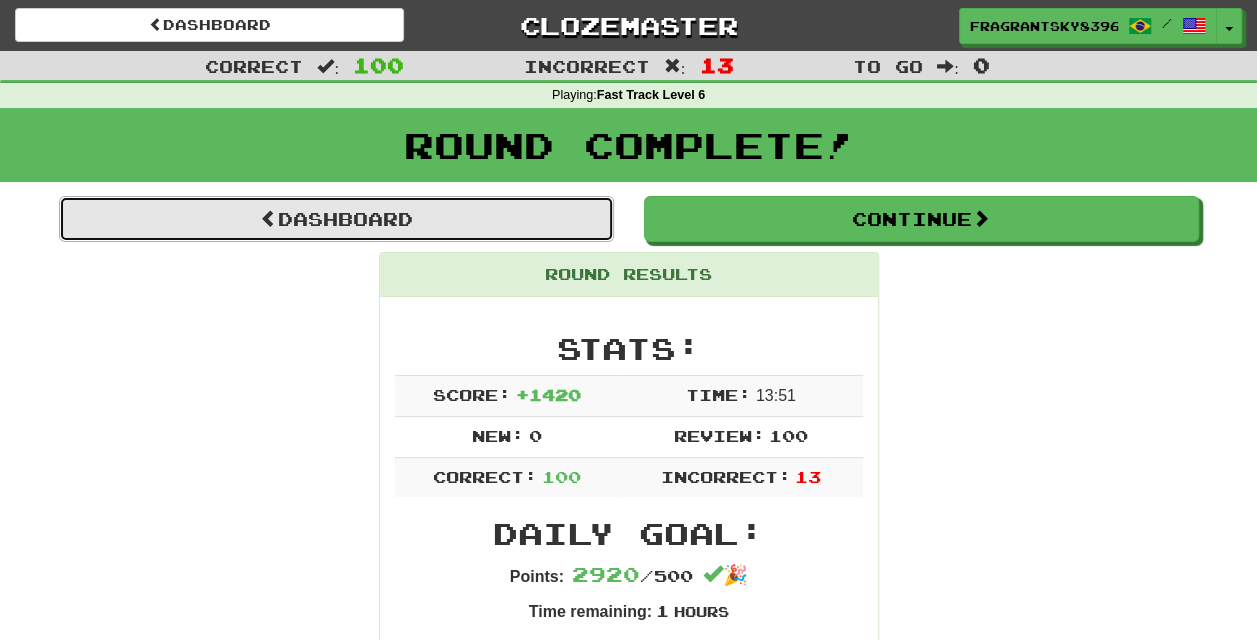 click on "Dashboard" at bounding box center (336, 219) 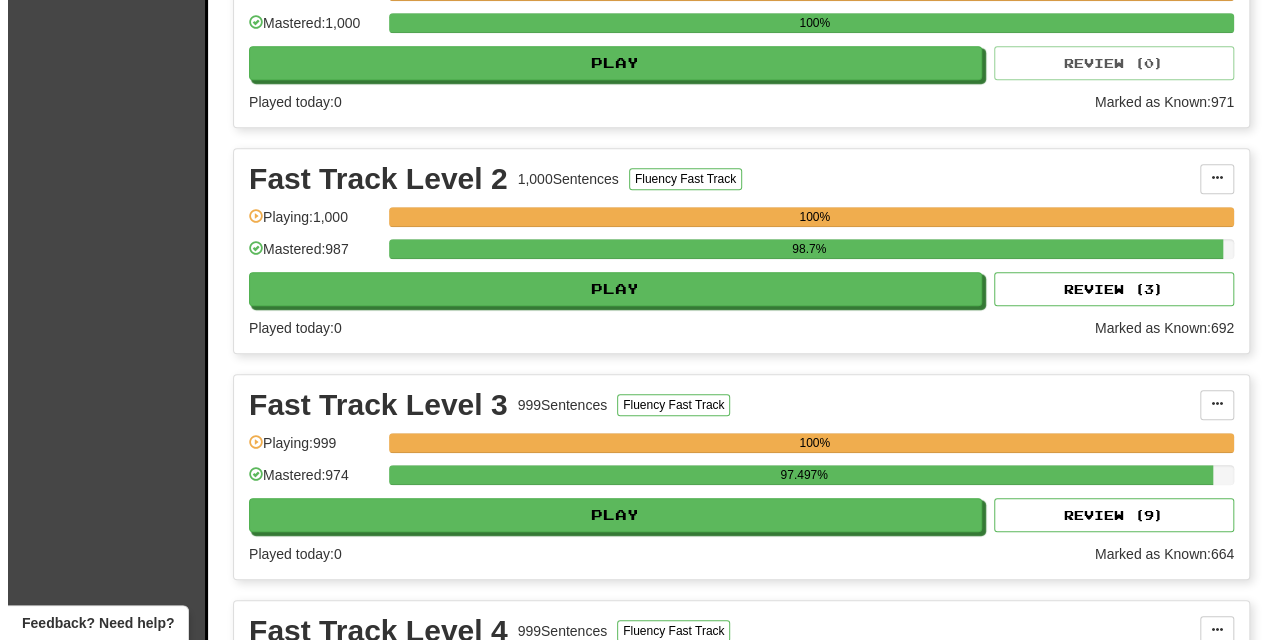 scroll, scrollTop: 540, scrollLeft: 0, axis: vertical 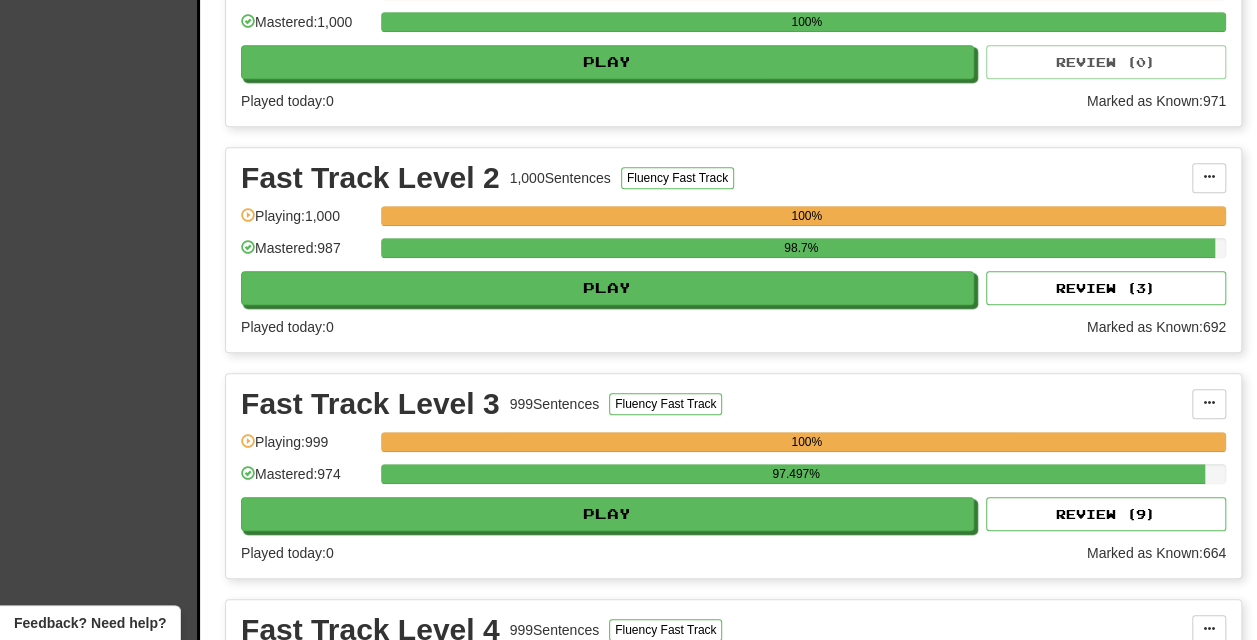 click on "Fast Track Level 2 1,000  Sentences Fluency Fast Track Manage Sentences Unpin from Dashboard  Playing:  1,000 100%  Mastered:  987 98.7% Play Review ( 3 ) Played today:  0 Marked as Known:  692" at bounding box center [733, 250] 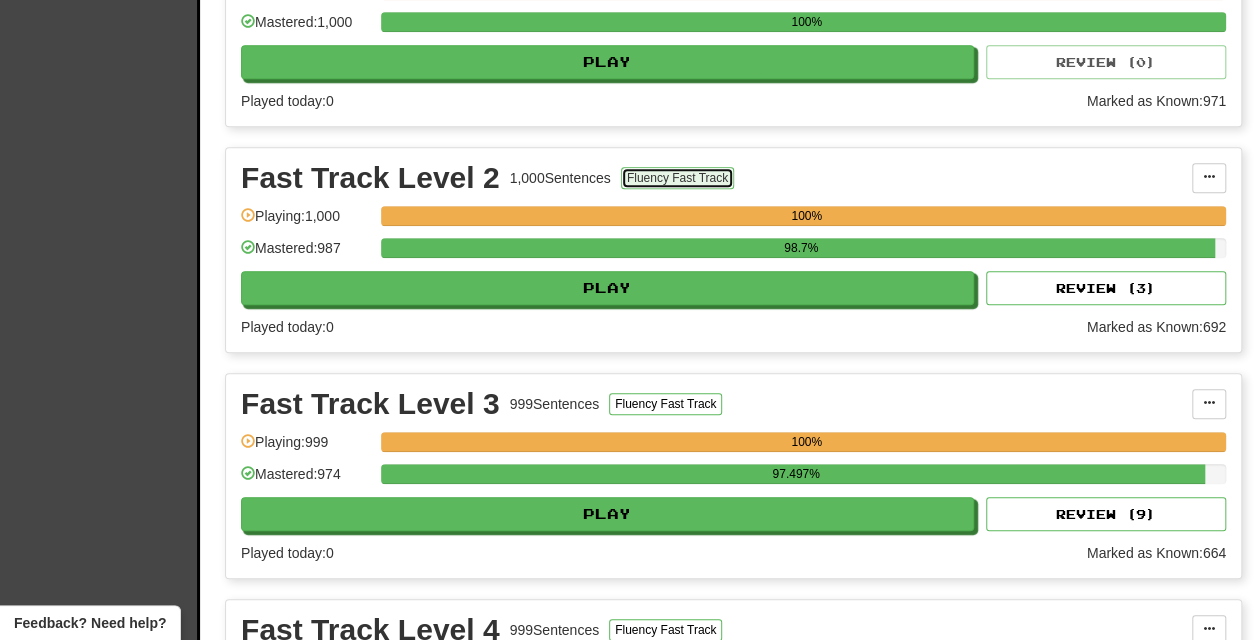 click on "Fluency Fast Track" at bounding box center [677, 178] 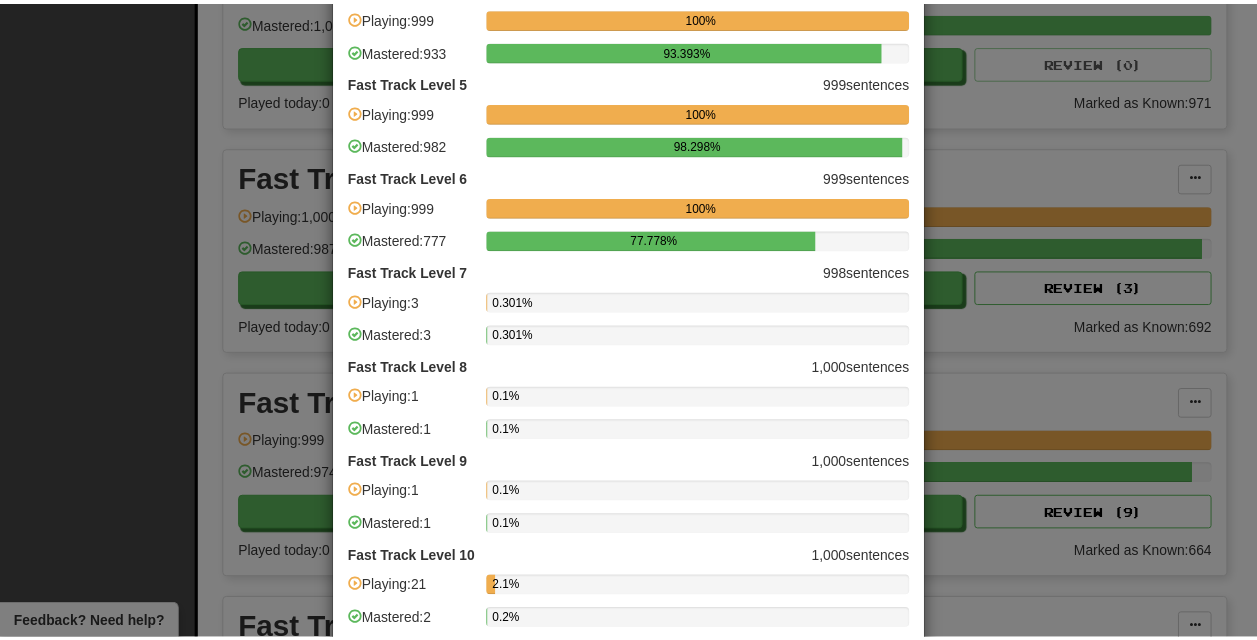 scroll, scrollTop: 0, scrollLeft: 0, axis: both 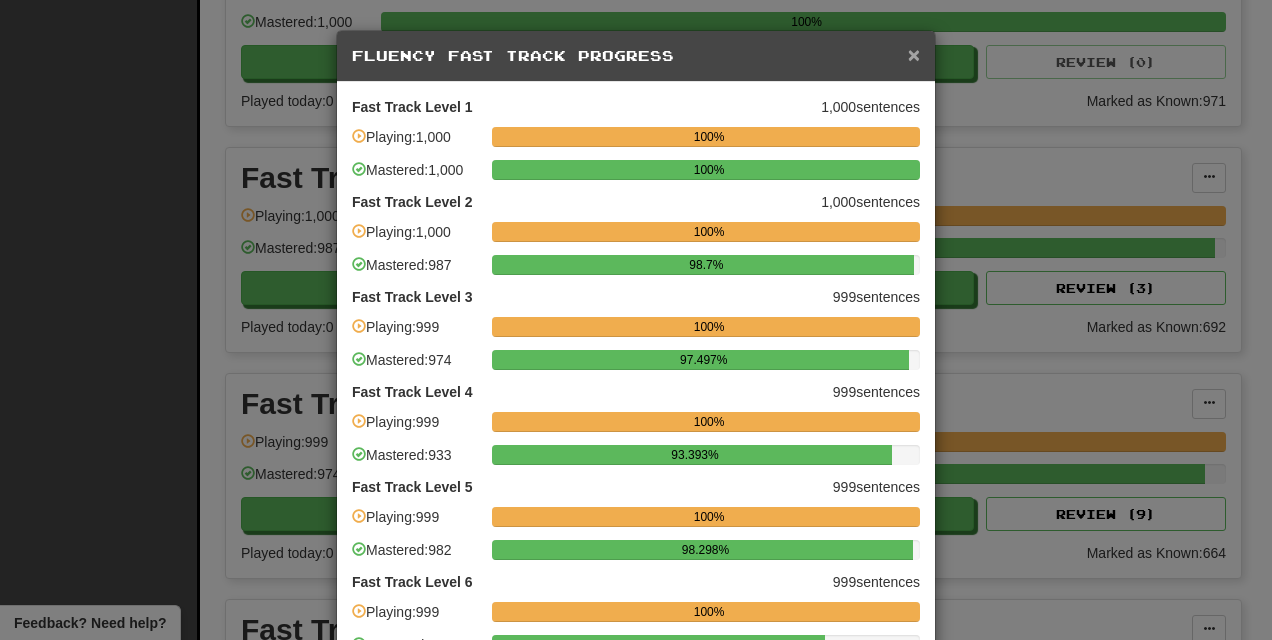 click on "×" at bounding box center (914, 54) 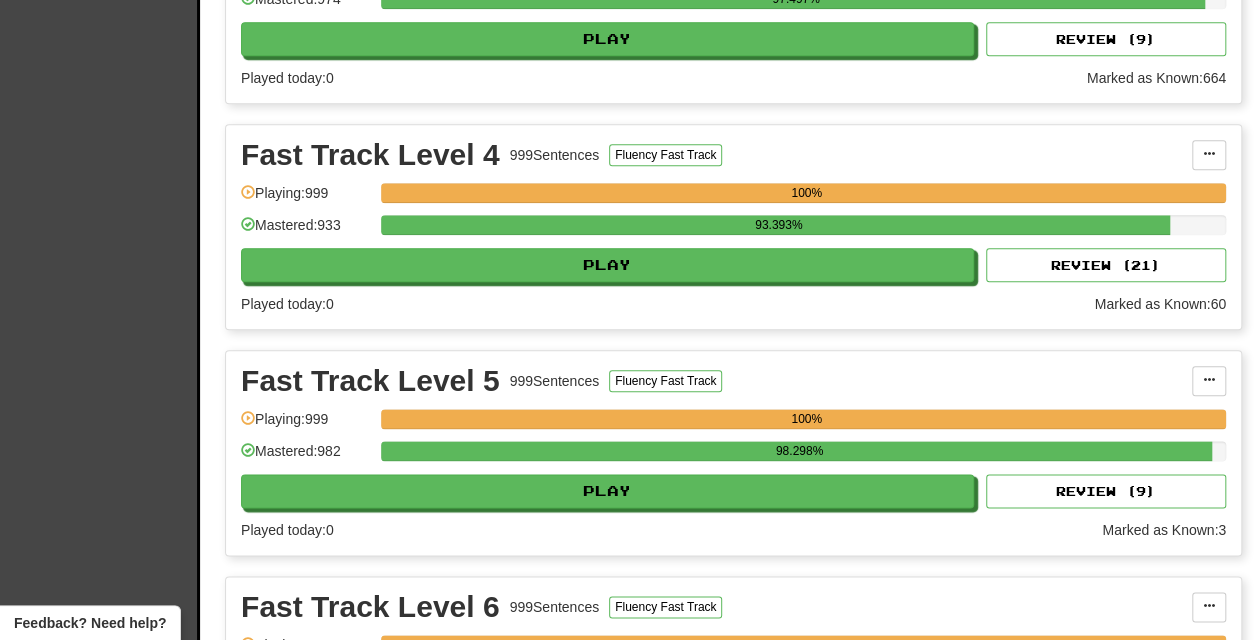 scroll, scrollTop: 1390, scrollLeft: 0, axis: vertical 